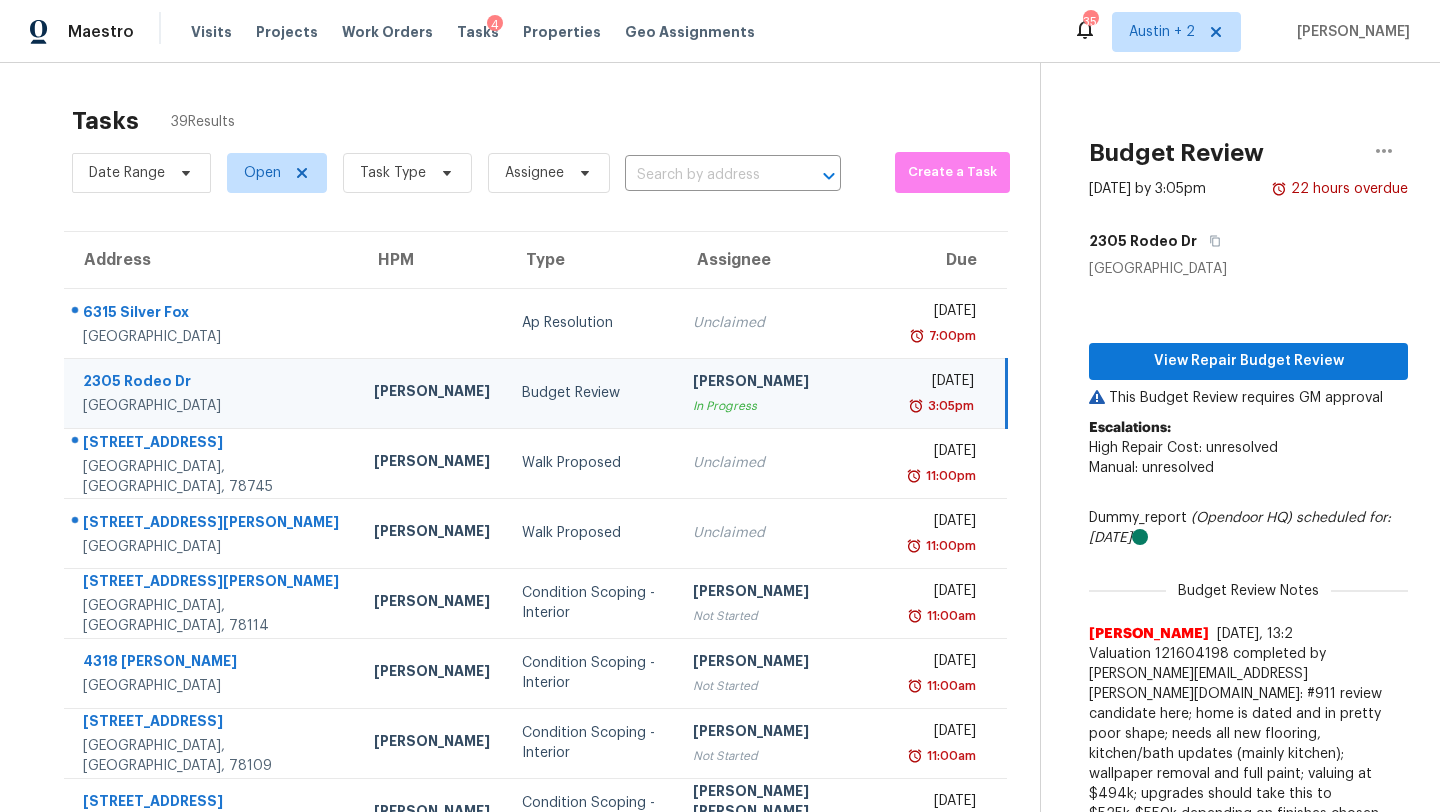 click on "Tasks" at bounding box center (478, 32) 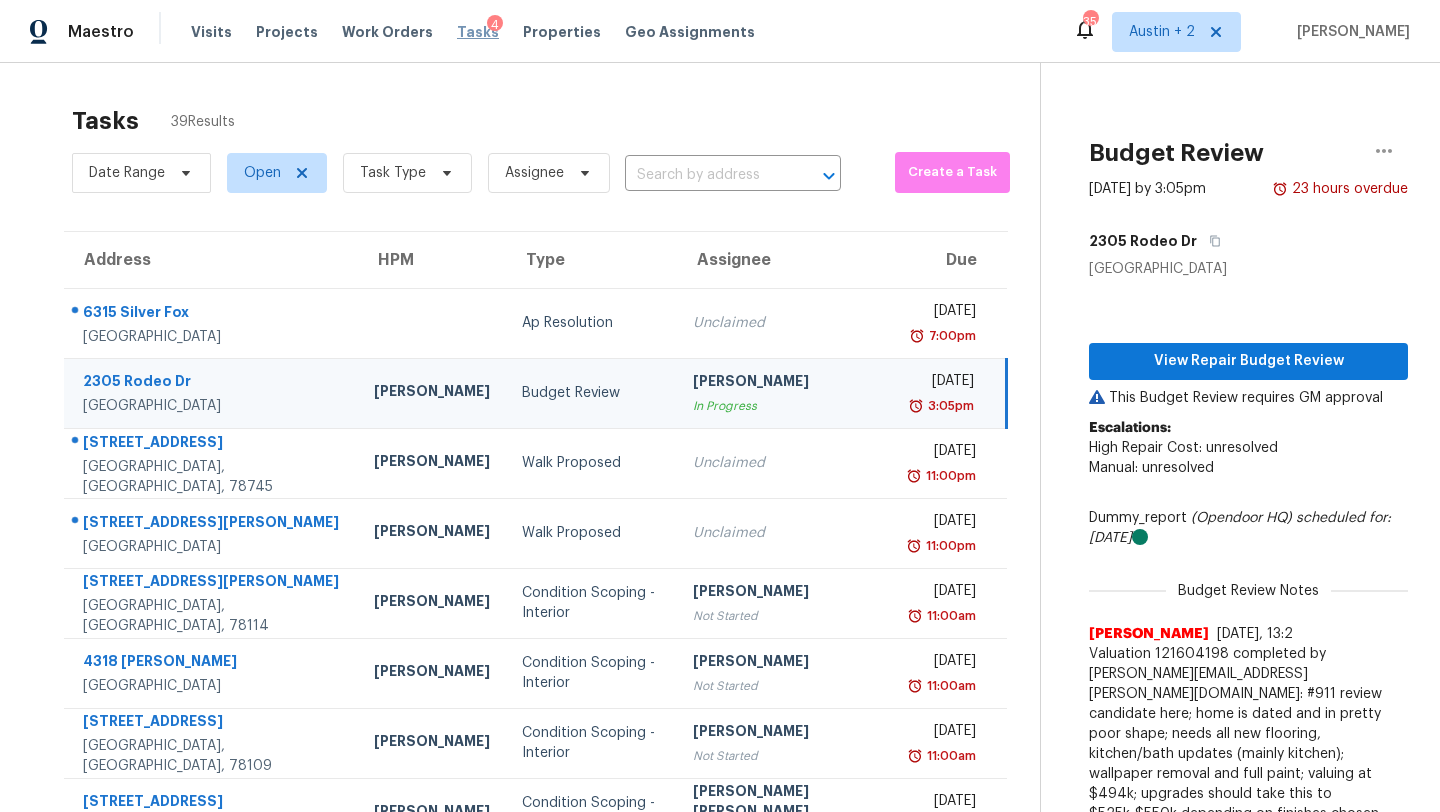 click on "Tasks" at bounding box center (478, 32) 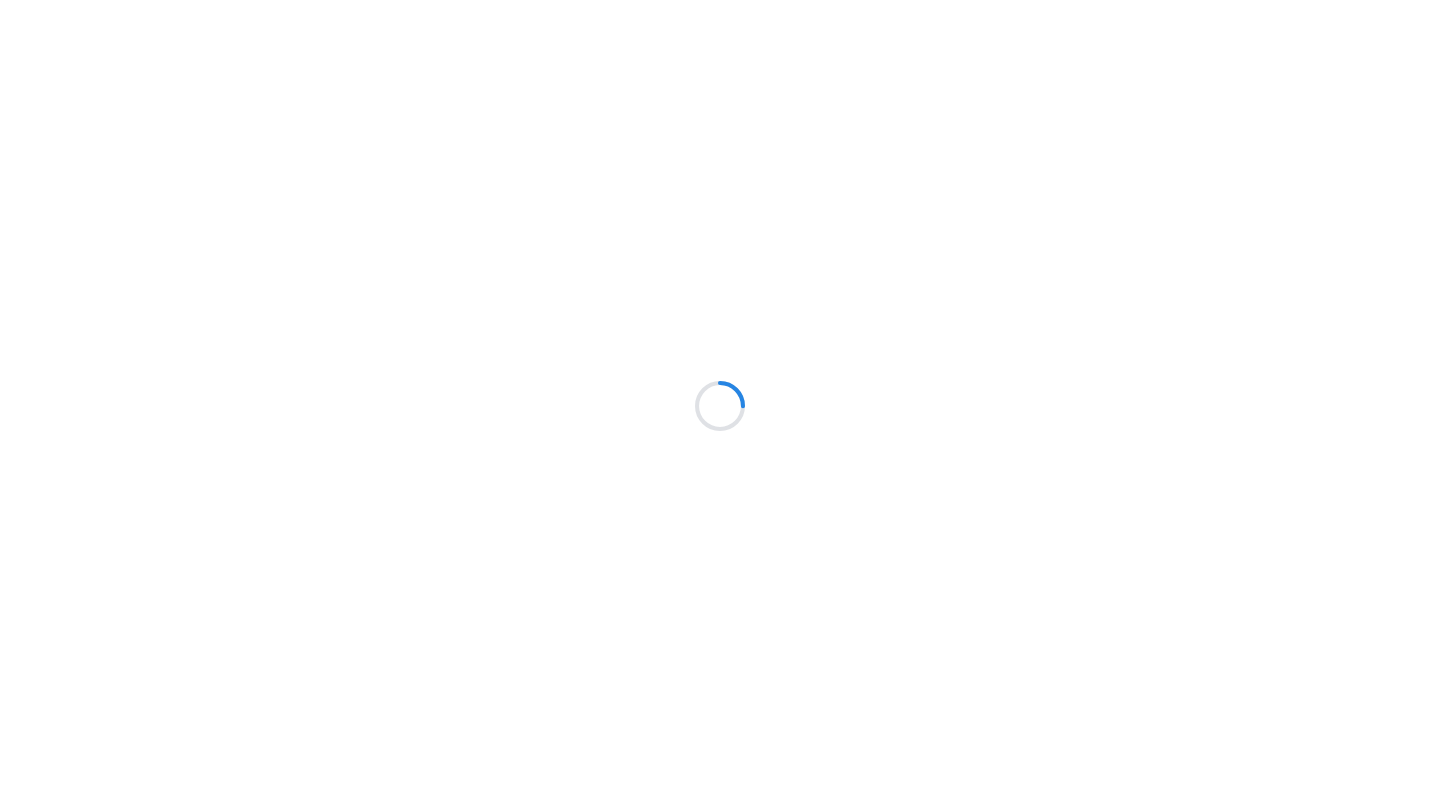 scroll, scrollTop: 0, scrollLeft: 0, axis: both 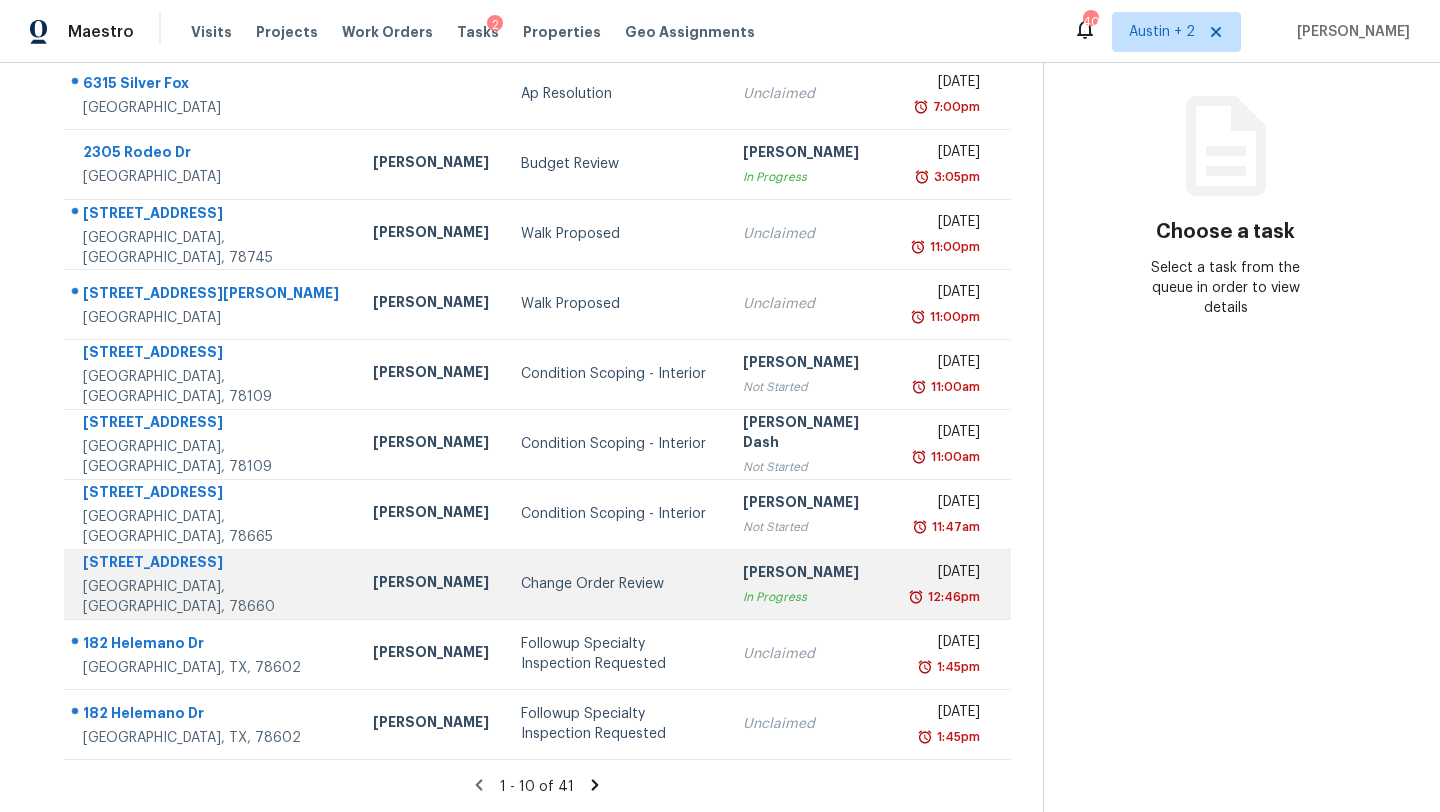 click on "Change Order Review" at bounding box center [616, 584] 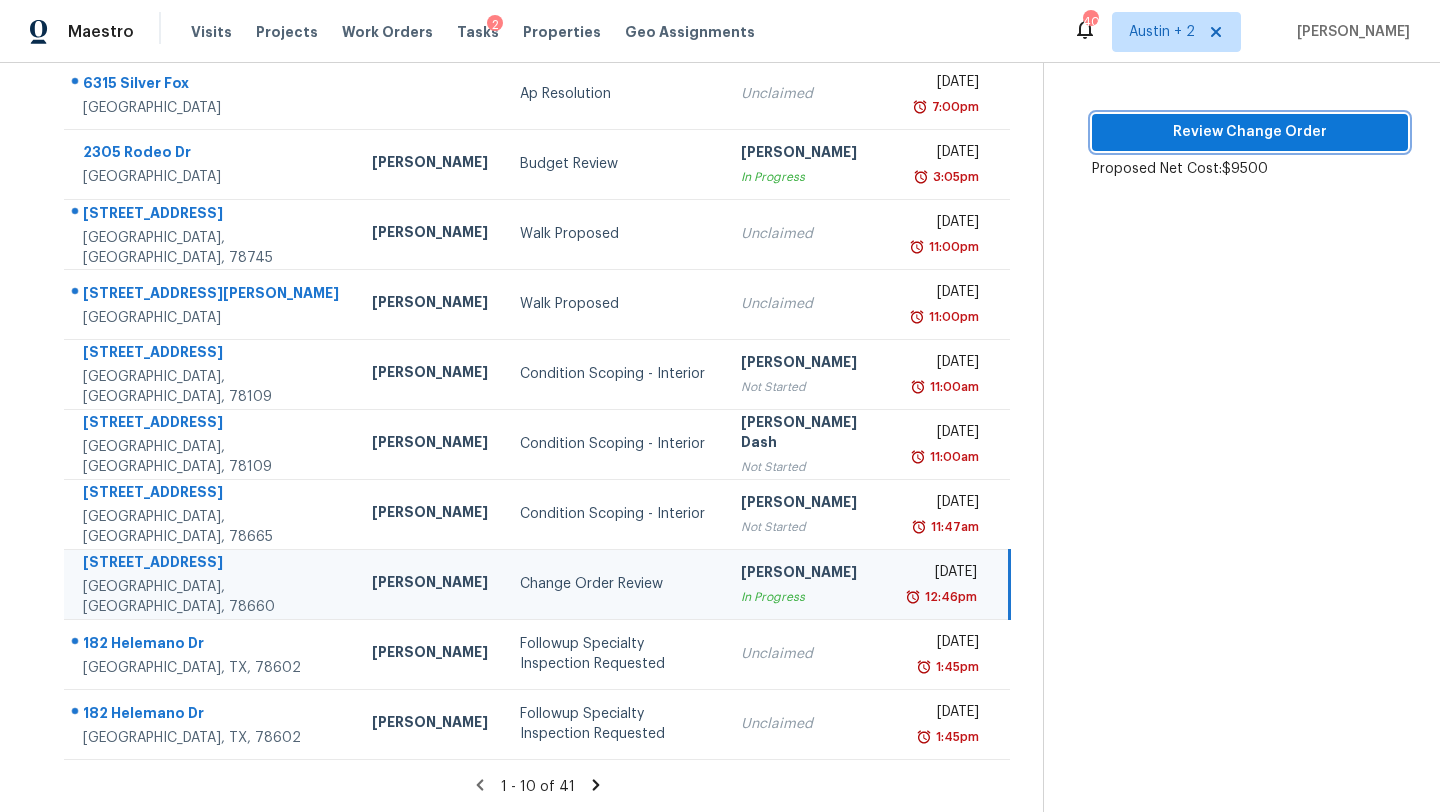 click on "Review Change Order" at bounding box center (1250, 132) 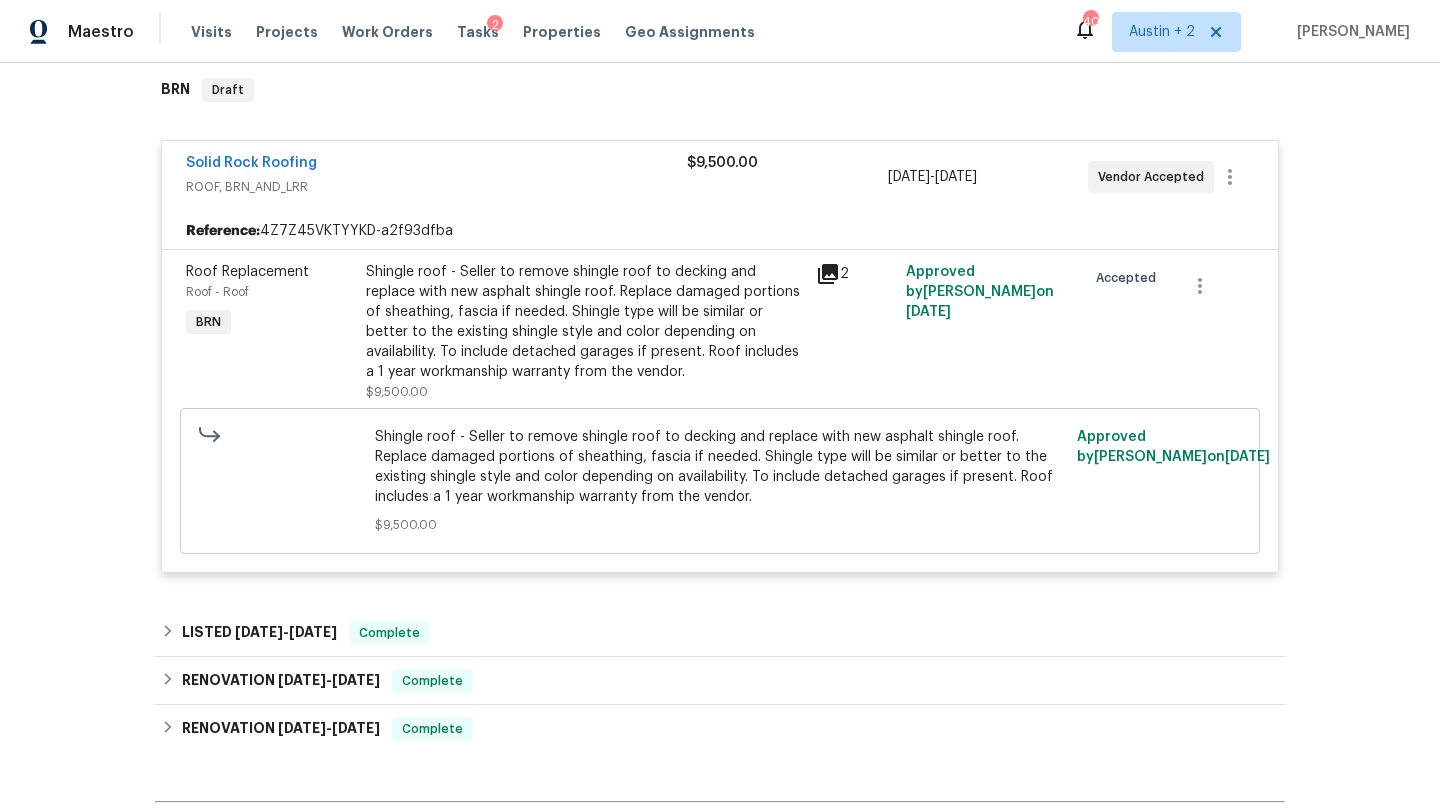 scroll, scrollTop: 0, scrollLeft: 0, axis: both 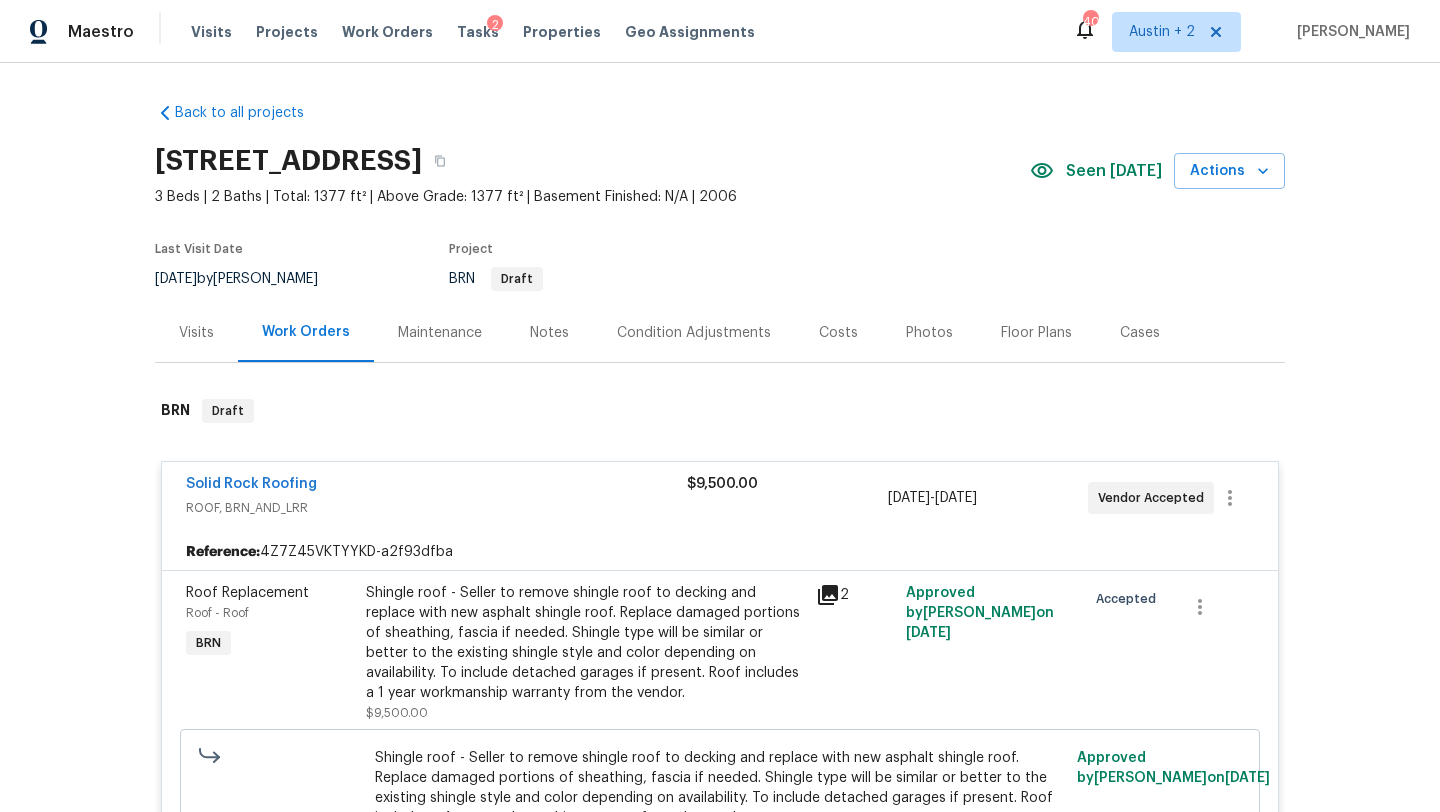 click on "Tasks 2" at bounding box center [478, 32] 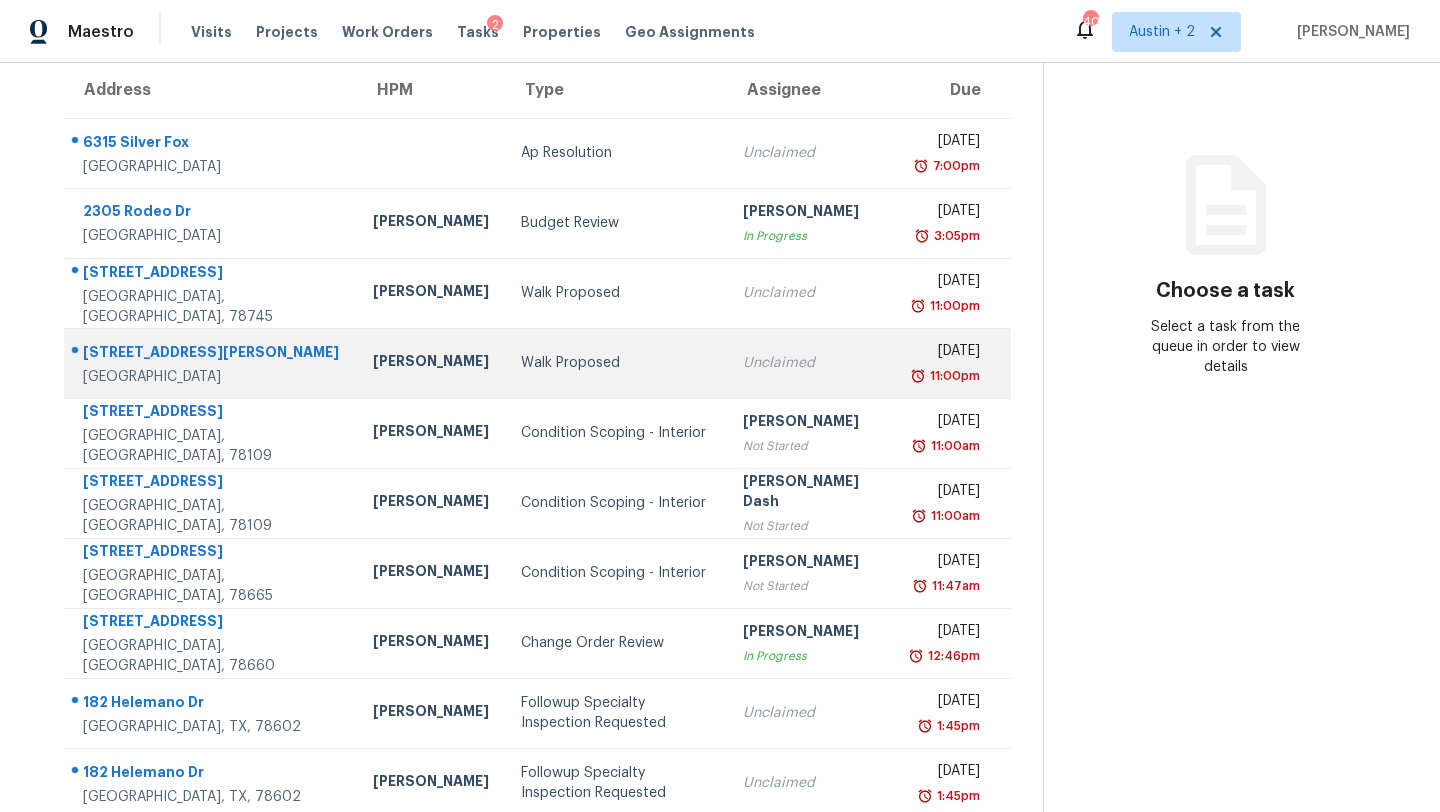 scroll, scrollTop: 229, scrollLeft: 0, axis: vertical 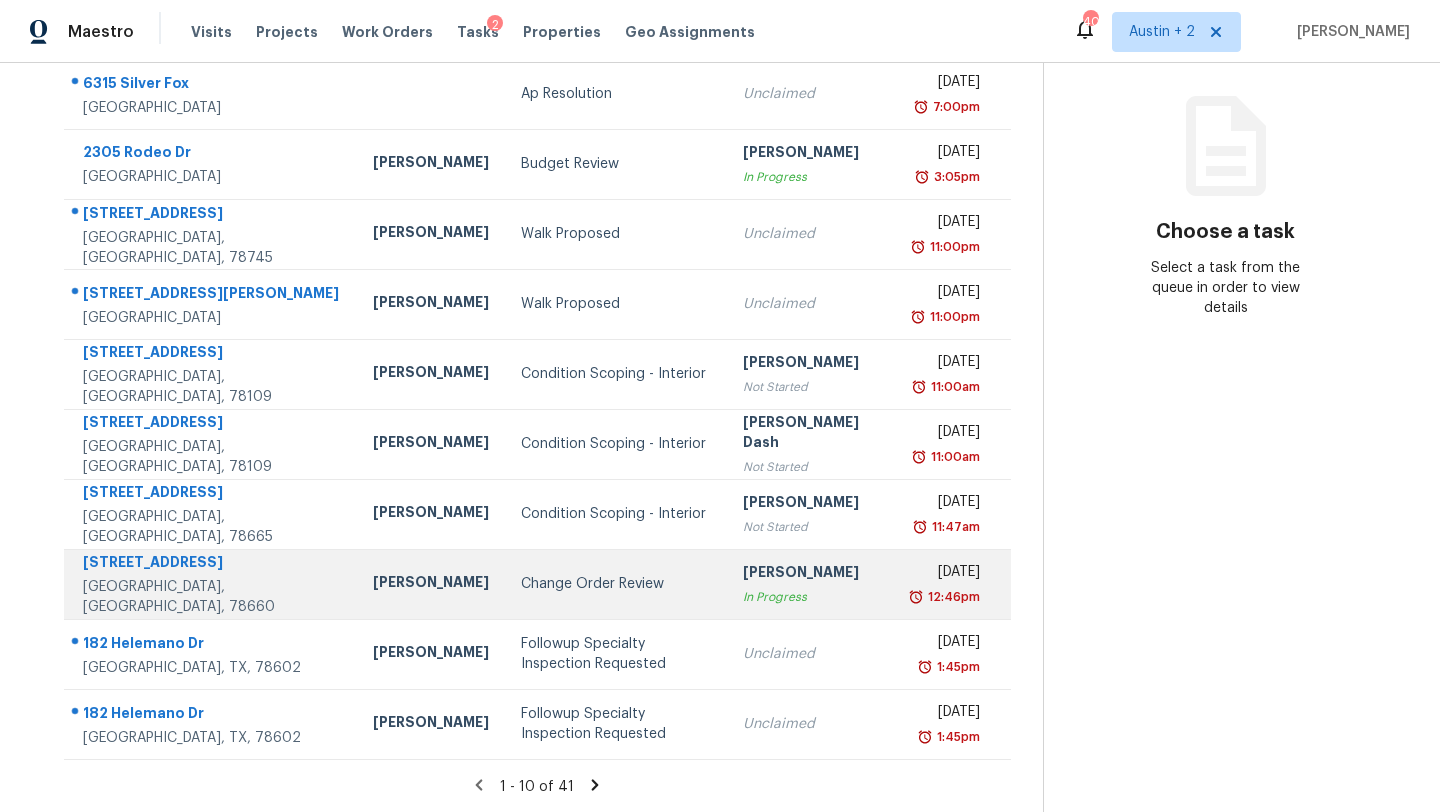 click on "Change Order Review" at bounding box center (616, 584) 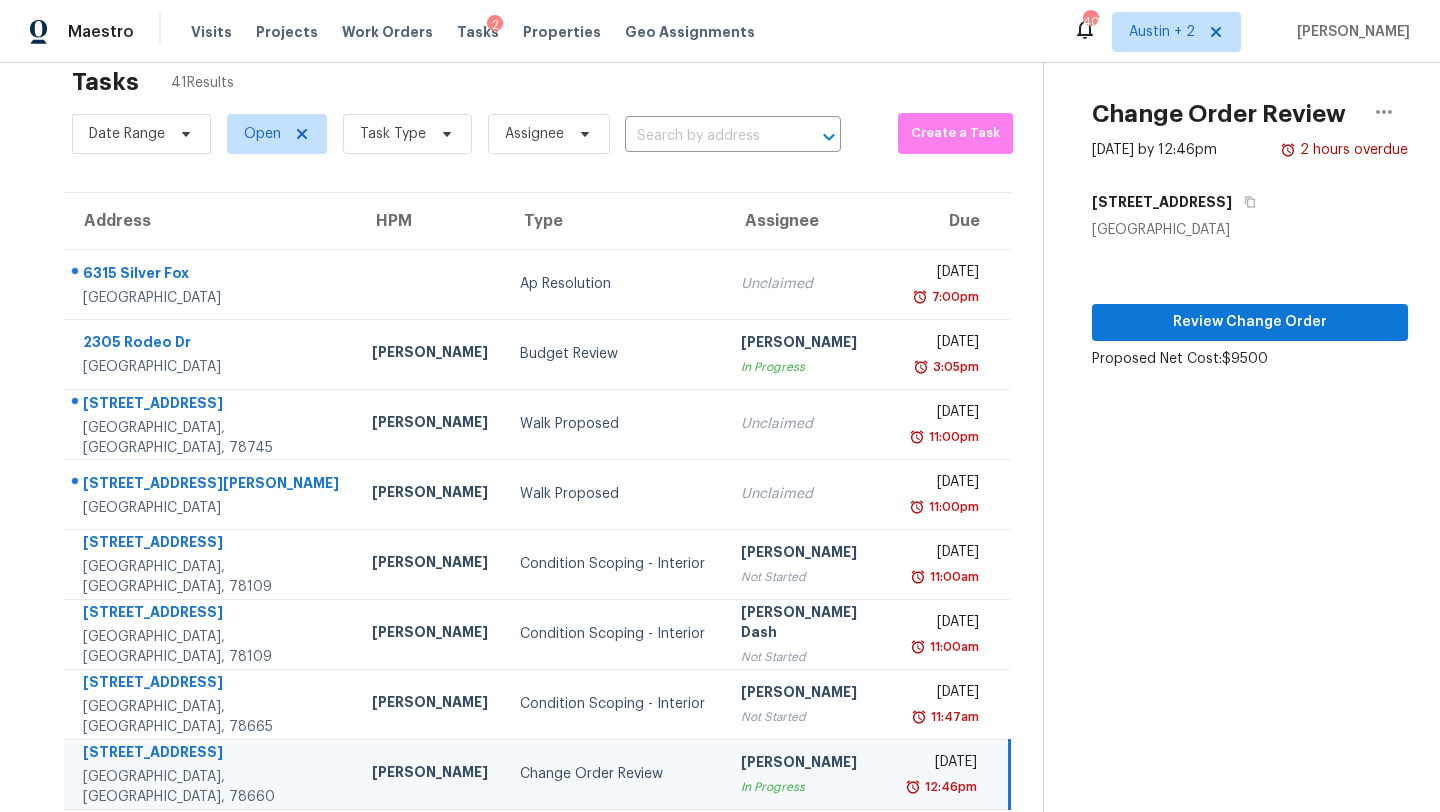 scroll, scrollTop: 0, scrollLeft: 0, axis: both 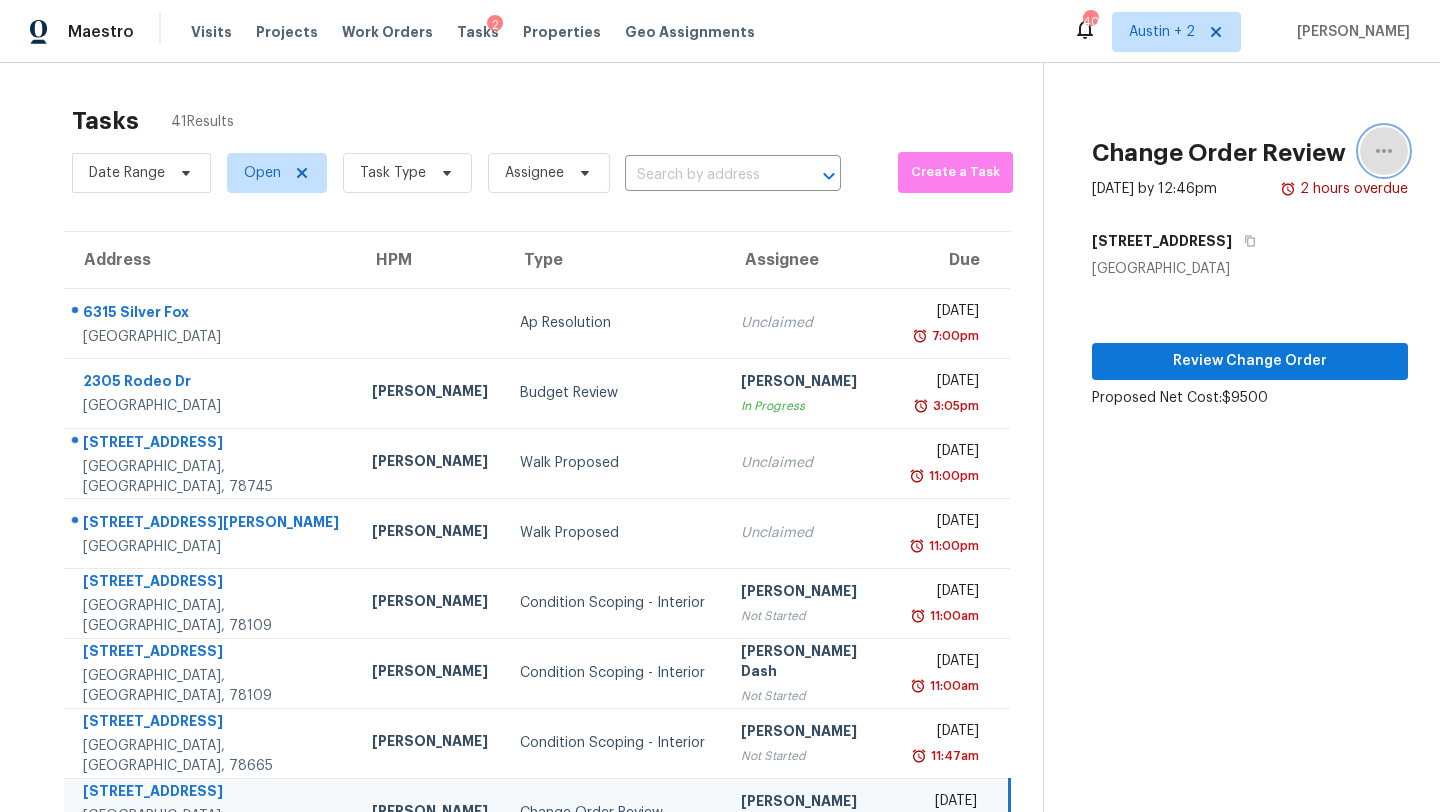 click 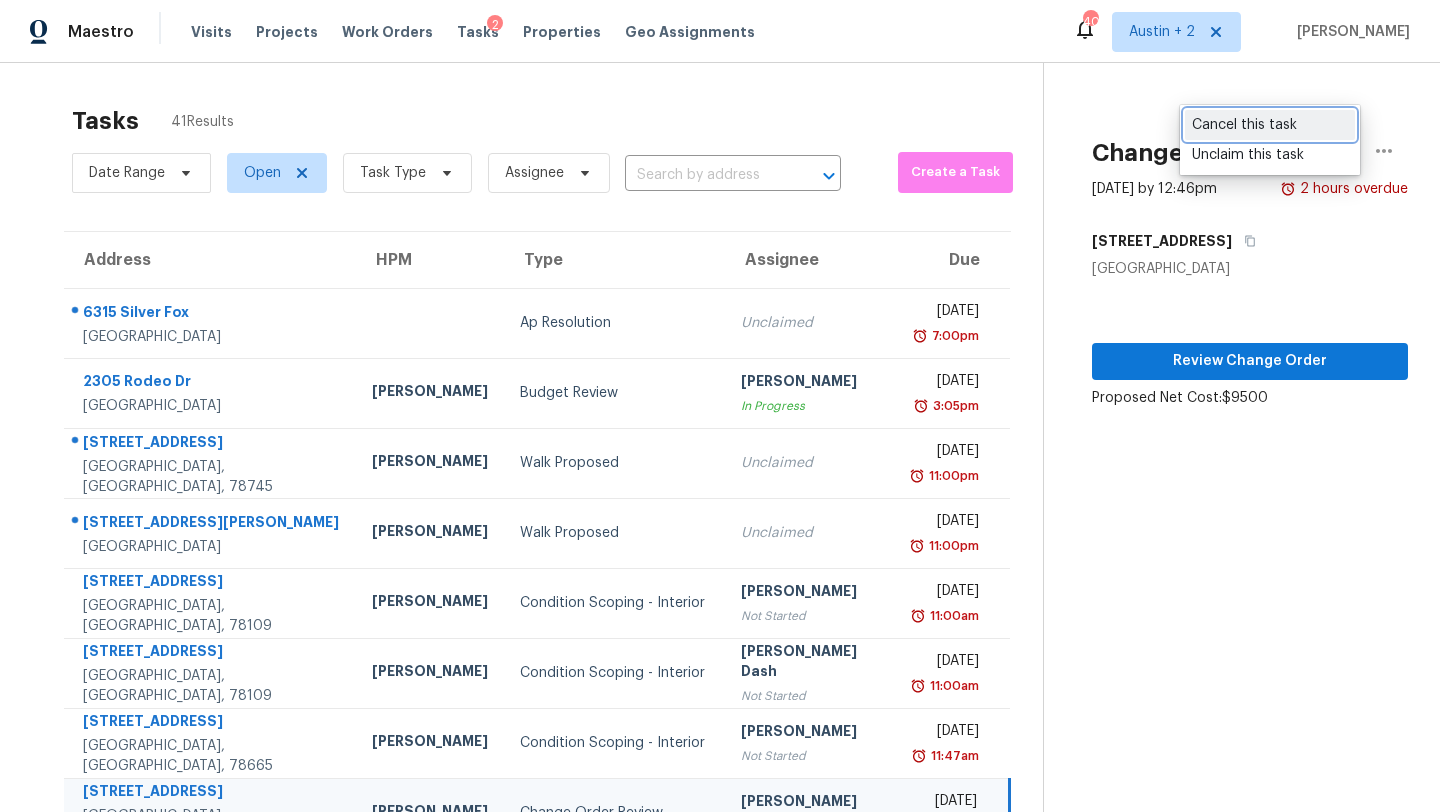 click on "Cancel this task" at bounding box center [1270, 125] 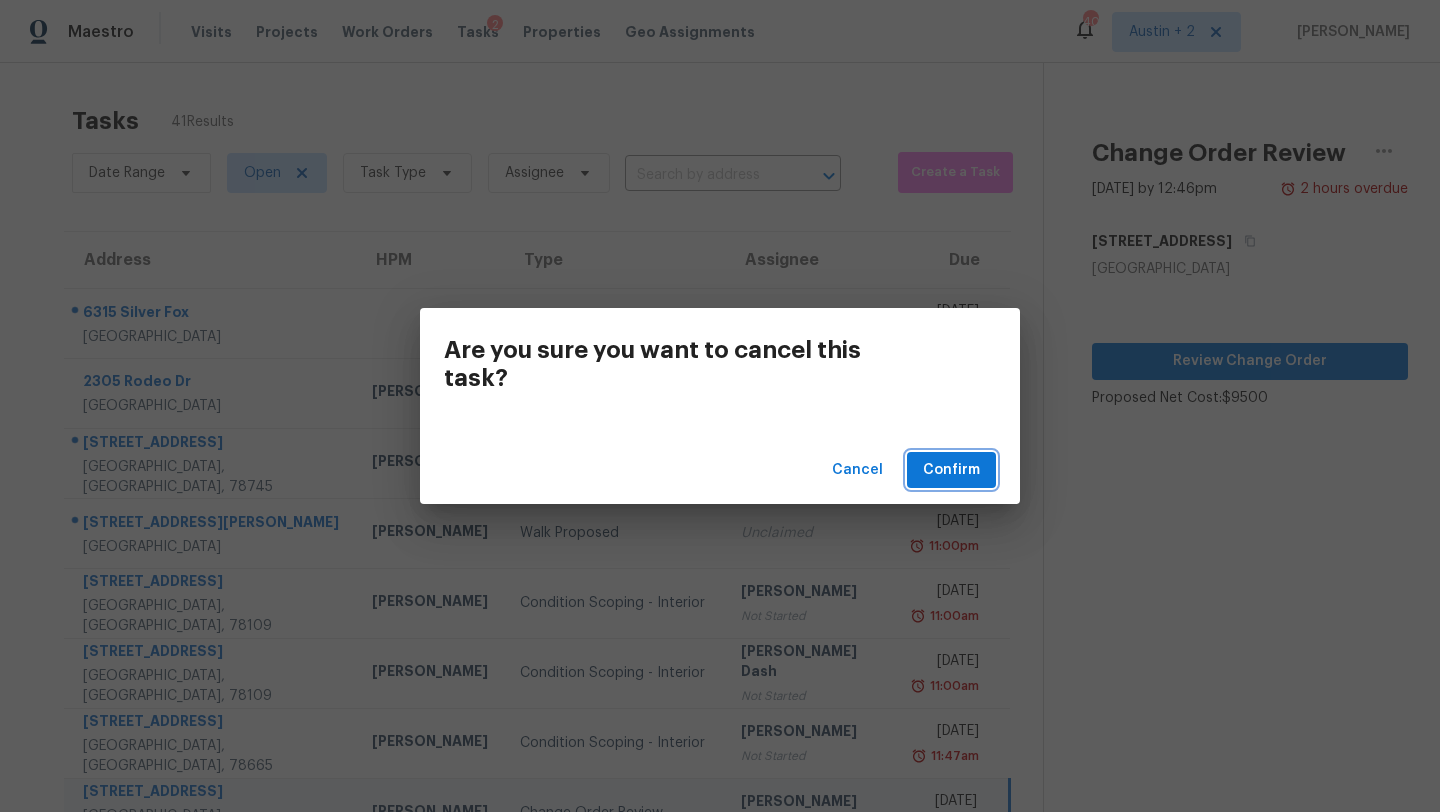 click on "Confirm" at bounding box center [951, 470] 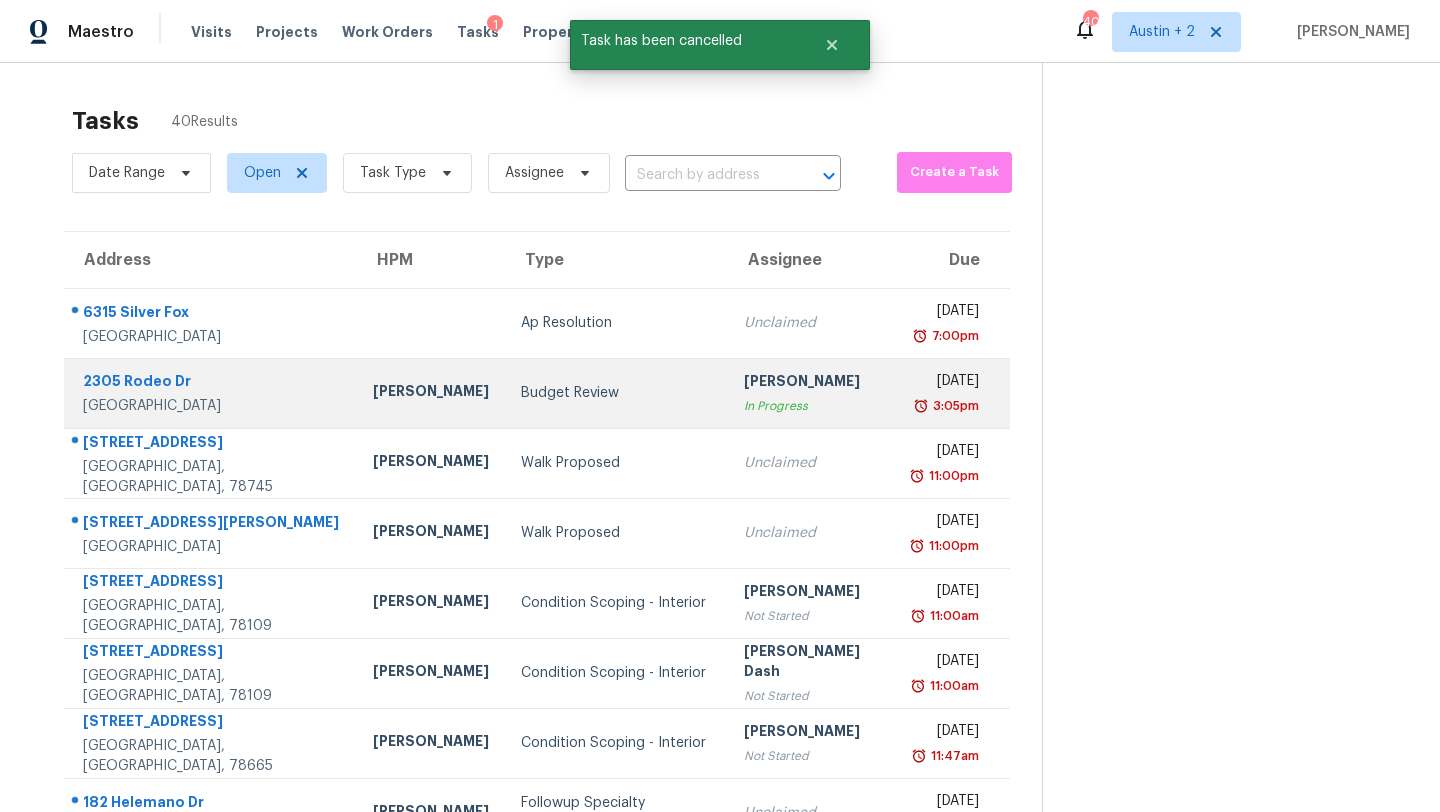click on "Budget Review" at bounding box center (616, 393) 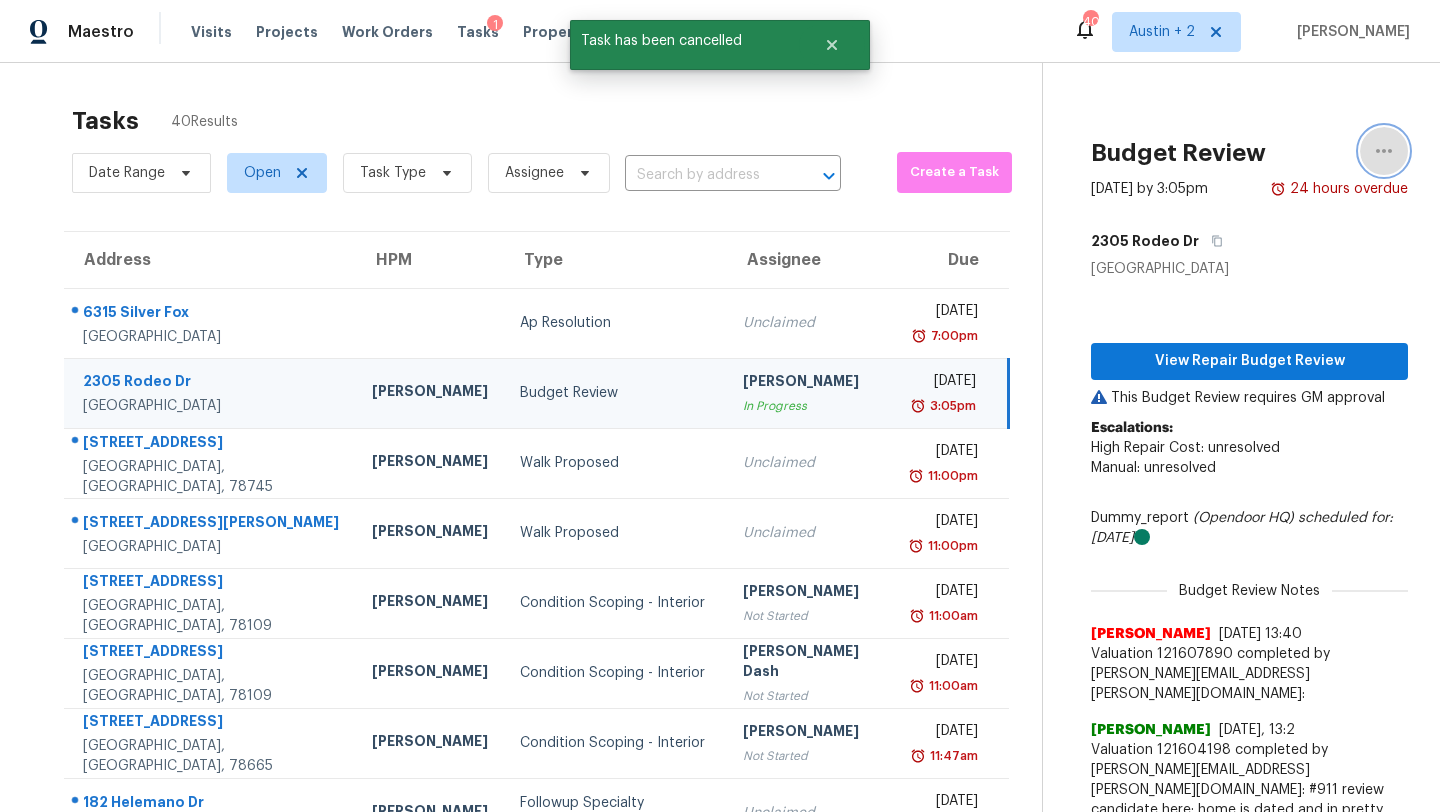 click 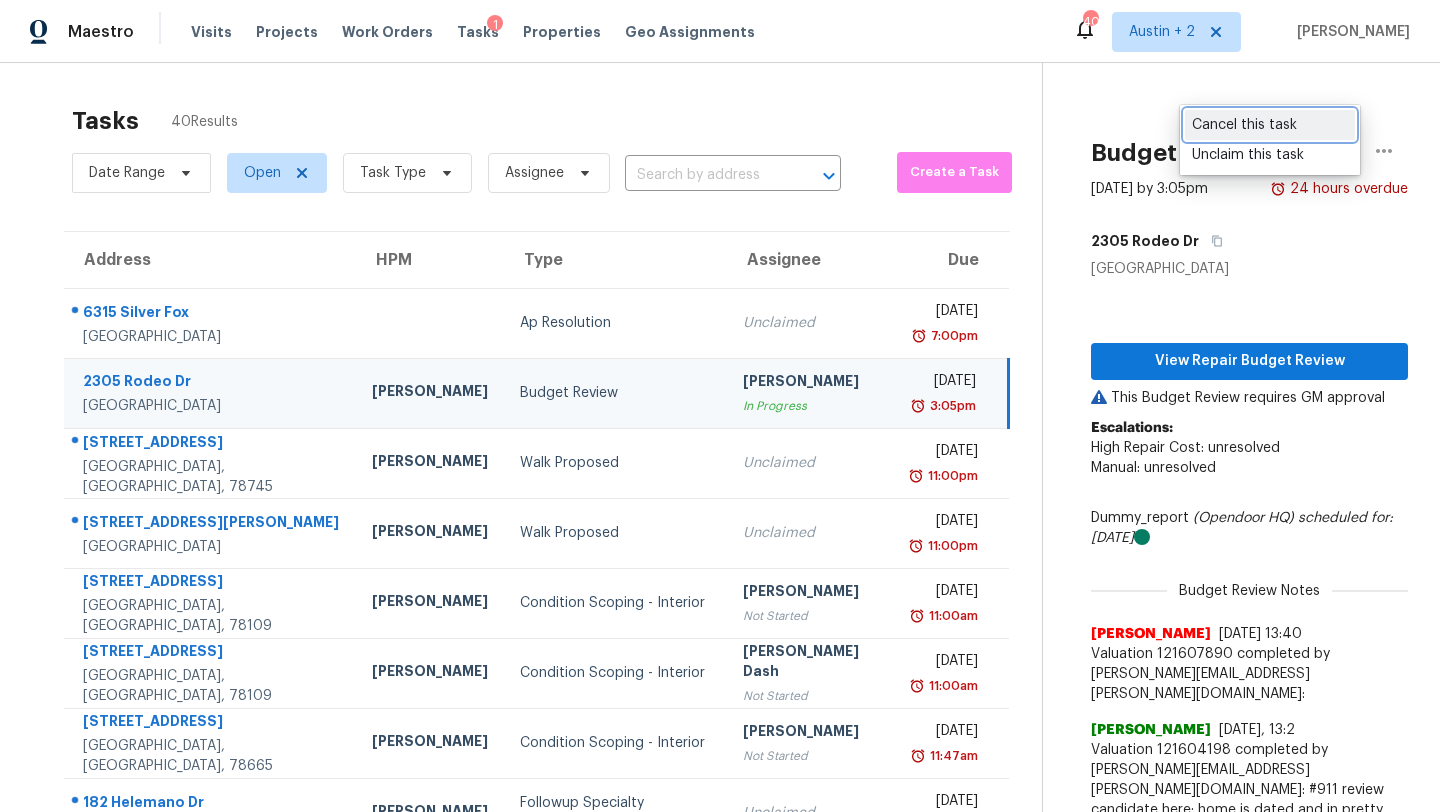 click on "Cancel this task" at bounding box center (1270, 125) 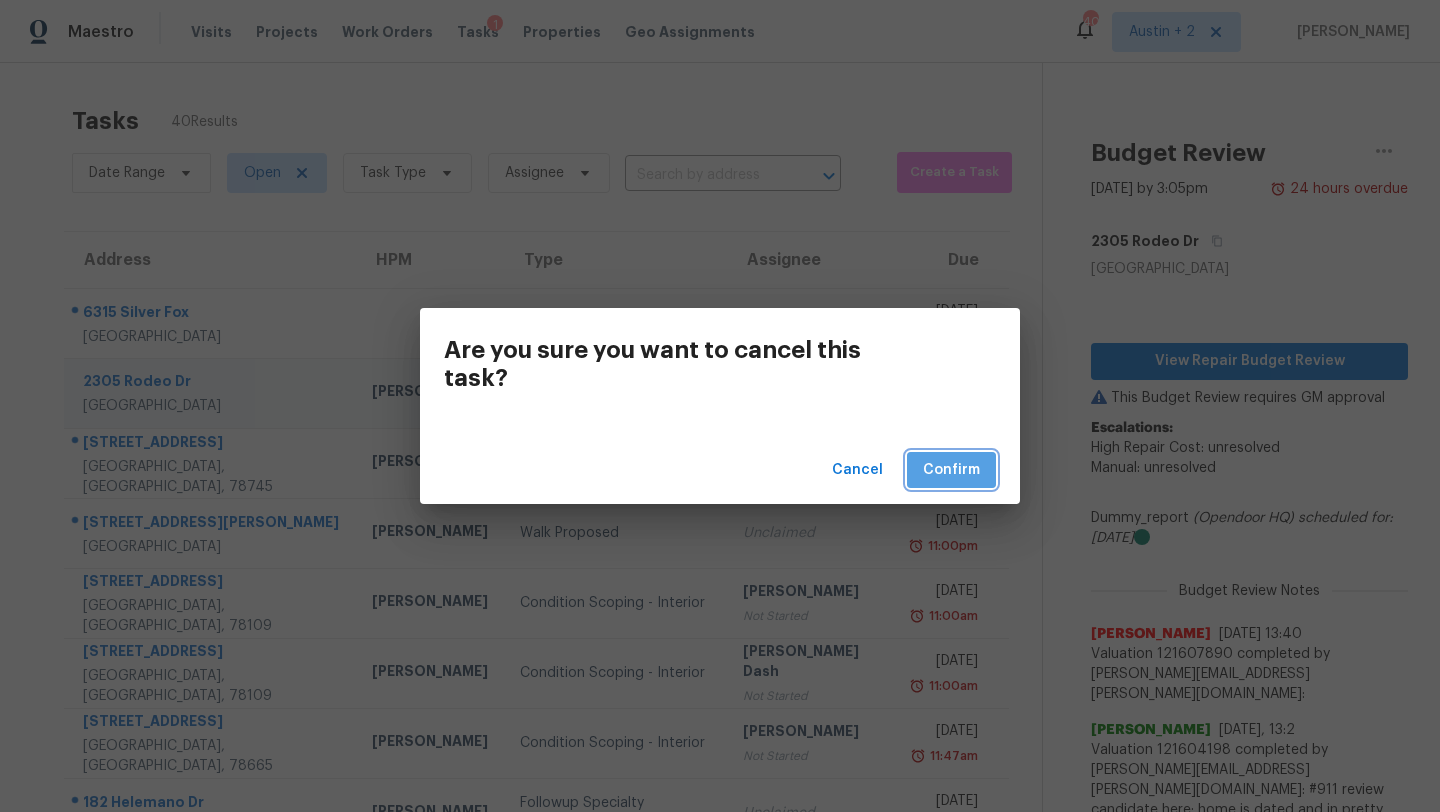click on "Confirm" at bounding box center (951, 470) 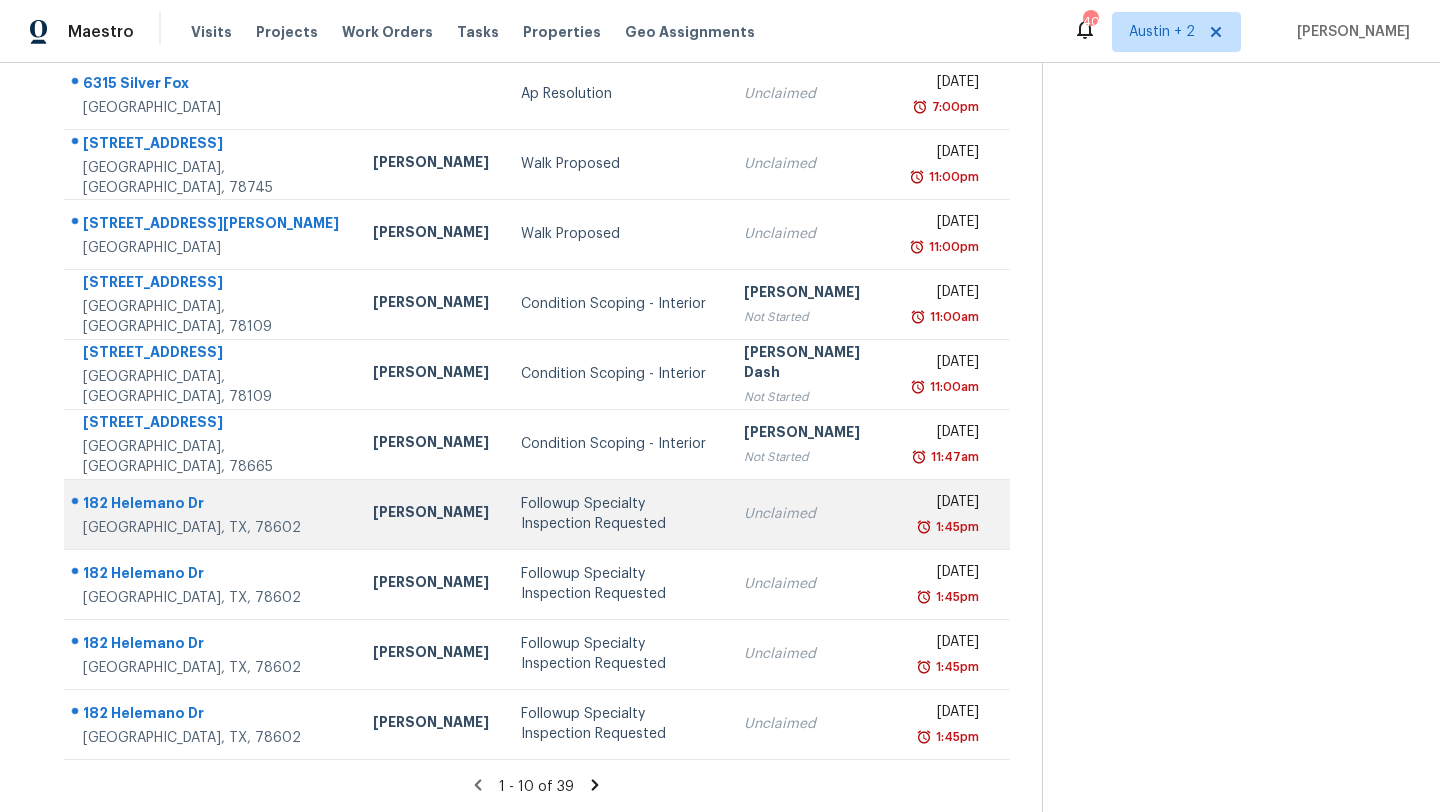 scroll, scrollTop: 0, scrollLeft: 0, axis: both 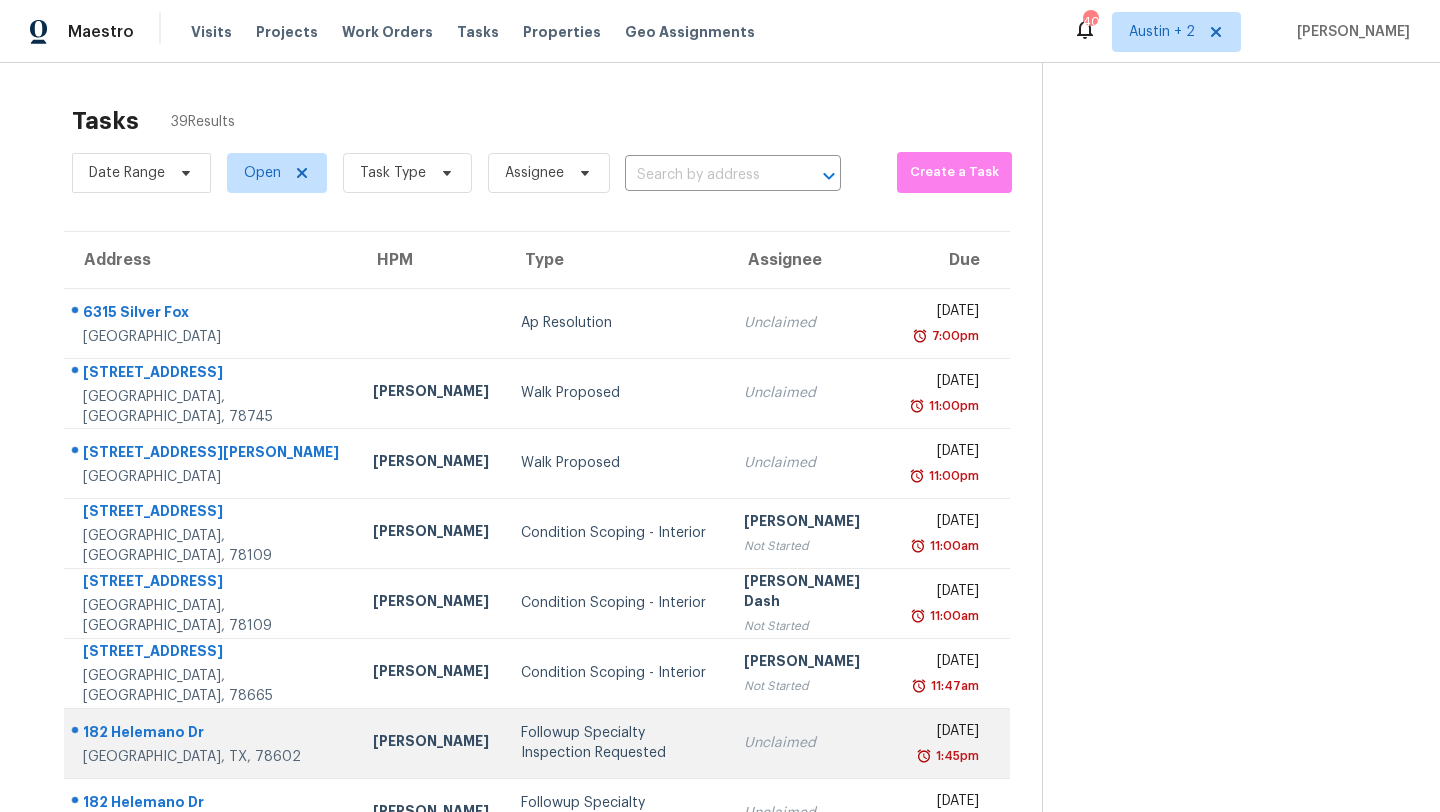 click on "Followup Specialty Inspection Requested" at bounding box center (616, 743) 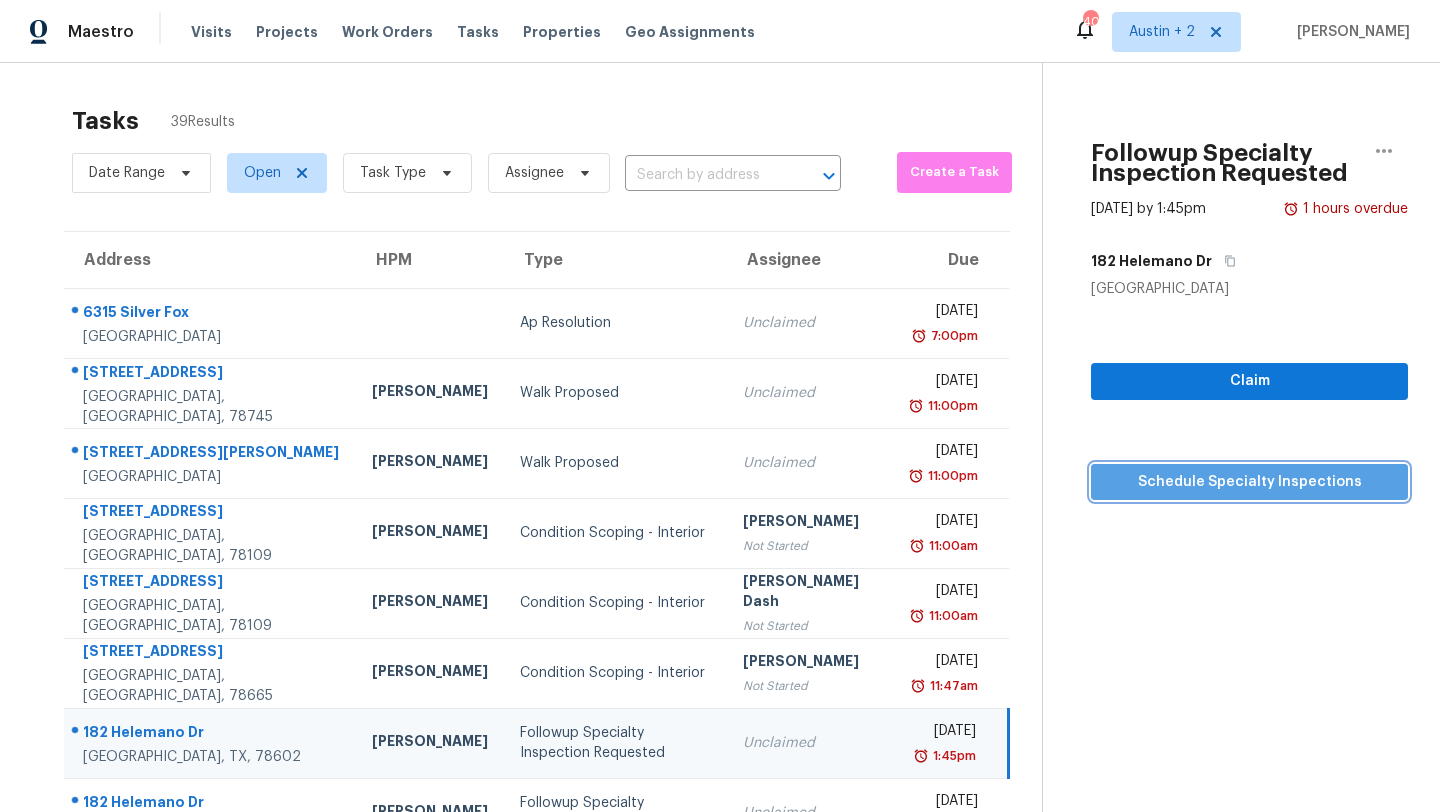 click on "Schedule Specialty Inspections" at bounding box center [1249, 482] 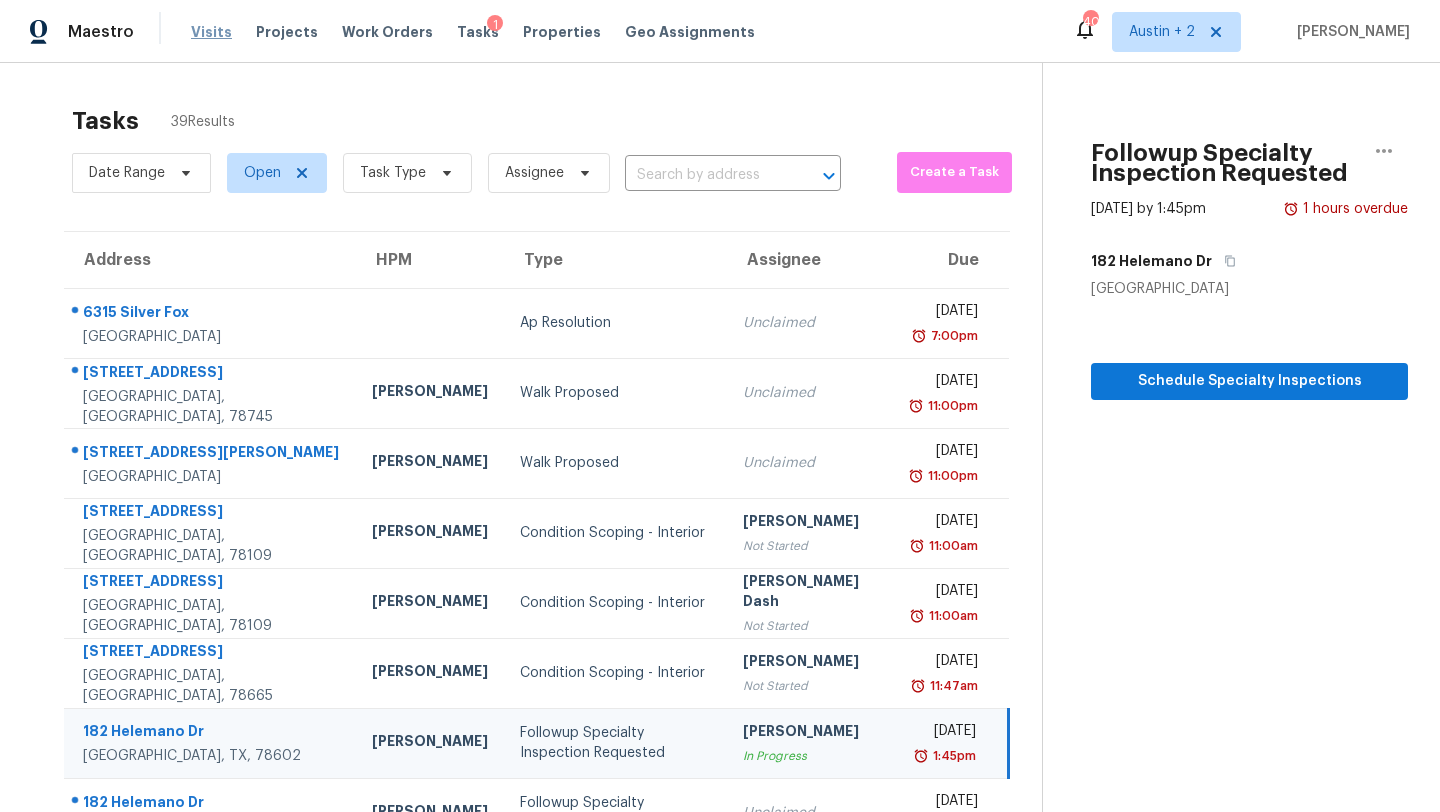 click on "Visits" at bounding box center (211, 32) 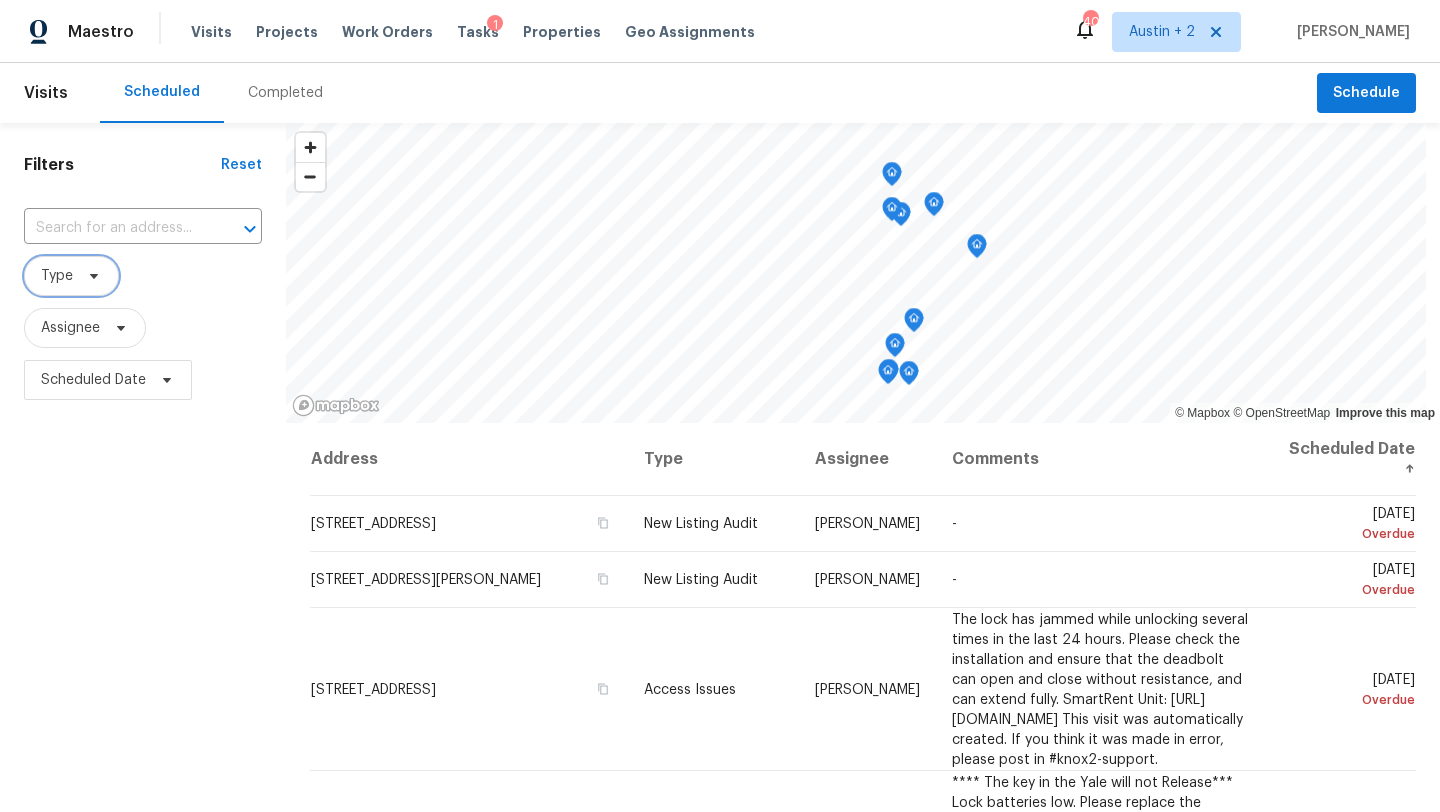 click 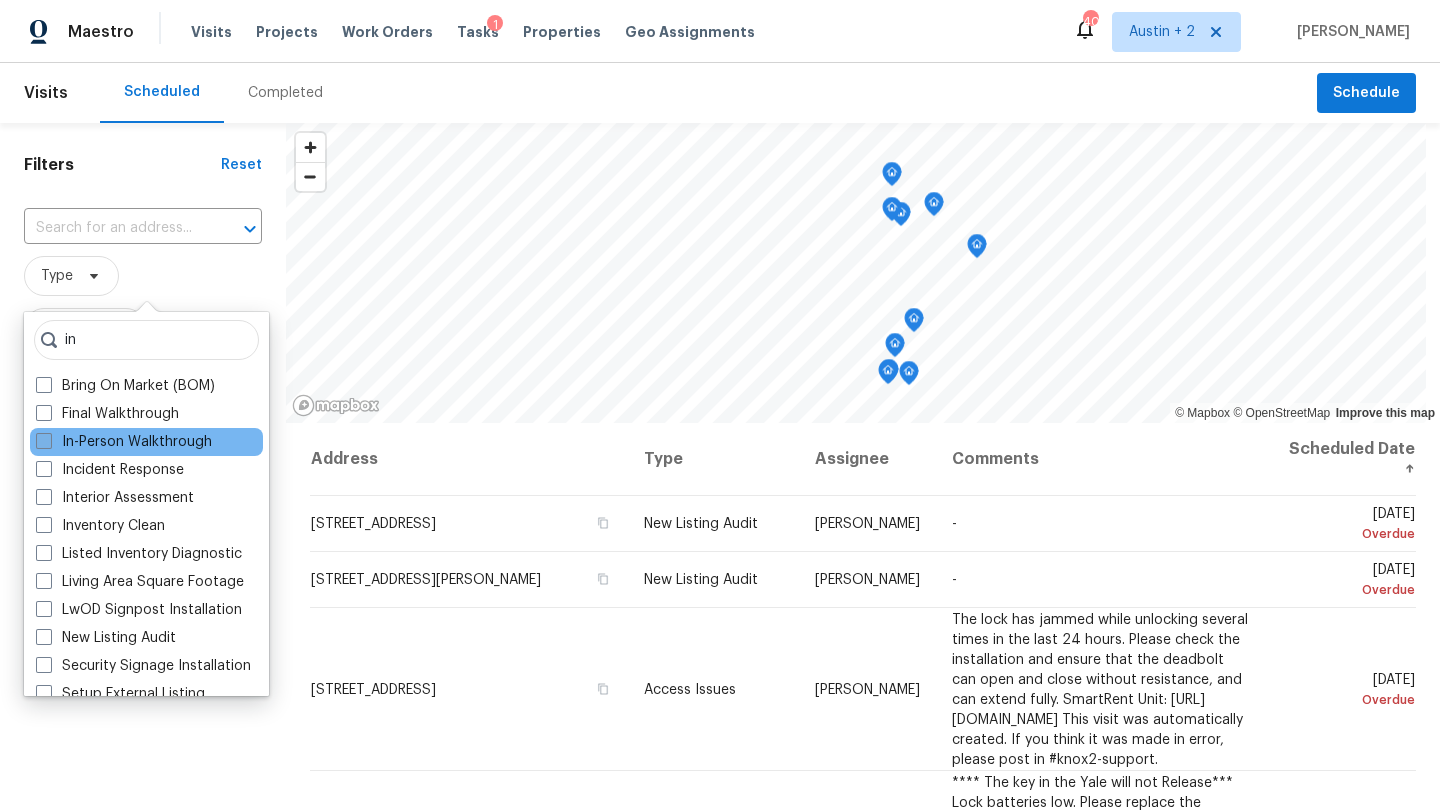 type on "in" 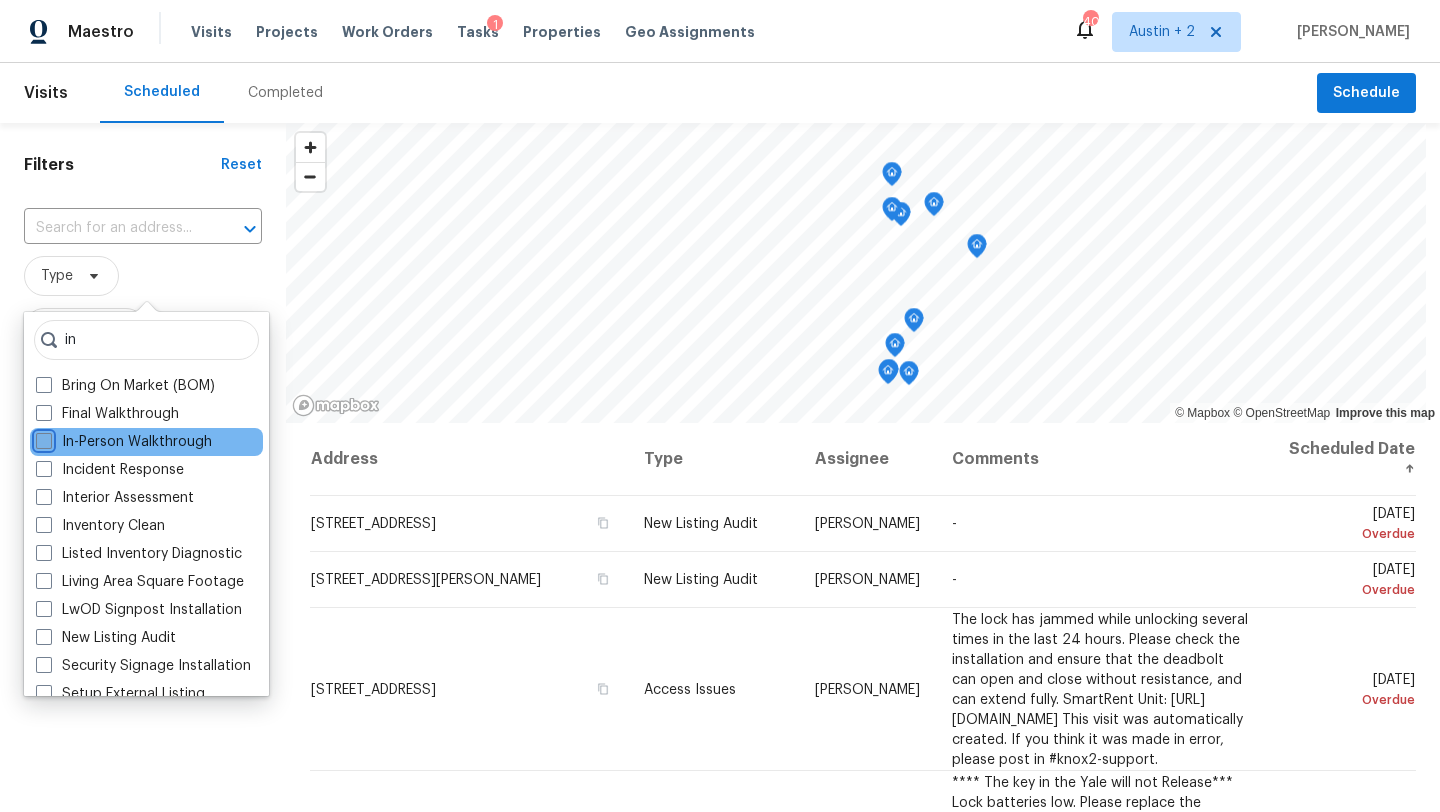 click on "In-Person Walkthrough" at bounding box center [42, 438] 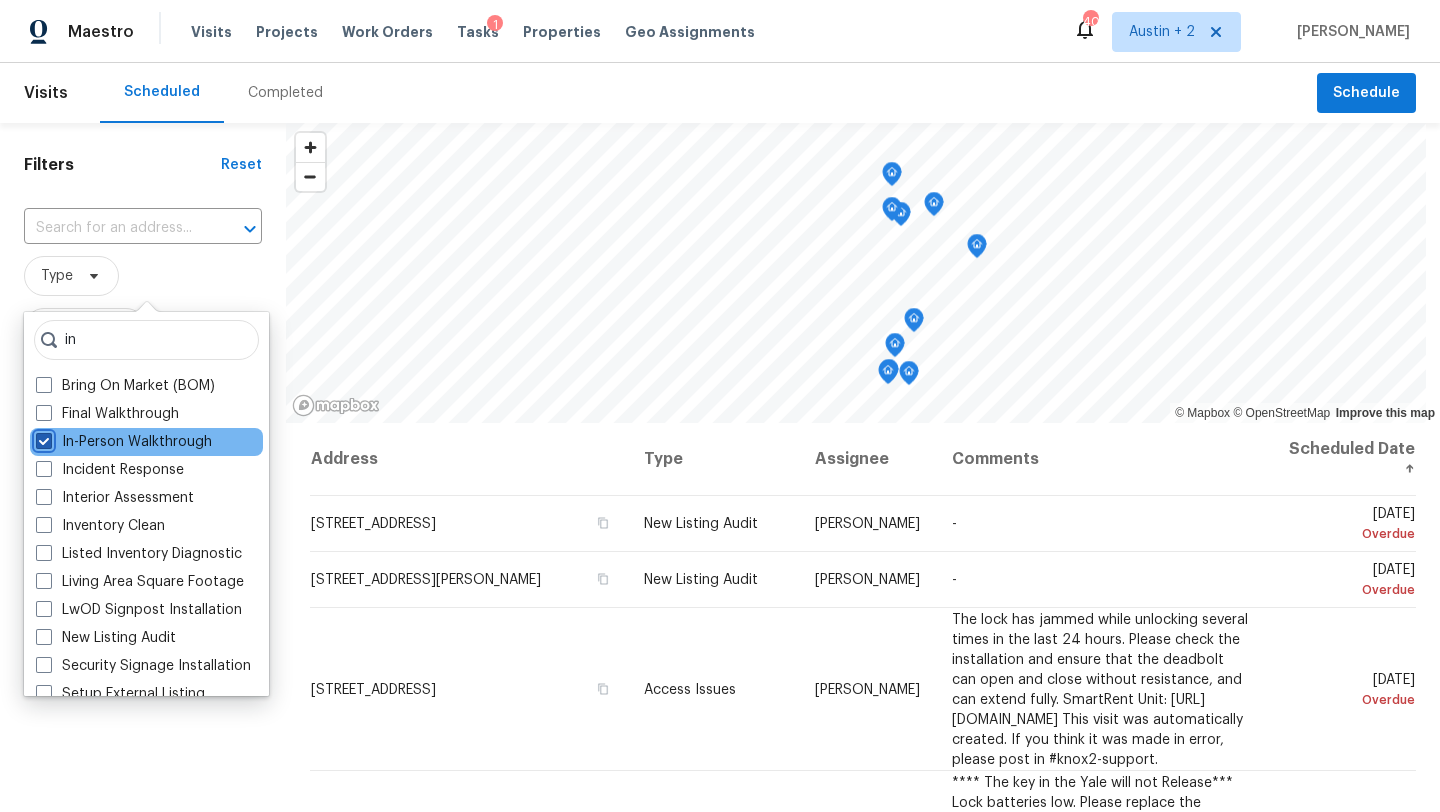 checkbox on "true" 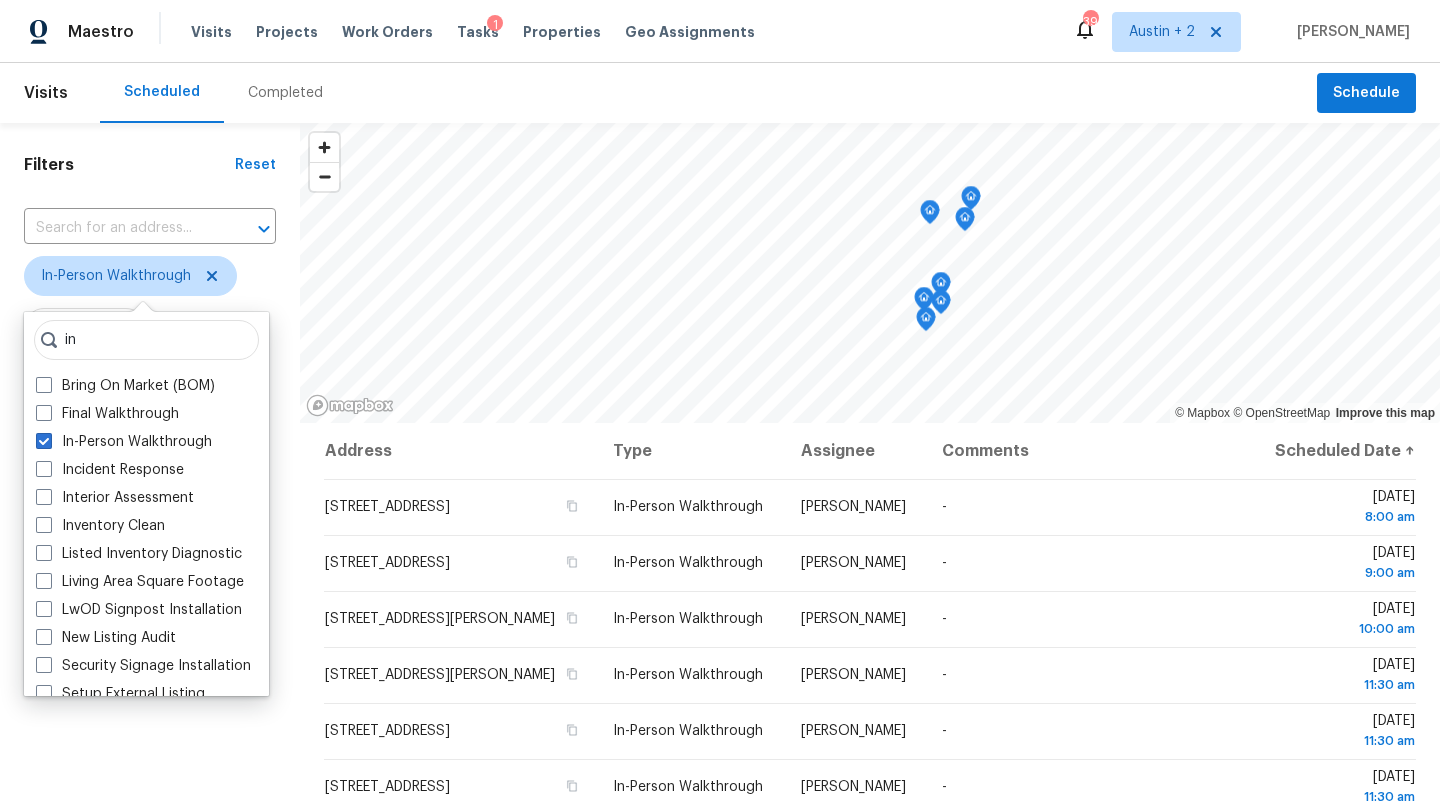 click on "Scheduled Completed" at bounding box center [708, 93] 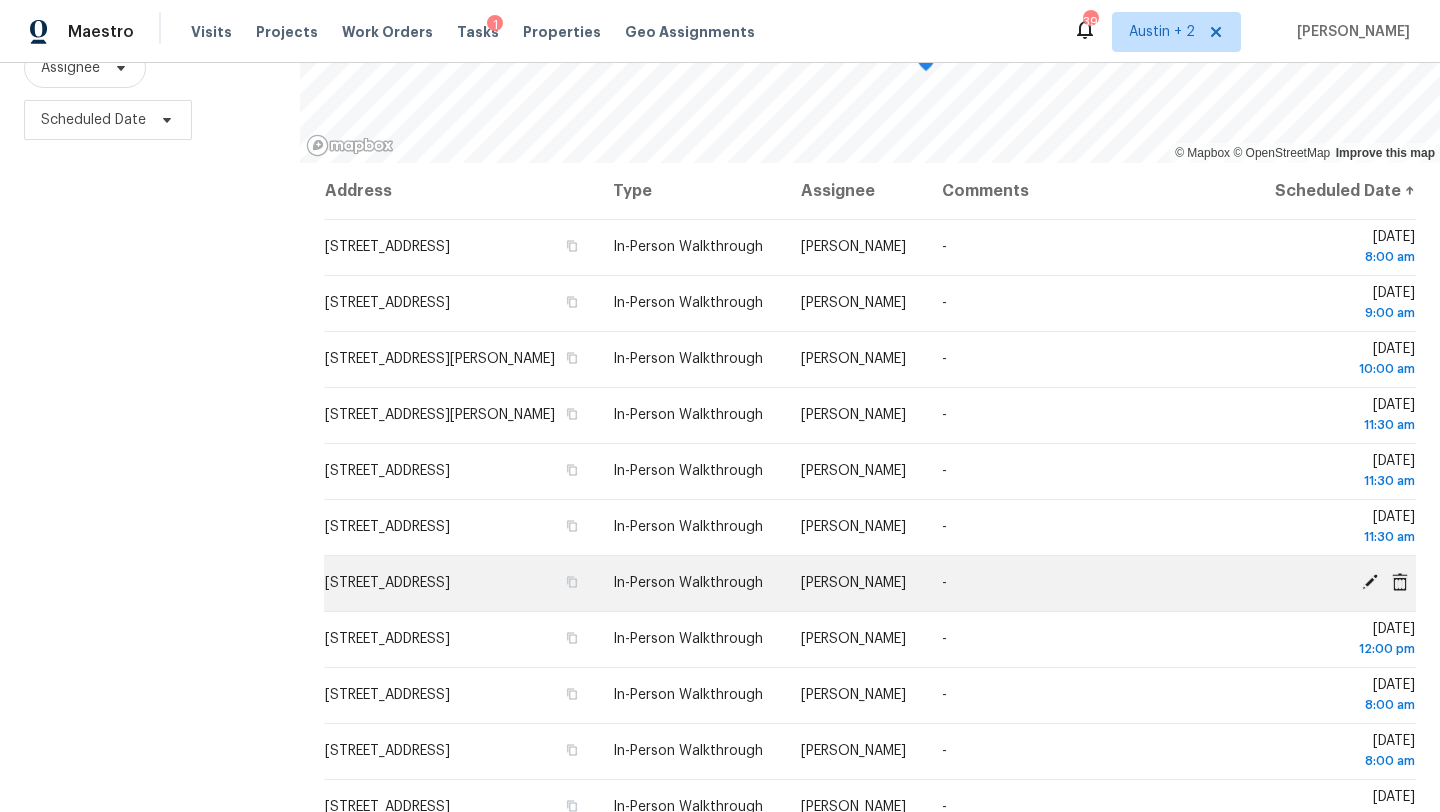 scroll, scrollTop: 0, scrollLeft: 0, axis: both 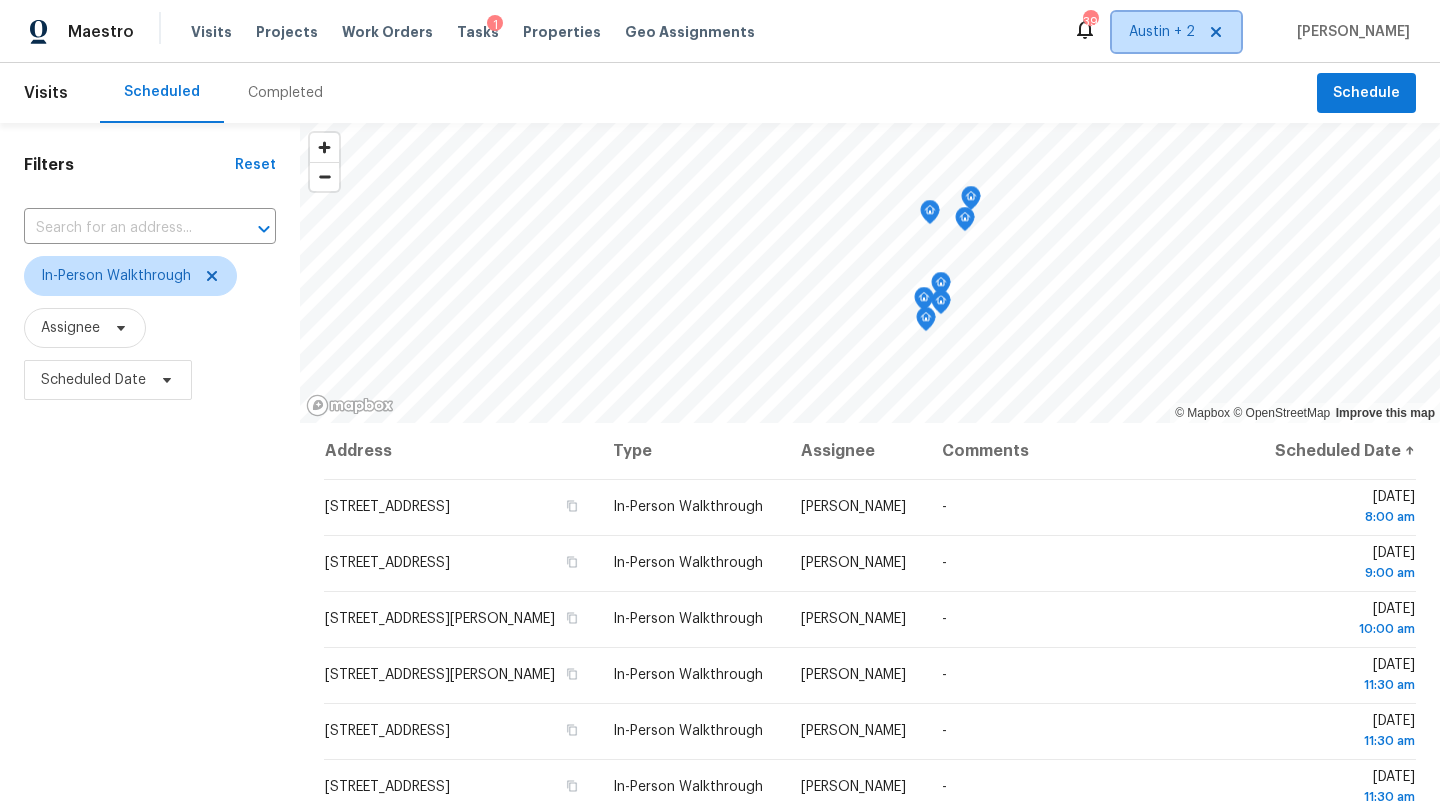 click on "Austin + 2" at bounding box center (1176, 32) 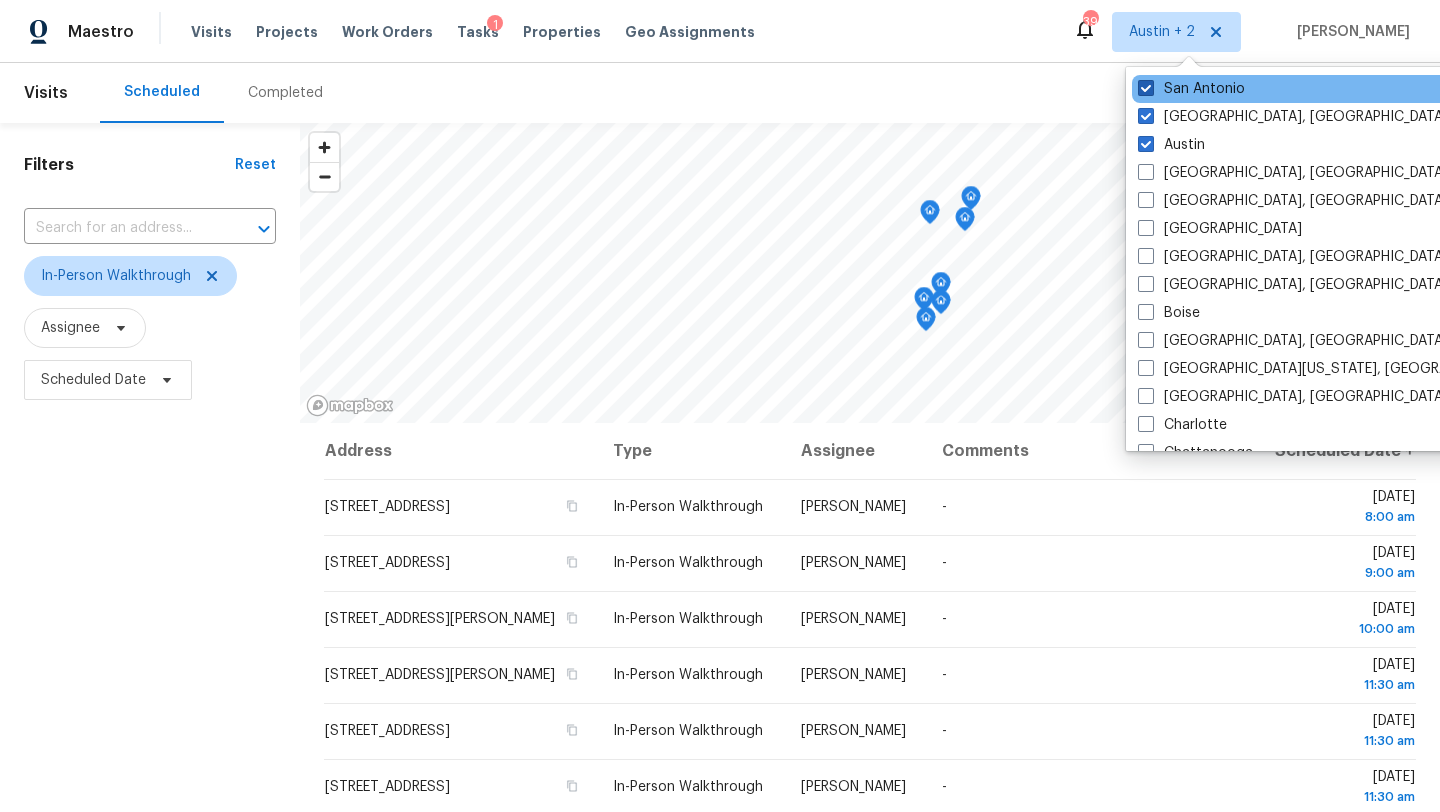 click on "San Antonio" at bounding box center (1191, 89) 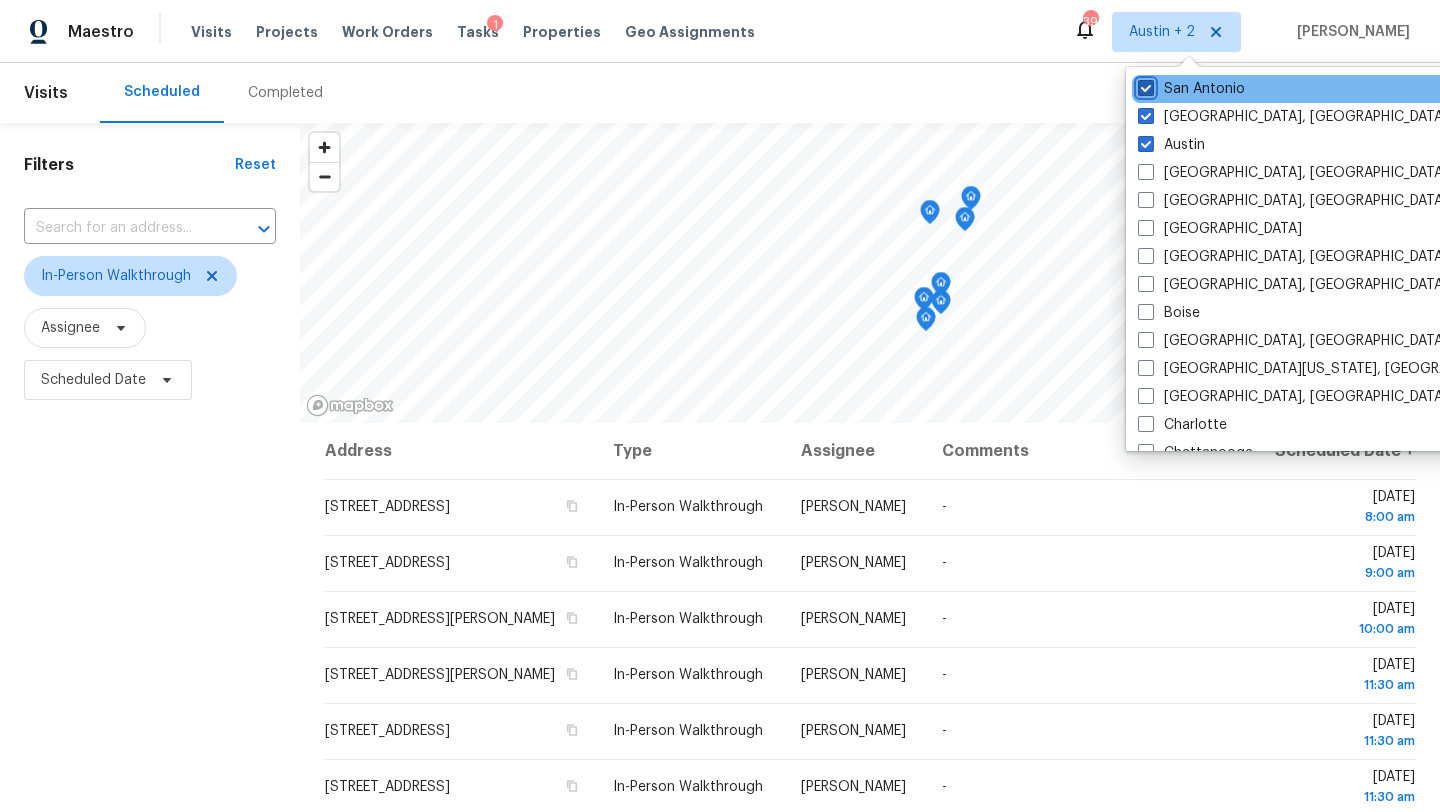 click on "San Antonio" at bounding box center (1144, 85) 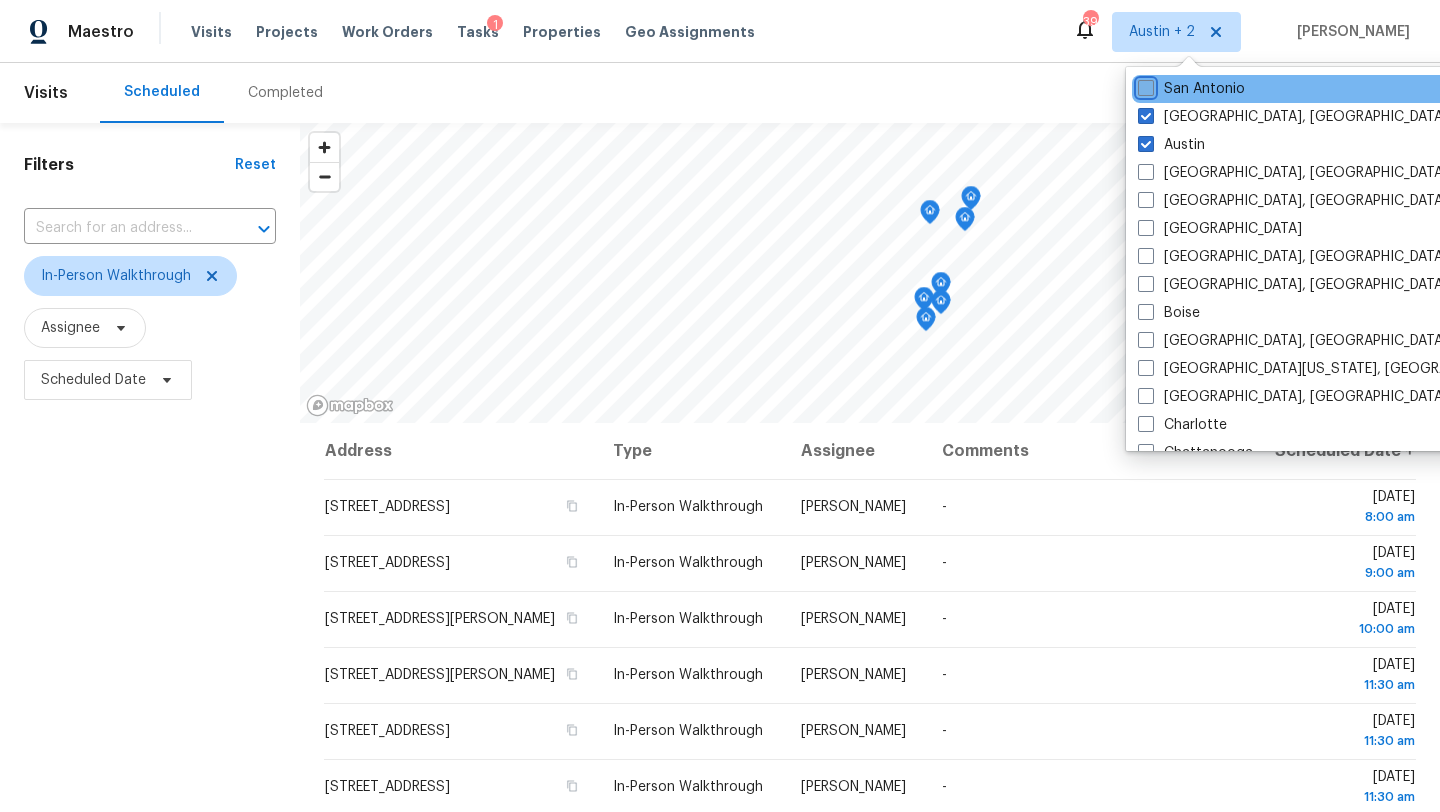 checkbox on "false" 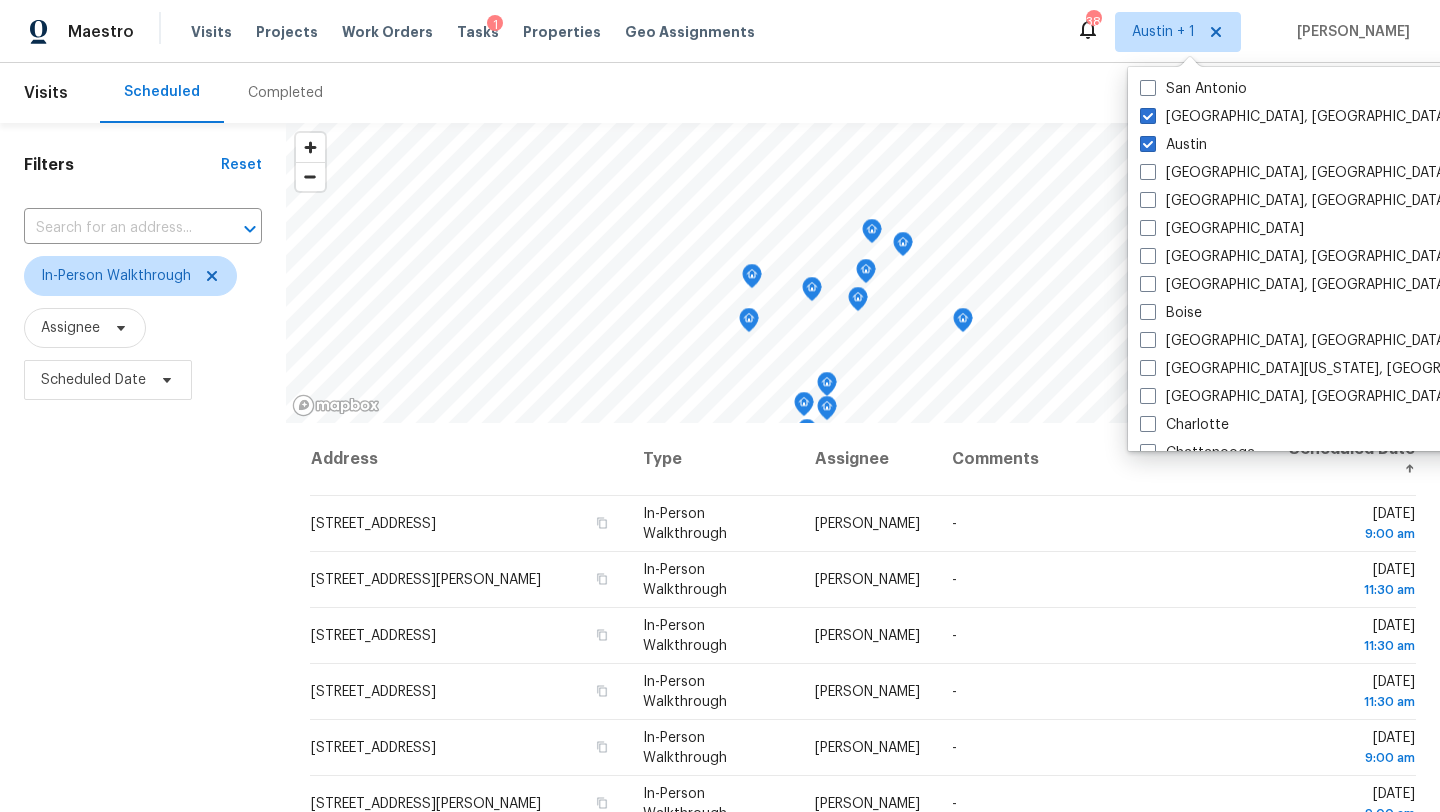 click on "Filters Reset ​ In-Person Walkthrough Assignee Scheduled Date" at bounding box center (143, 598) 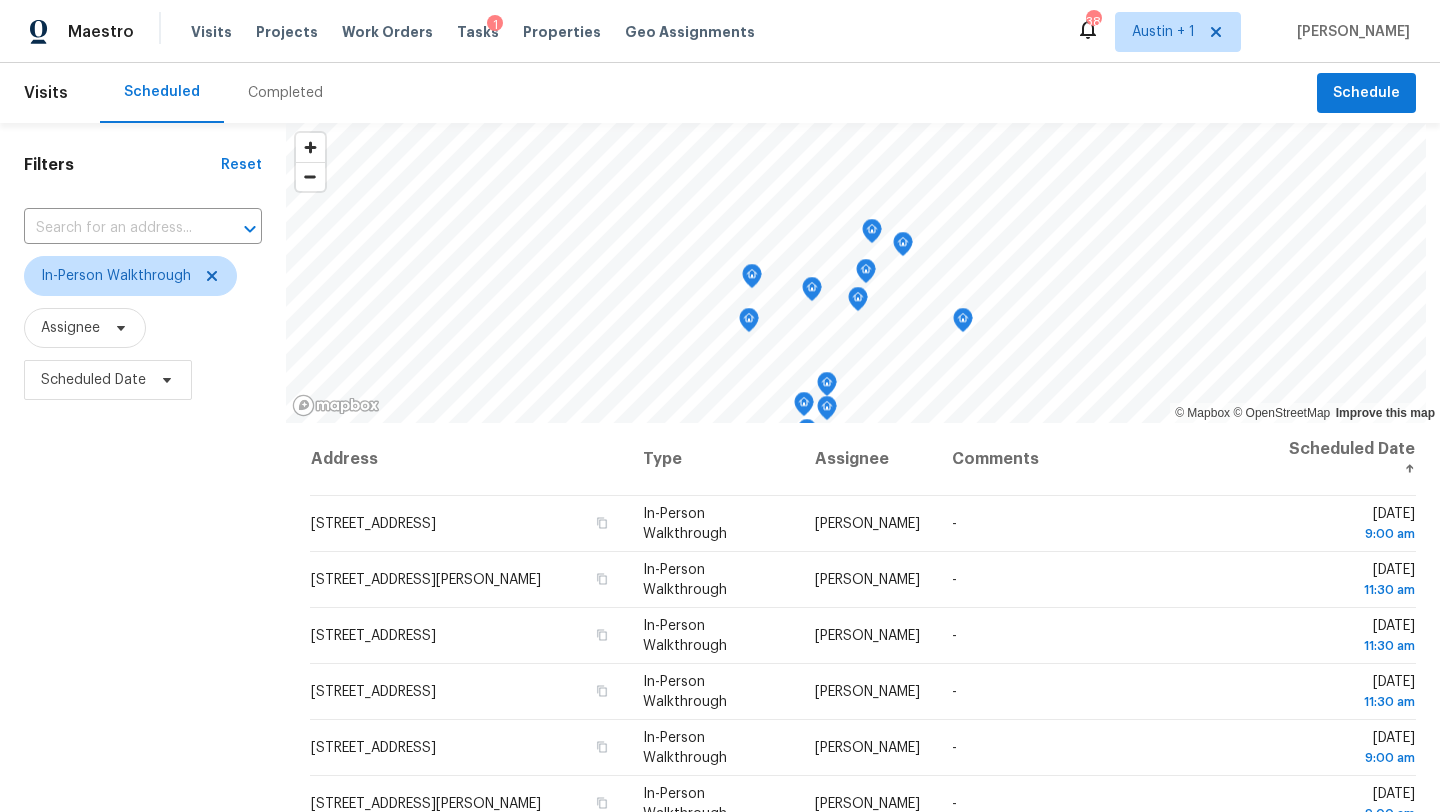 scroll, scrollTop: 260, scrollLeft: 0, axis: vertical 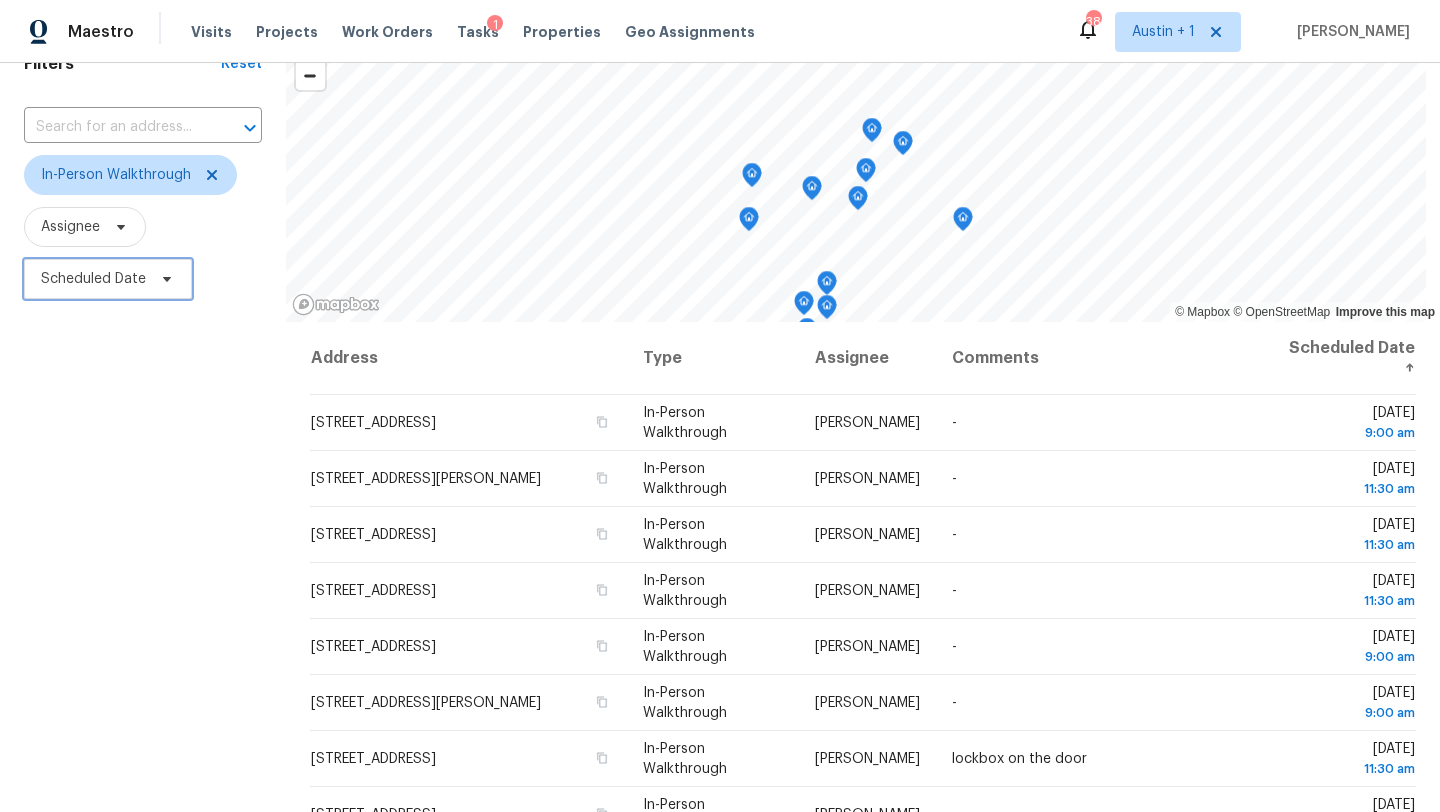 click 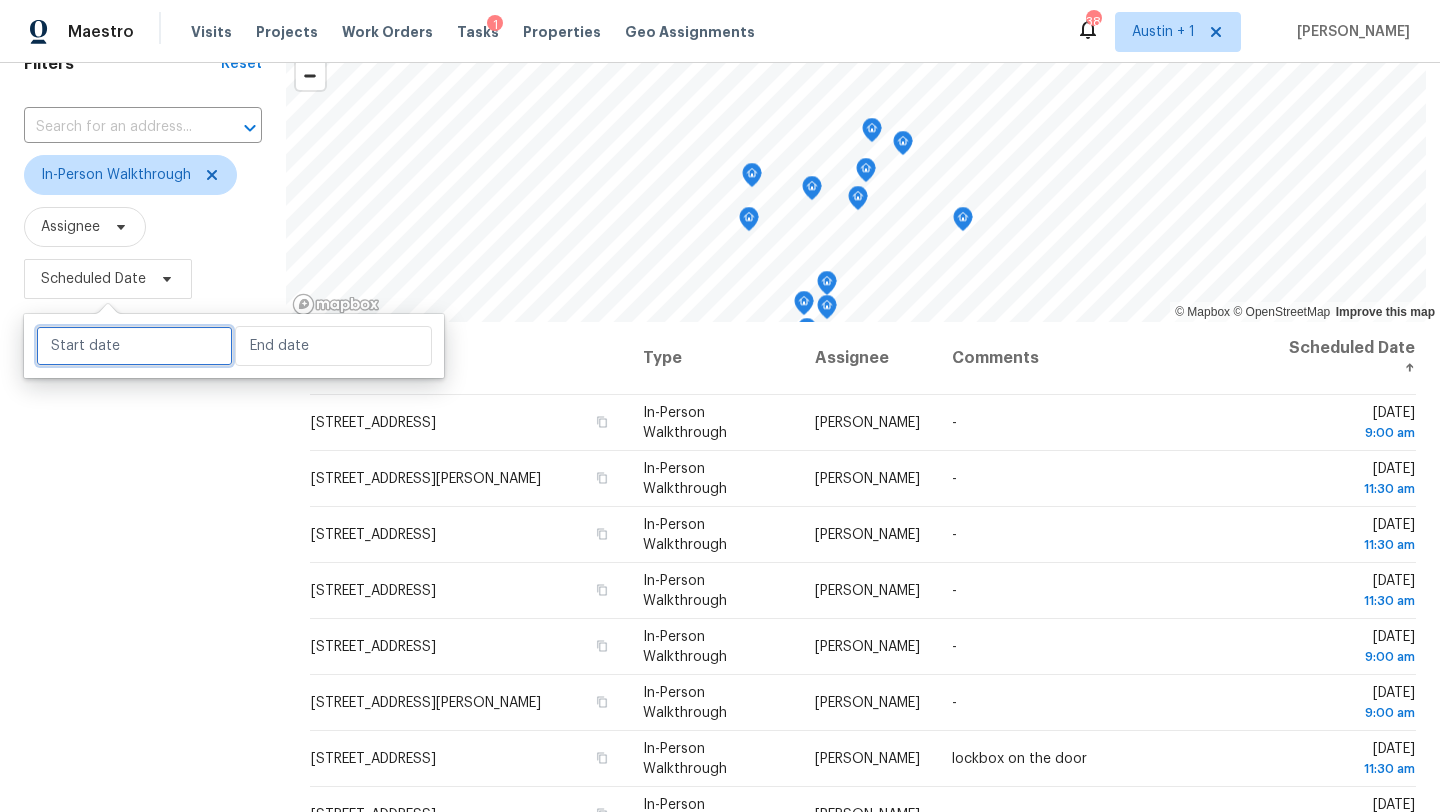 select on "6" 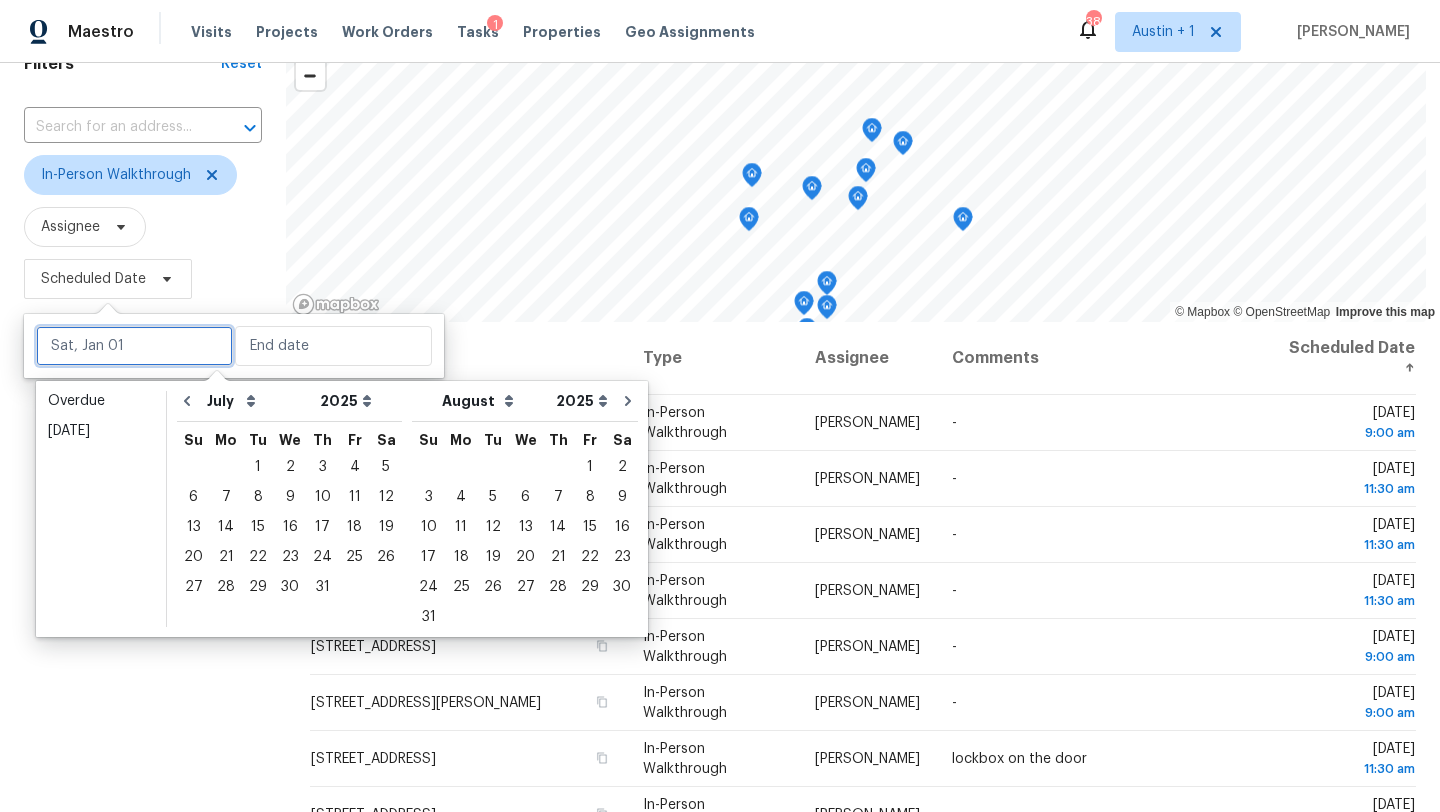 click at bounding box center (134, 346) 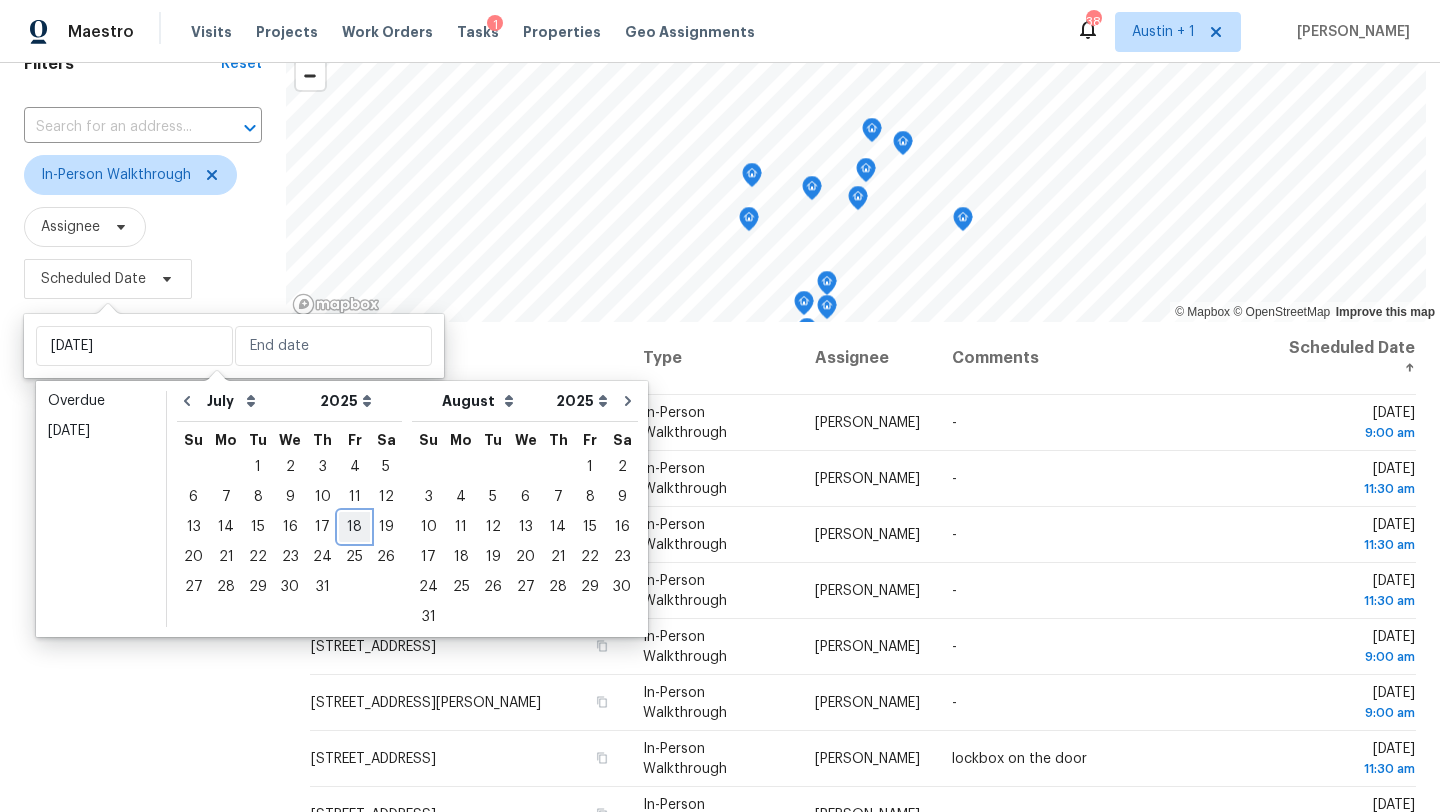 click on "18" at bounding box center (354, 527) 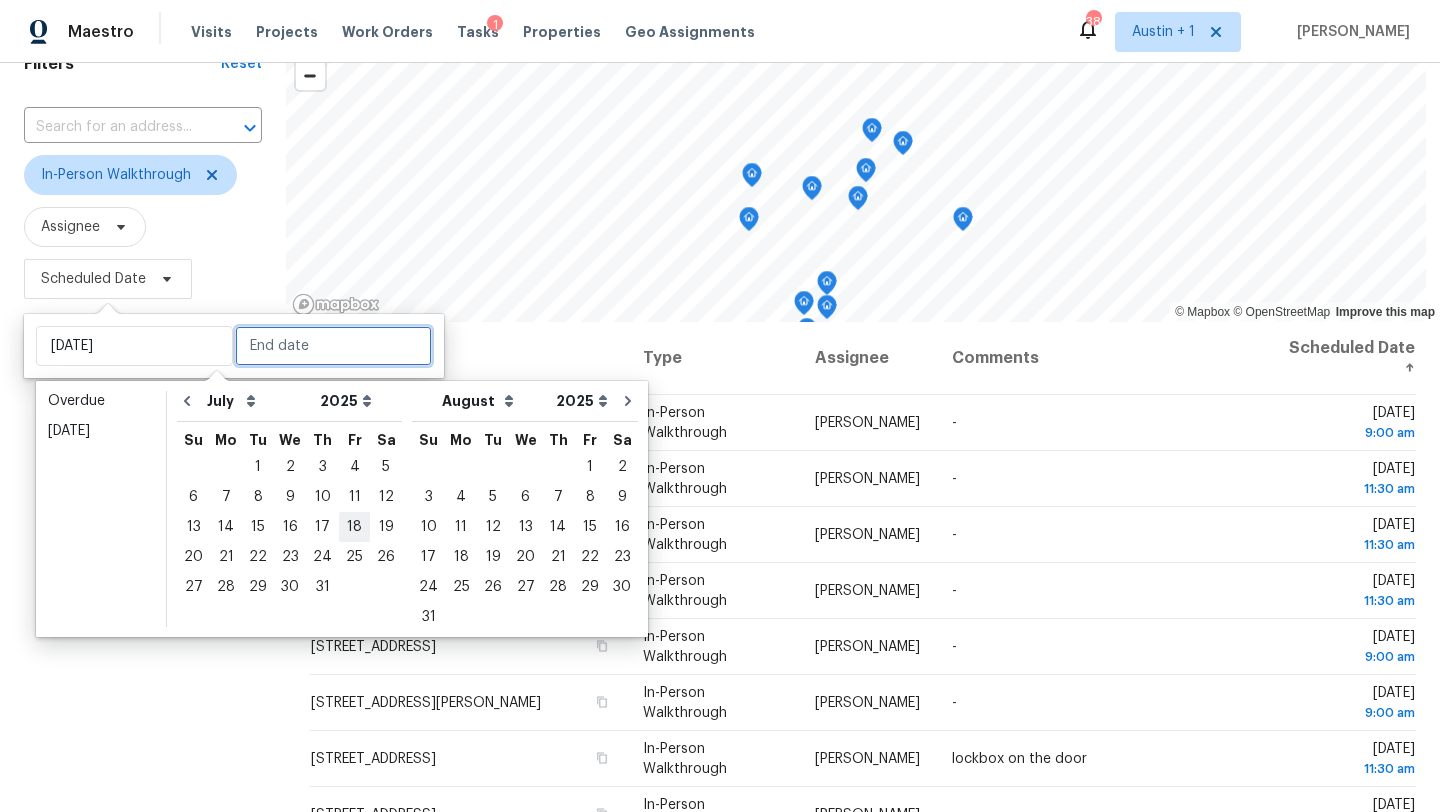 scroll, scrollTop: 0, scrollLeft: 0, axis: both 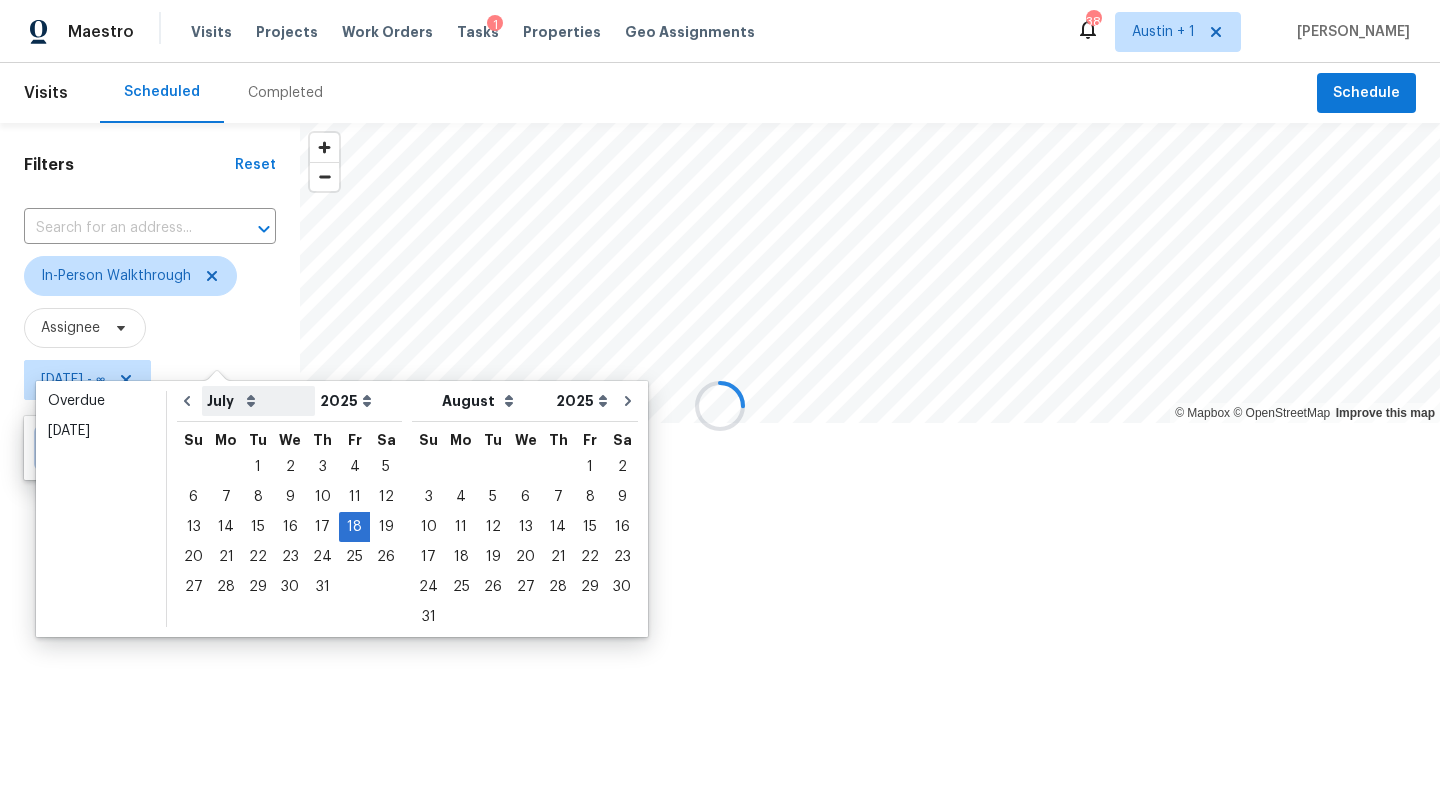type on "Thu, Jul 03" 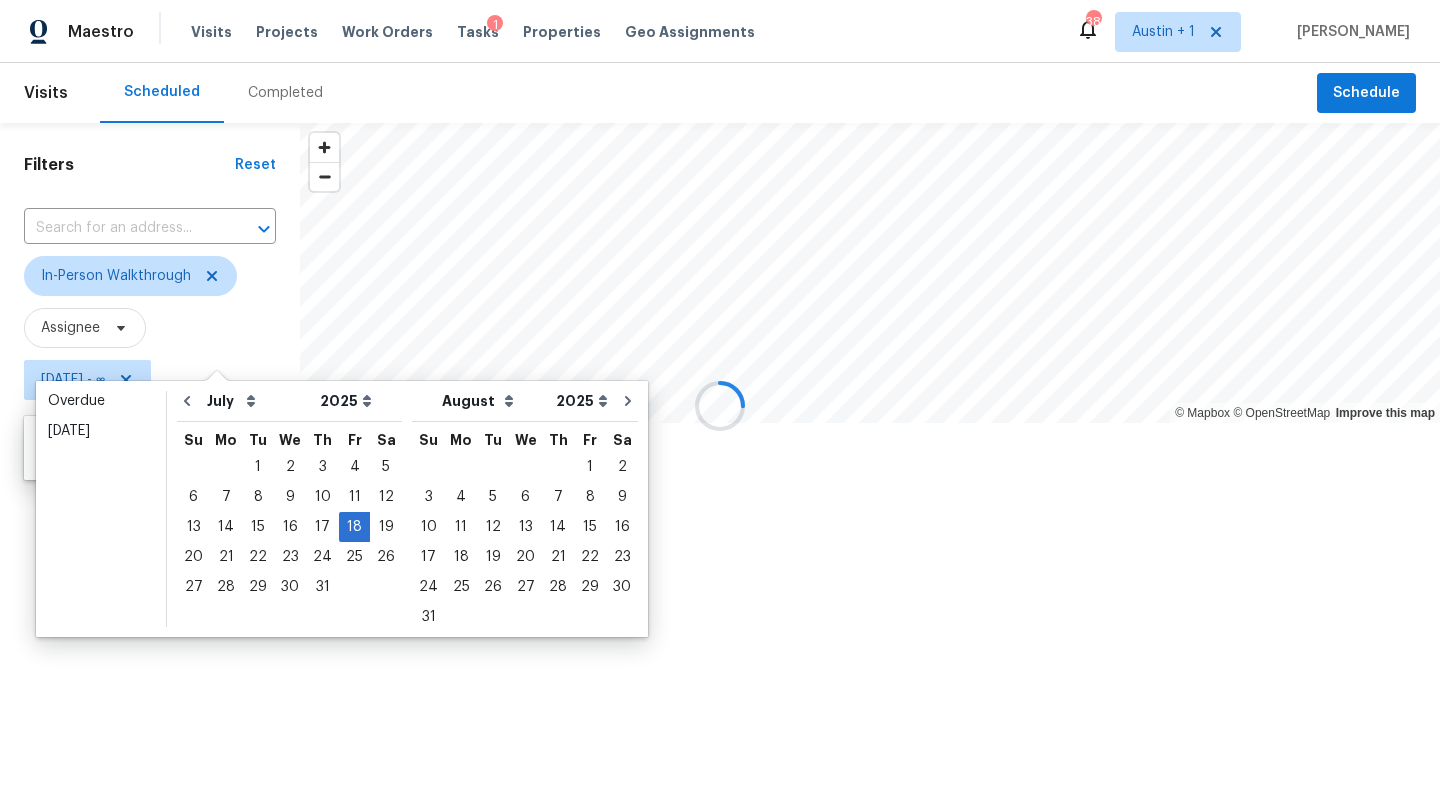 type on "Fri, Jul 18" 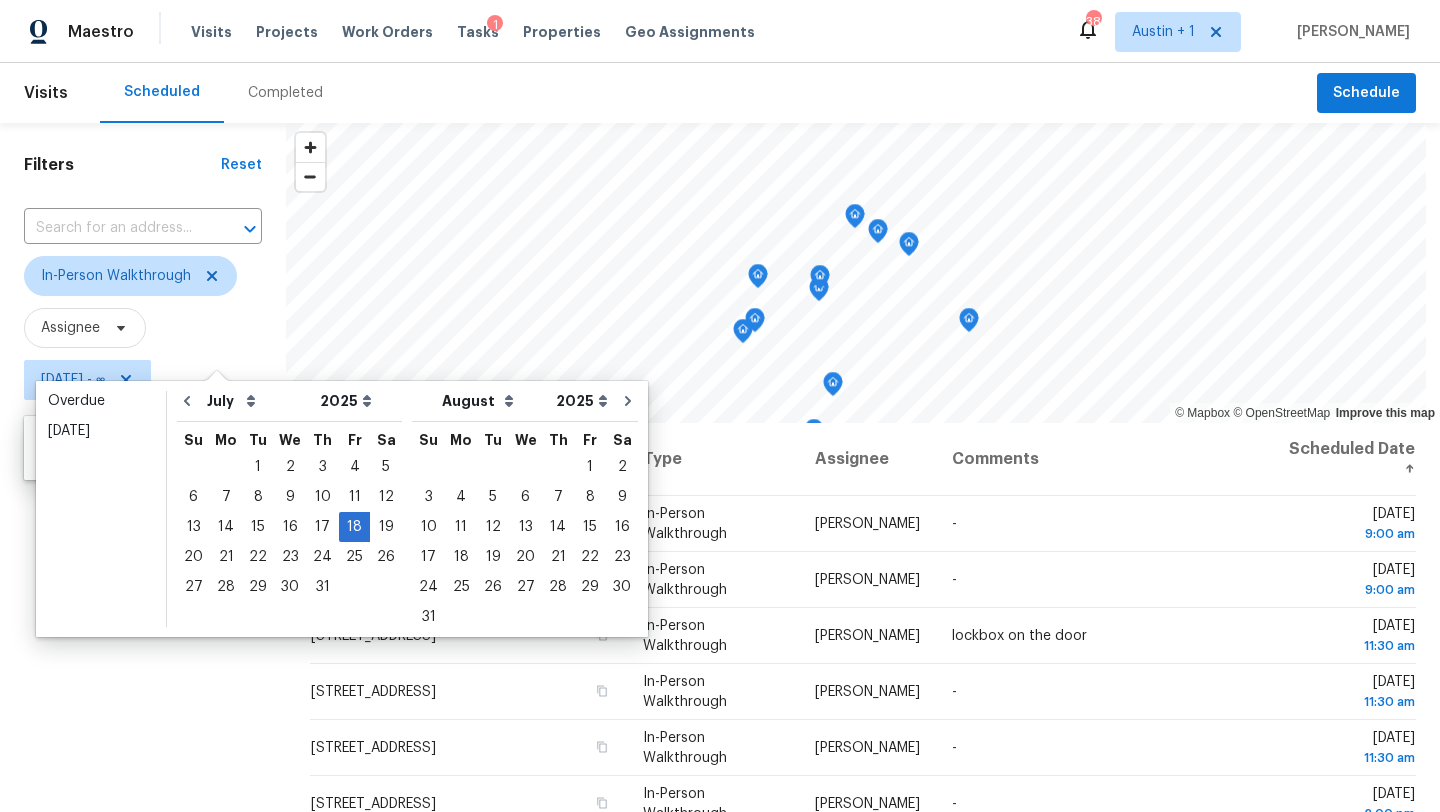 click on "Assignee" at bounding box center (143, 328) 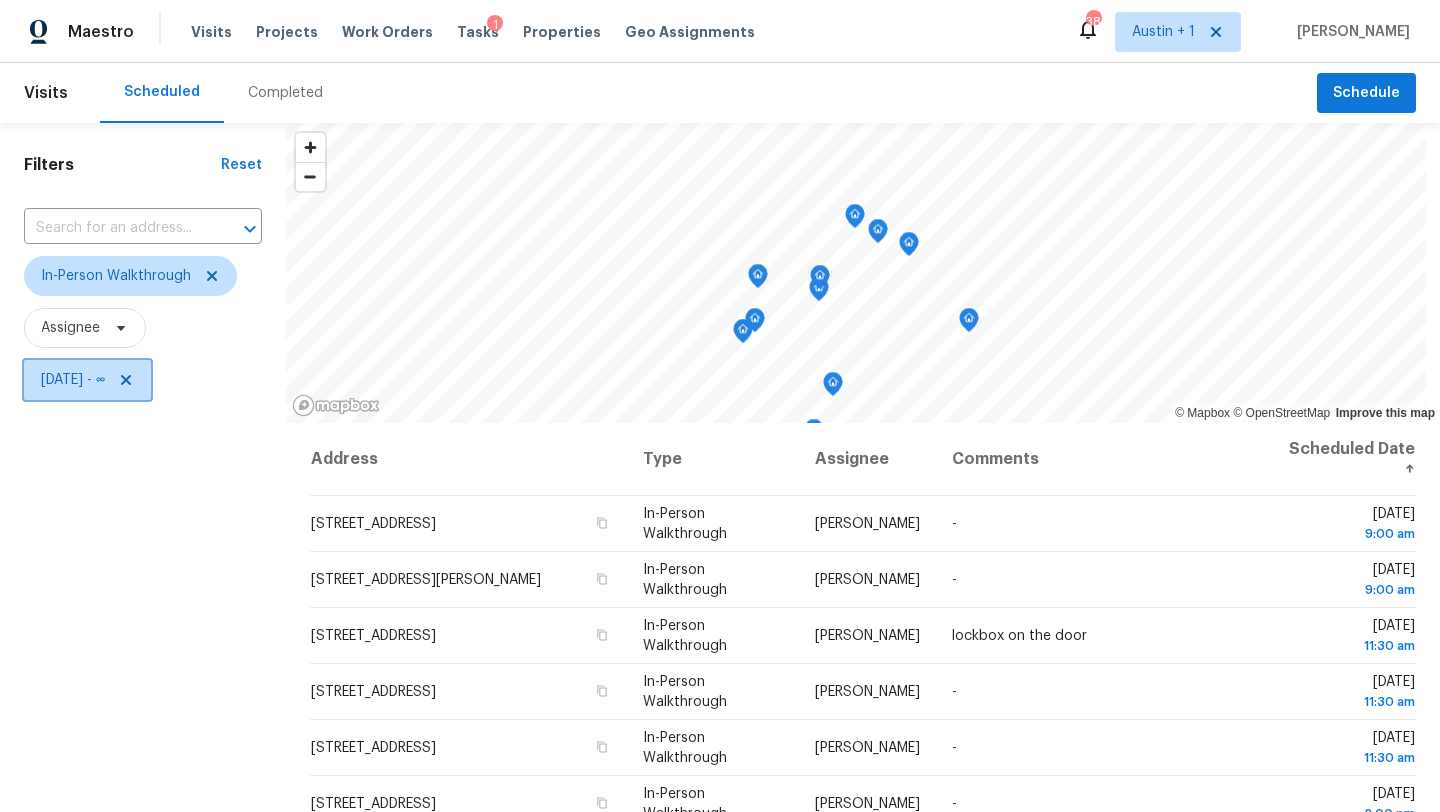 click on "Fri, Jul 18 - ∞" at bounding box center [73, 380] 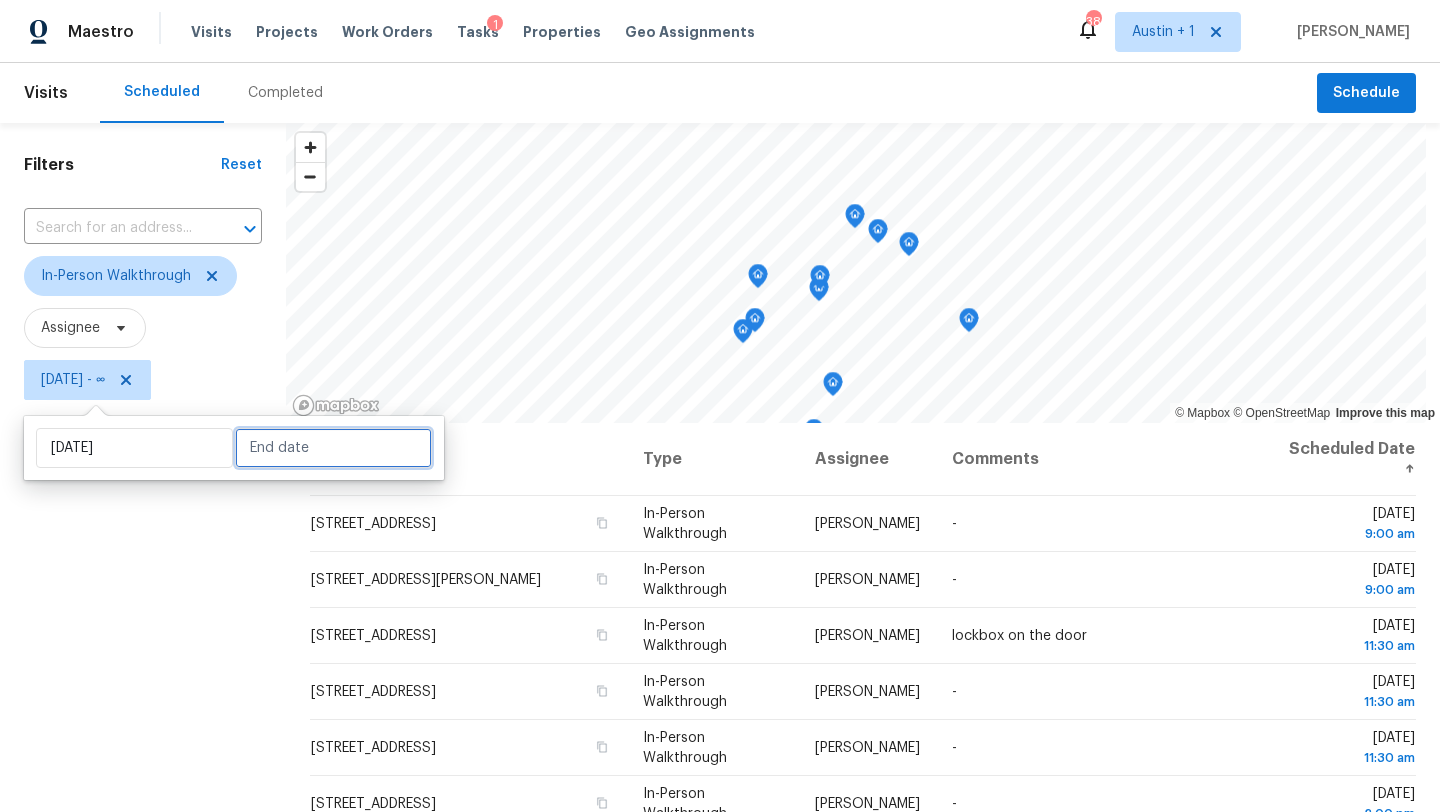 click at bounding box center [333, 448] 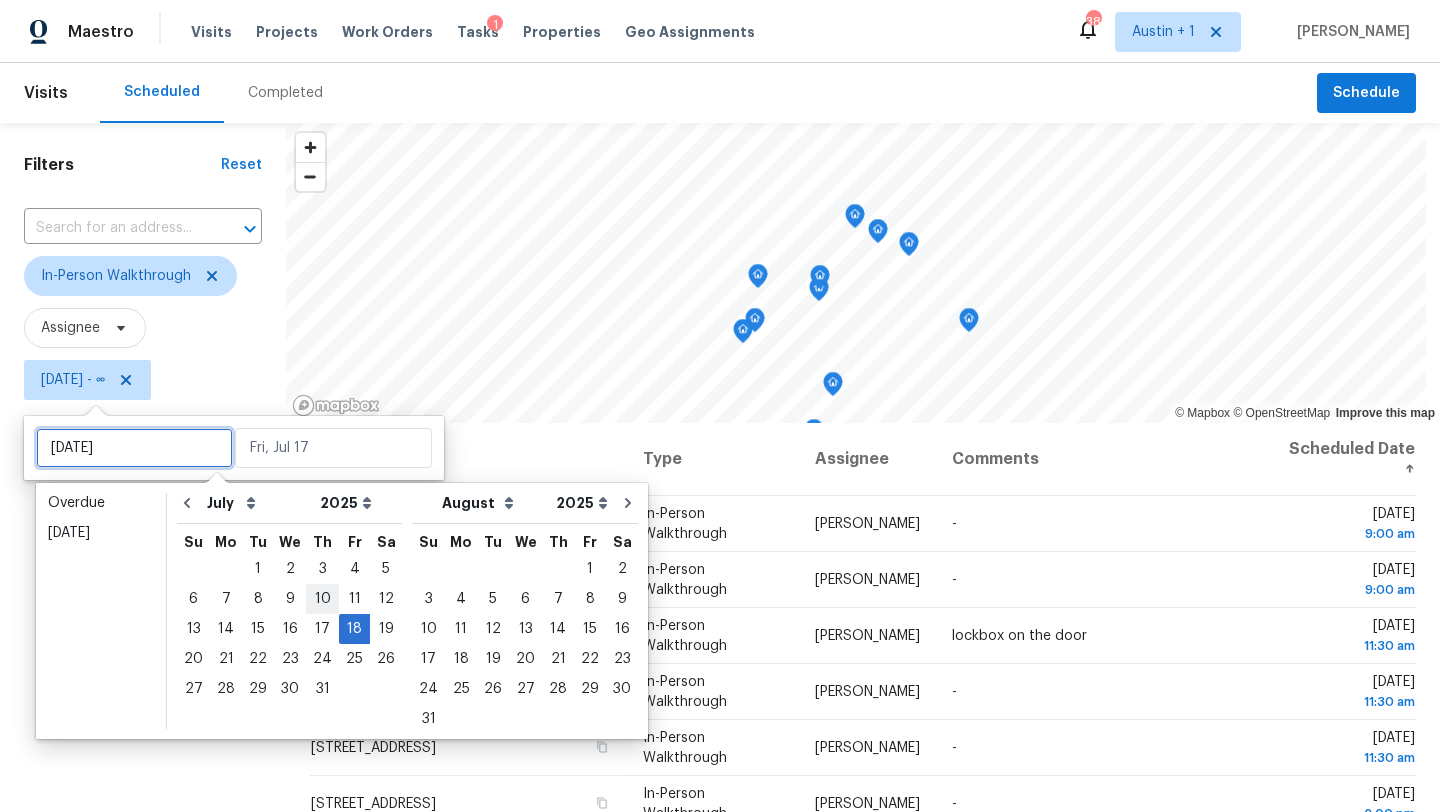 type on "Thu, Jul 03" 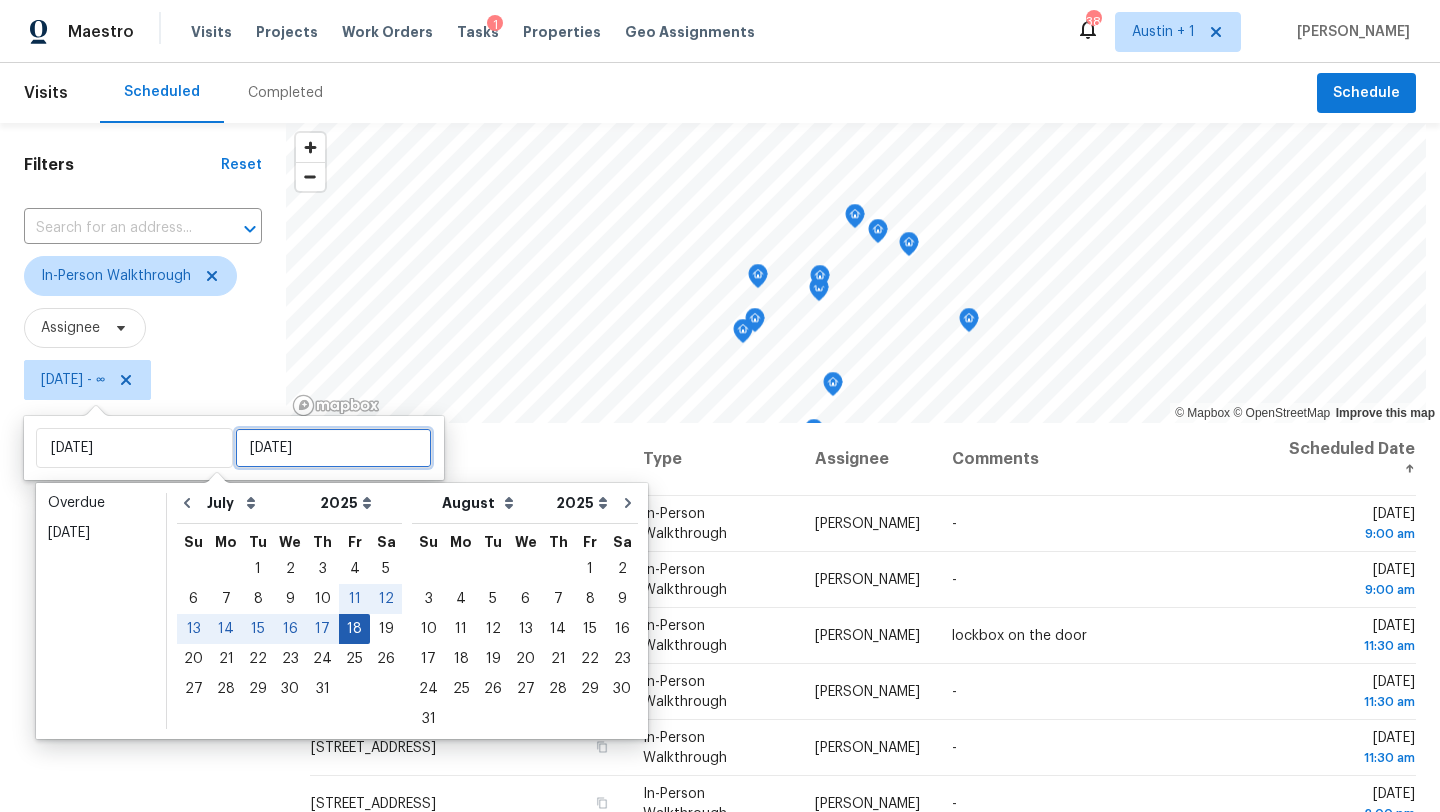 type on "Fri, Jul 18" 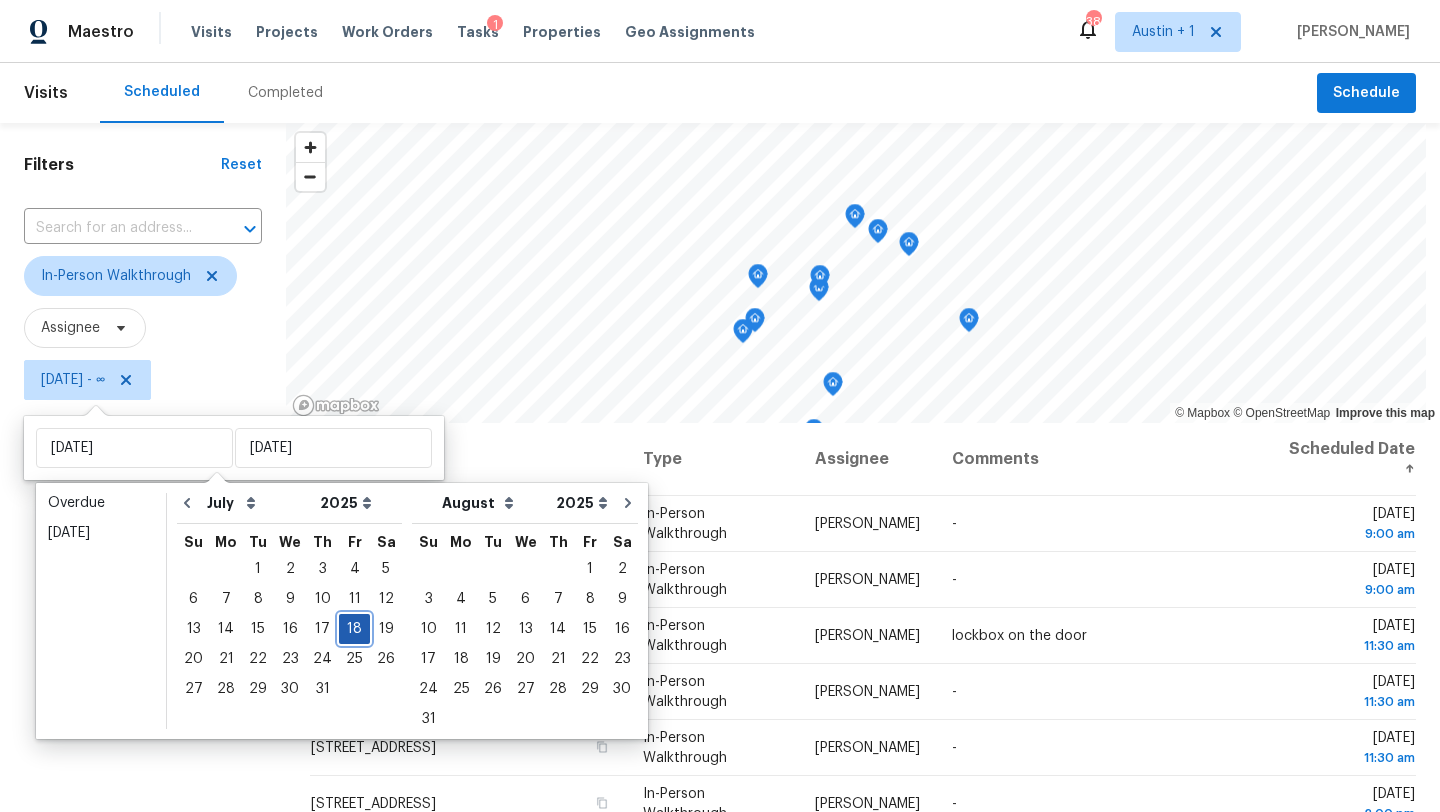 click on "18" at bounding box center (354, 629) 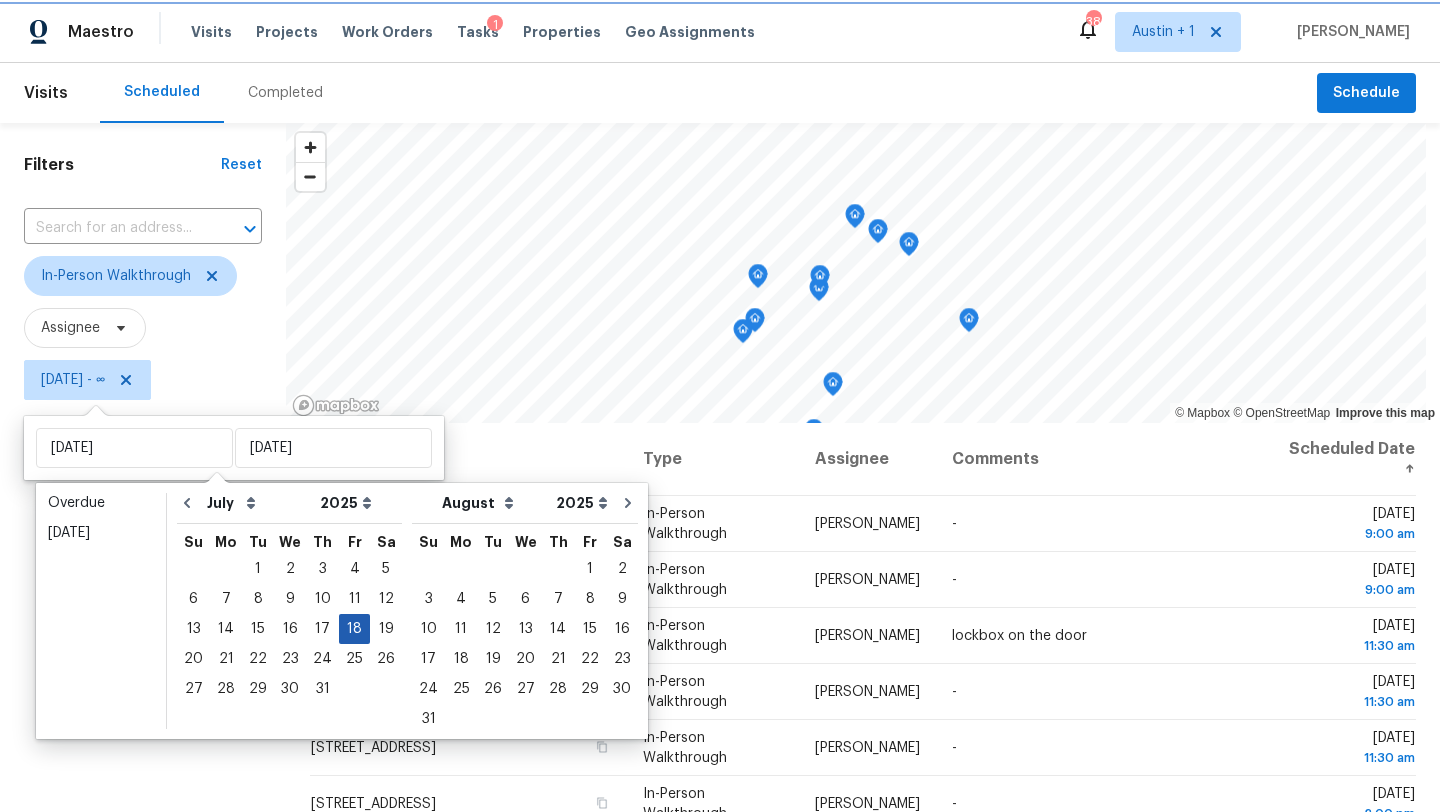 type on "Fri, Jul 18" 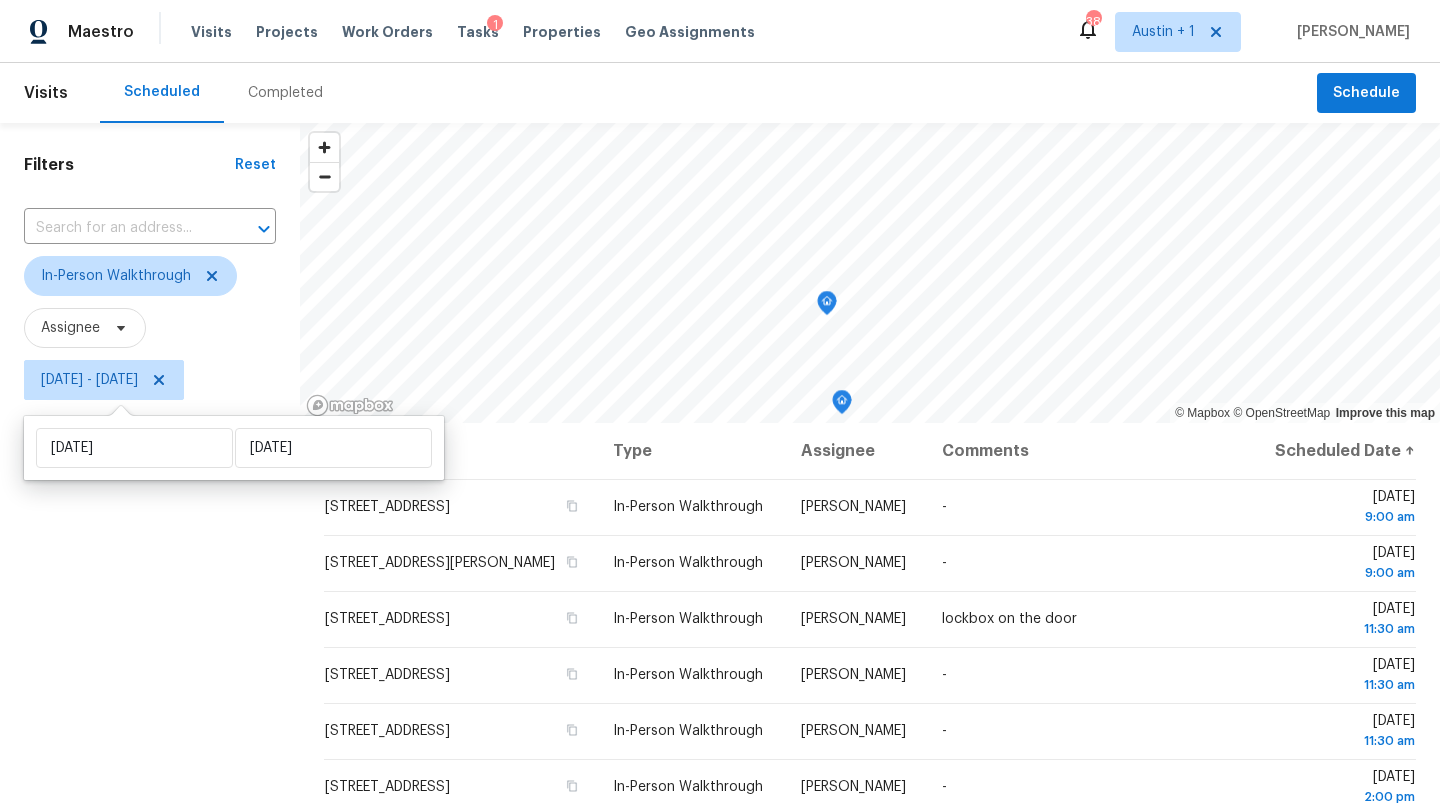 click on "Filters Reset ​ In-Person Walkthrough Assignee Fri, Jul 18 - Fri, Jul 18" at bounding box center [150, 598] 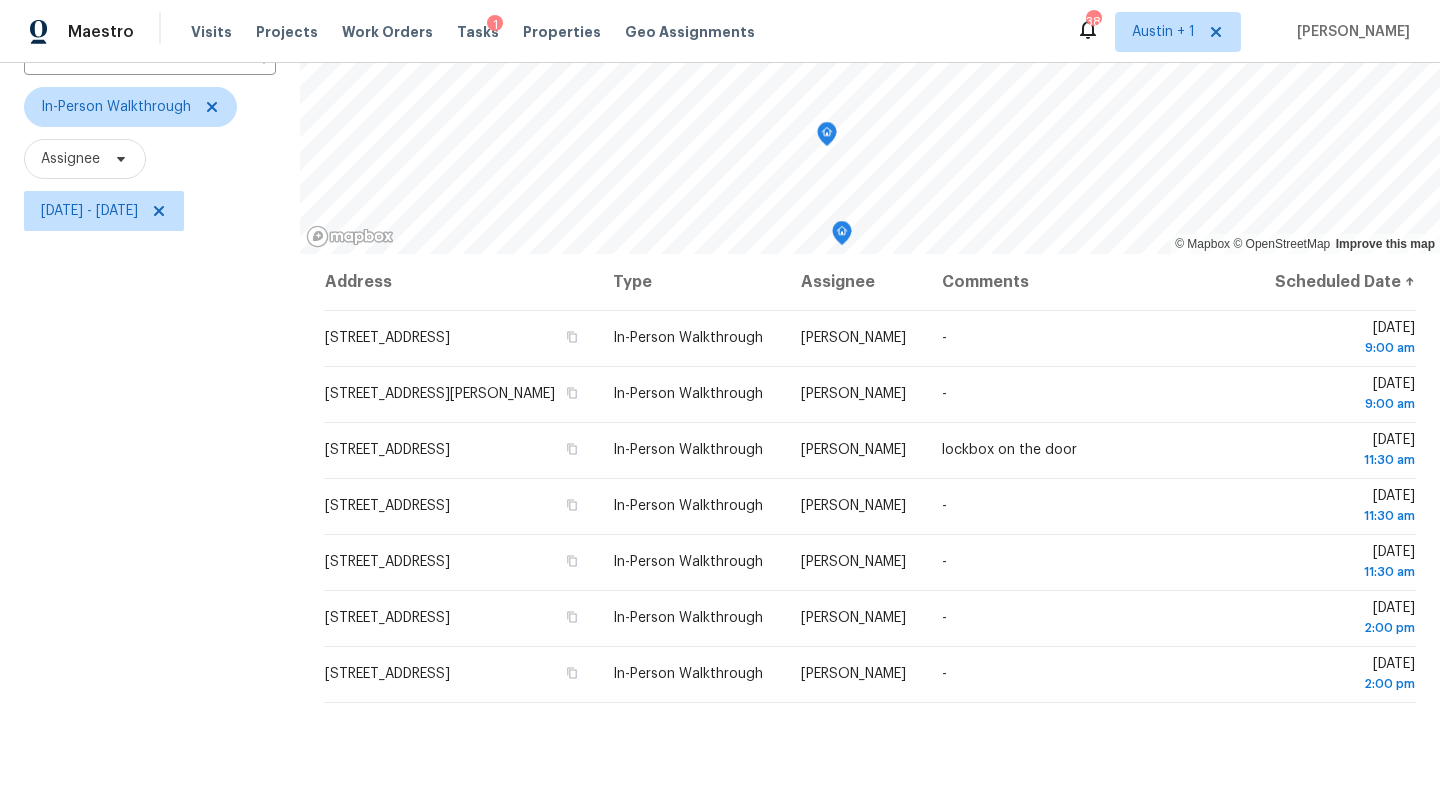 scroll, scrollTop: 161, scrollLeft: 0, axis: vertical 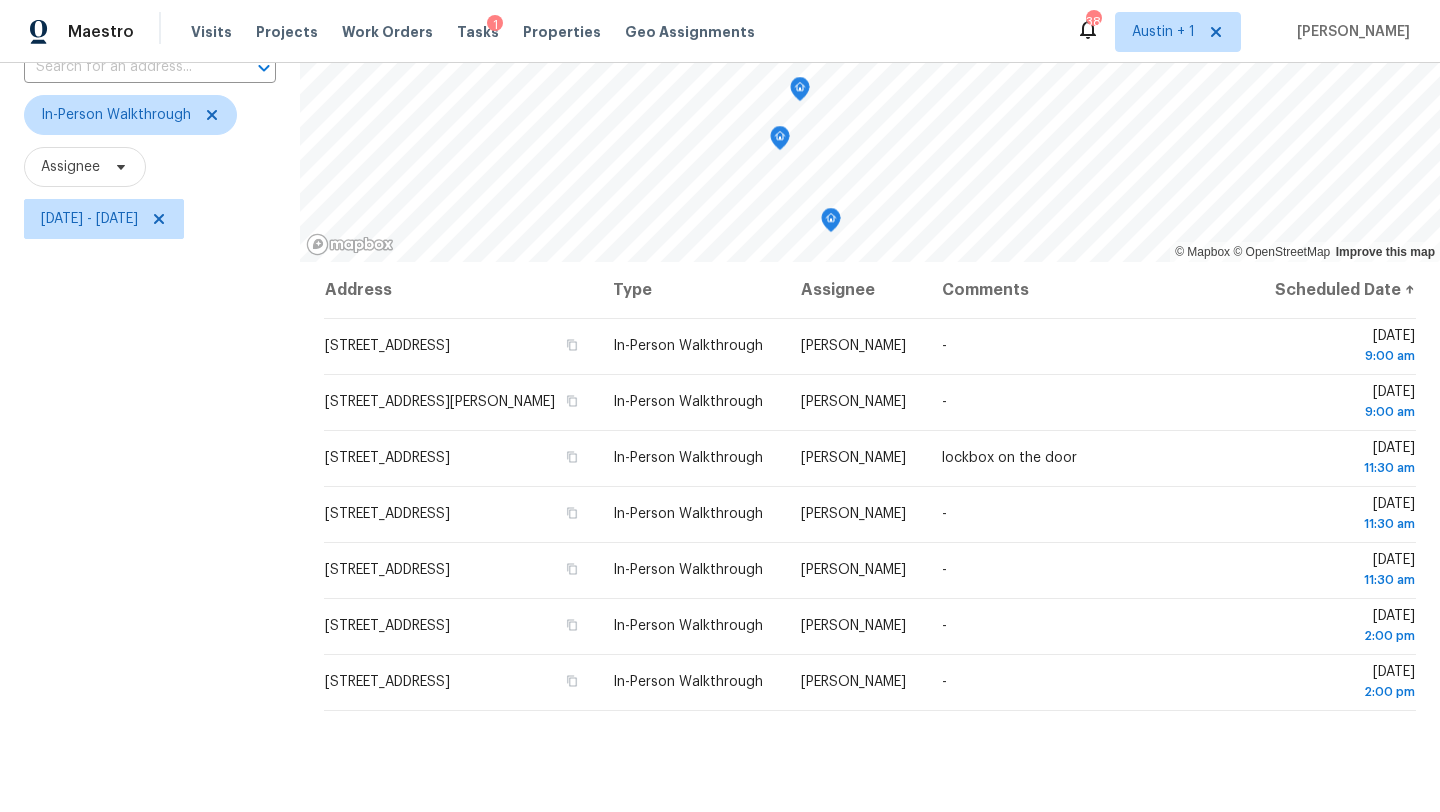 click on "Maestro Visits Projects Work Orders Tasks 1 Properties Geo Assignments 38 Austin + 1 Sheila Cooksey Visits Scheduled Completed Schedule Filters Reset ​ In-Person Walkthrough Assignee Fri, Jul 18 - Fri, Jul 18 © Mapbox   © OpenStreetMap   Improve this map Address Type Assignee Comments Scheduled Date ↑ 10500 Lockerbie Dr, Austin, TX 78750 In-Person Walkthrough Martin Chagolla - Fri, Jul 18 9:00 am 6802 Griffith Loop, Killeen, TX 76549 In-Person Walkthrough Nelson Figueroa - Fri, Jul 18 9:00 am 604 N Bluff Dr Unit 251, Austin, TX 78745 In-Person Walkthrough Martin Chagolla lockbox on the door  Fri, Jul 18 11:30 am 1104 S 23rd St, Copperas Cove, TX 76522 In-Person Walkthrough Nelson Figueroa - Fri, Jul 18 11:30 am 210 Briarstone Dr, Buda, TX 78610 In-Person Walkthrough Sheila Cooksey - Fri, Jul 18 11:30 am 1 W Pima Ln, Belton, TX 76513 In-Person Walkthrough Nelson Figueroa - Fri, Jul 18 2:00 pm 1017 Spruce St, Lockhart, TX 78644 In-Person Walkthrough Martin Chagolla - Fri, Jul 18 2:00 pm" at bounding box center [720, 406] 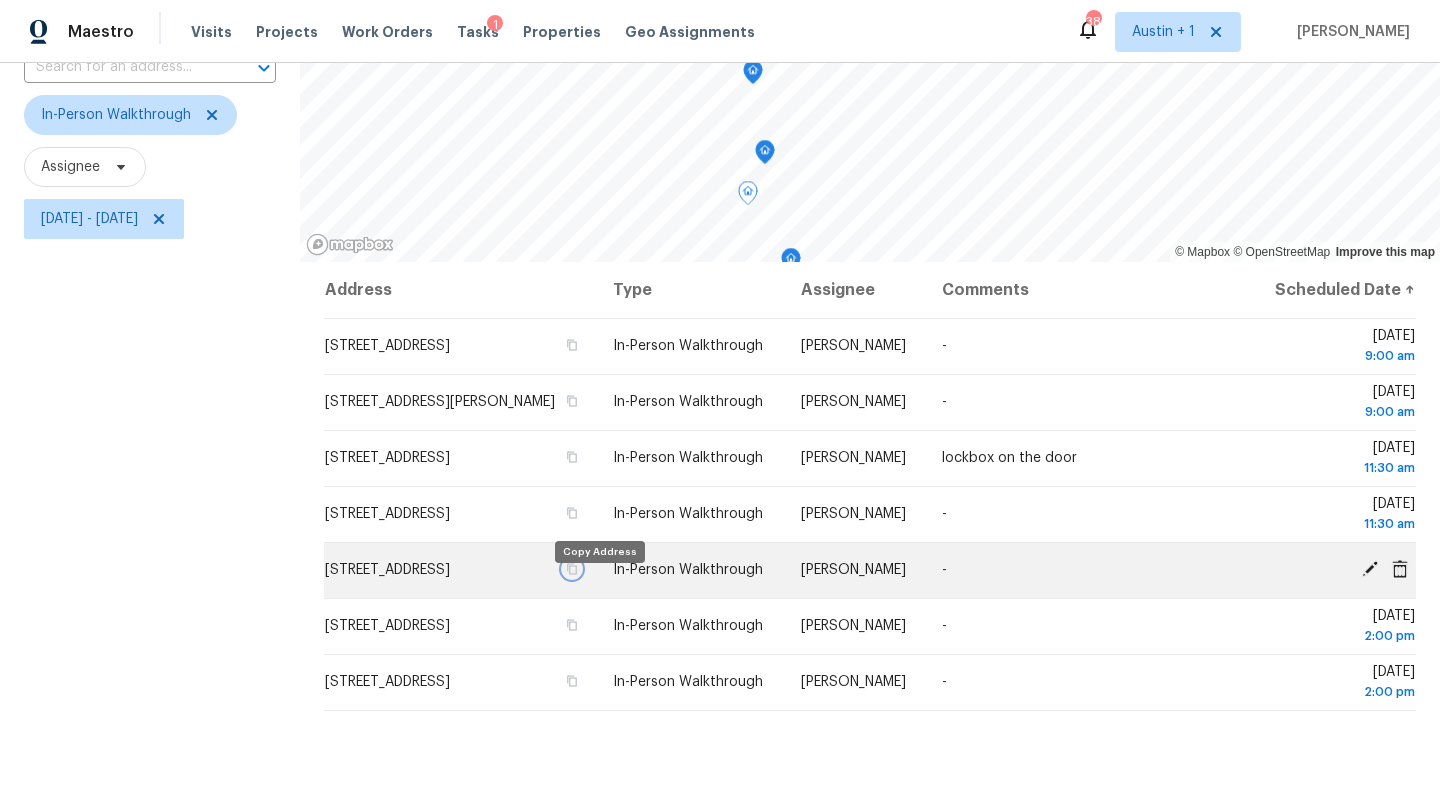 click 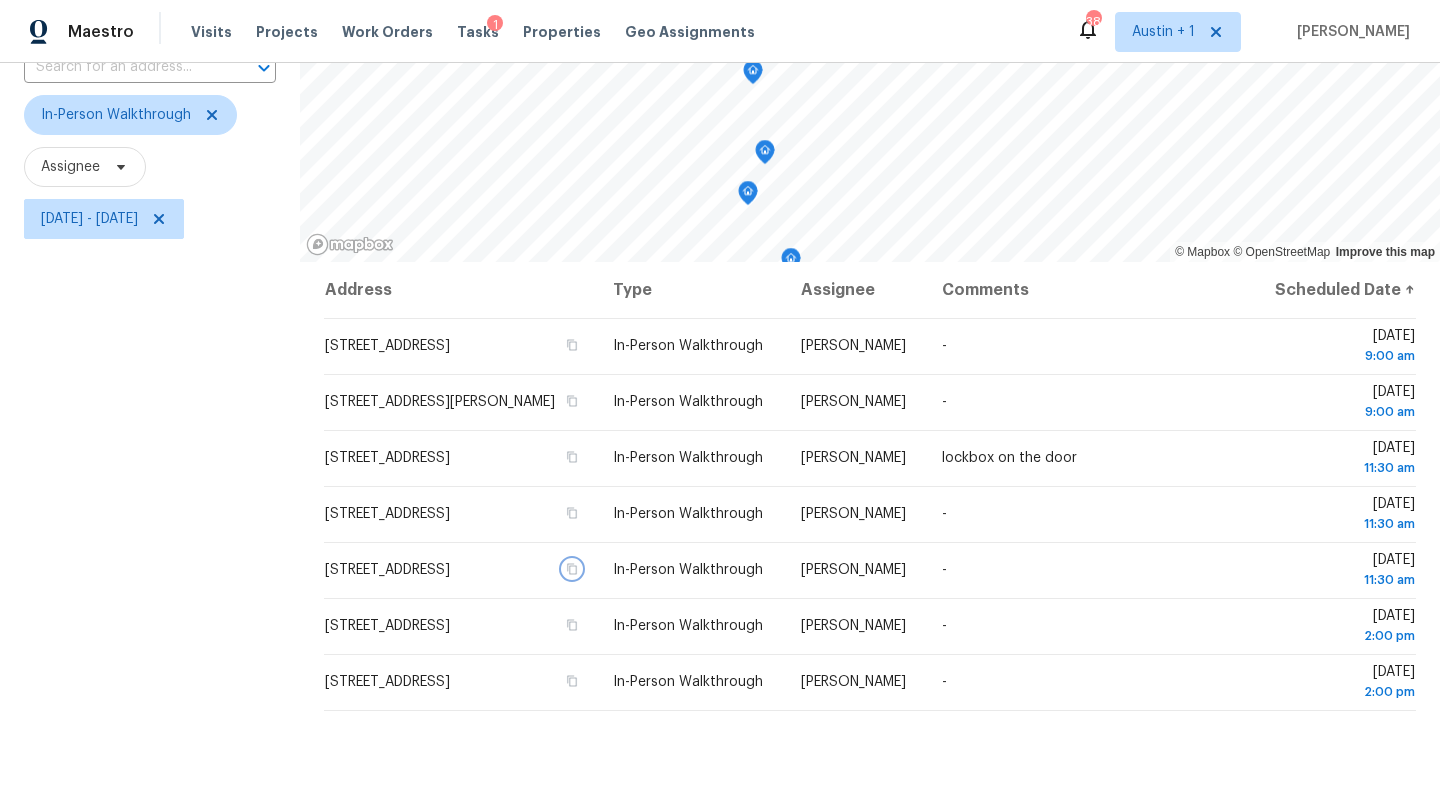 scroll, scrollTop: 0, scrollLeft: 0, axis: both 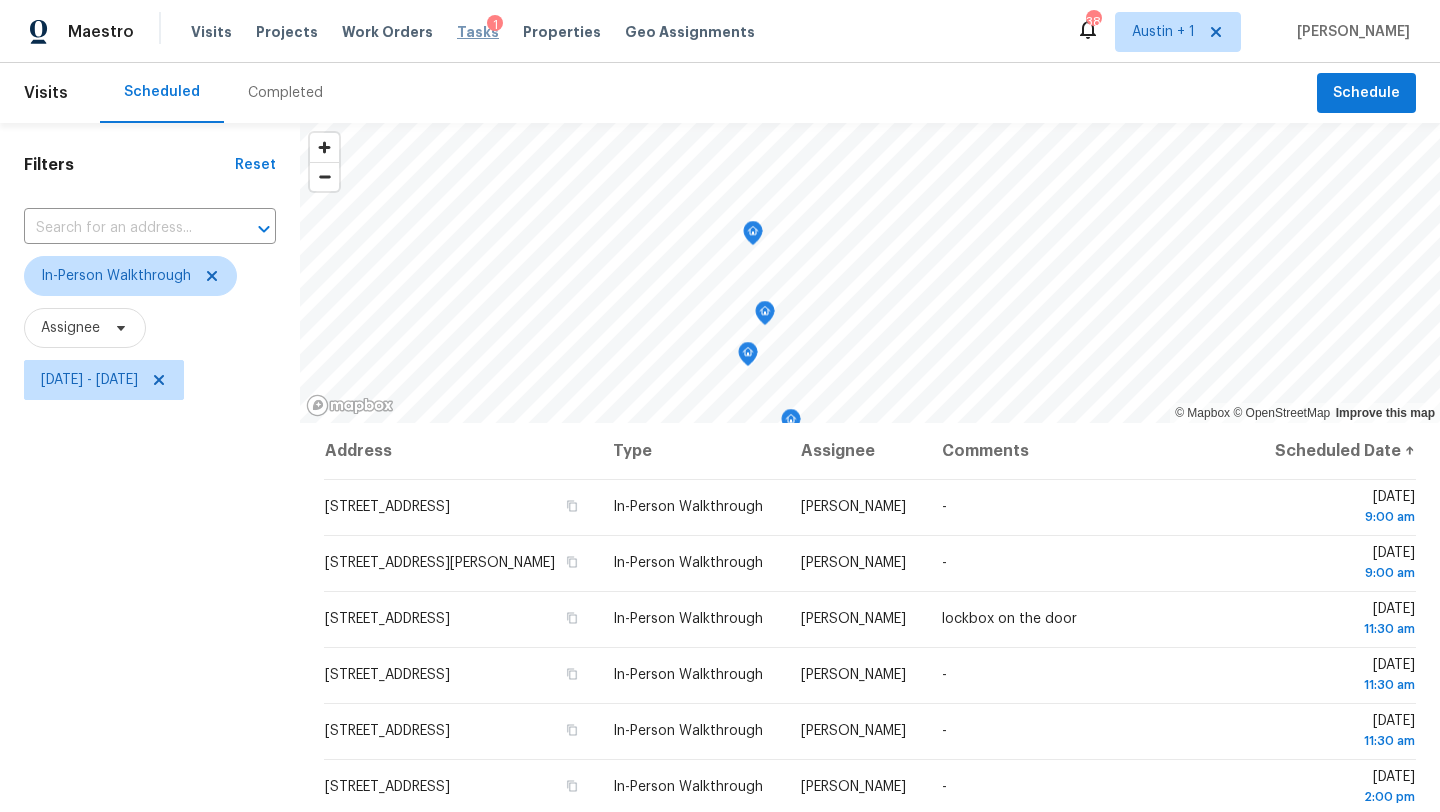 click on "Tasks" at bounding box center (478, 32) 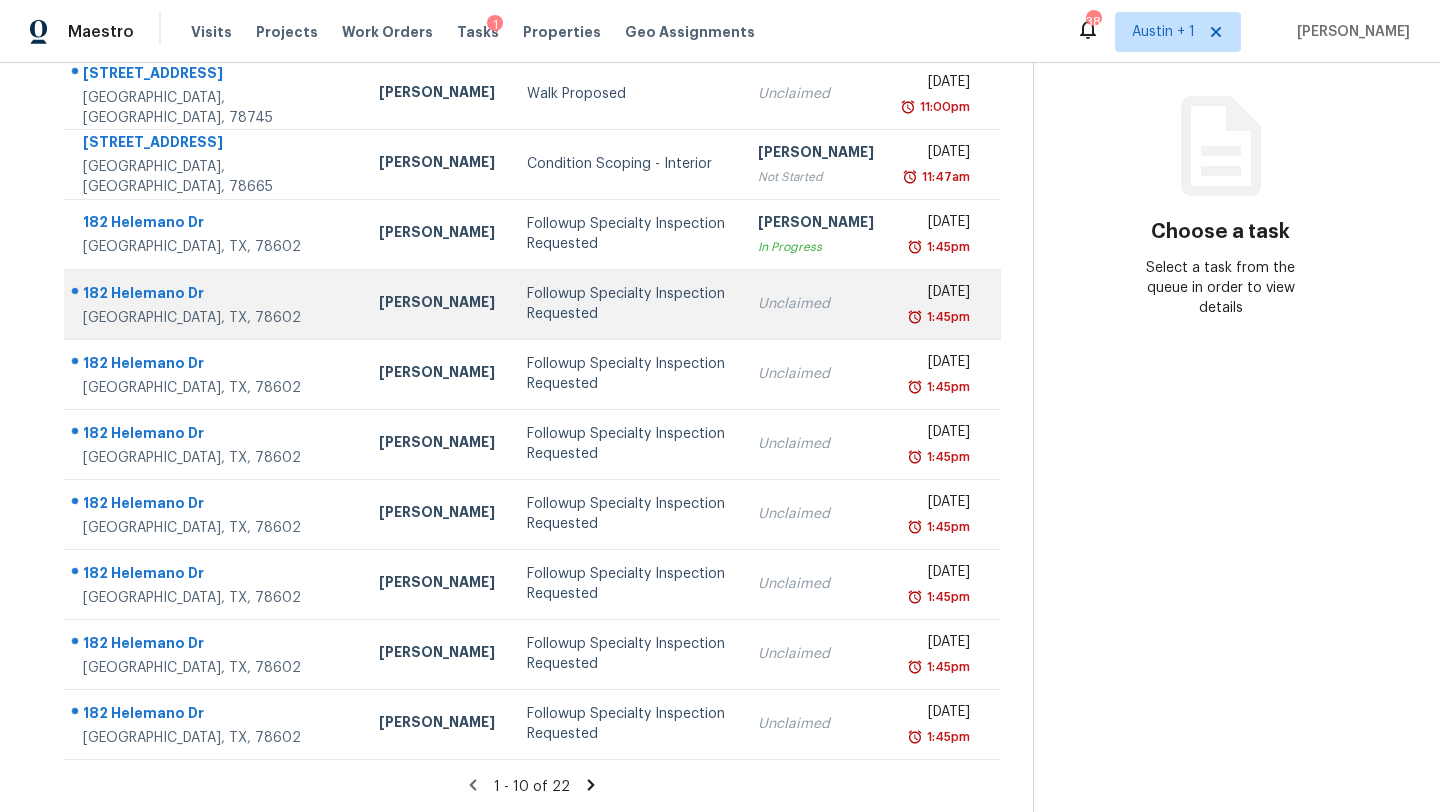 scroll, scrollTop: 0, scrollLeft: 0, axis: both 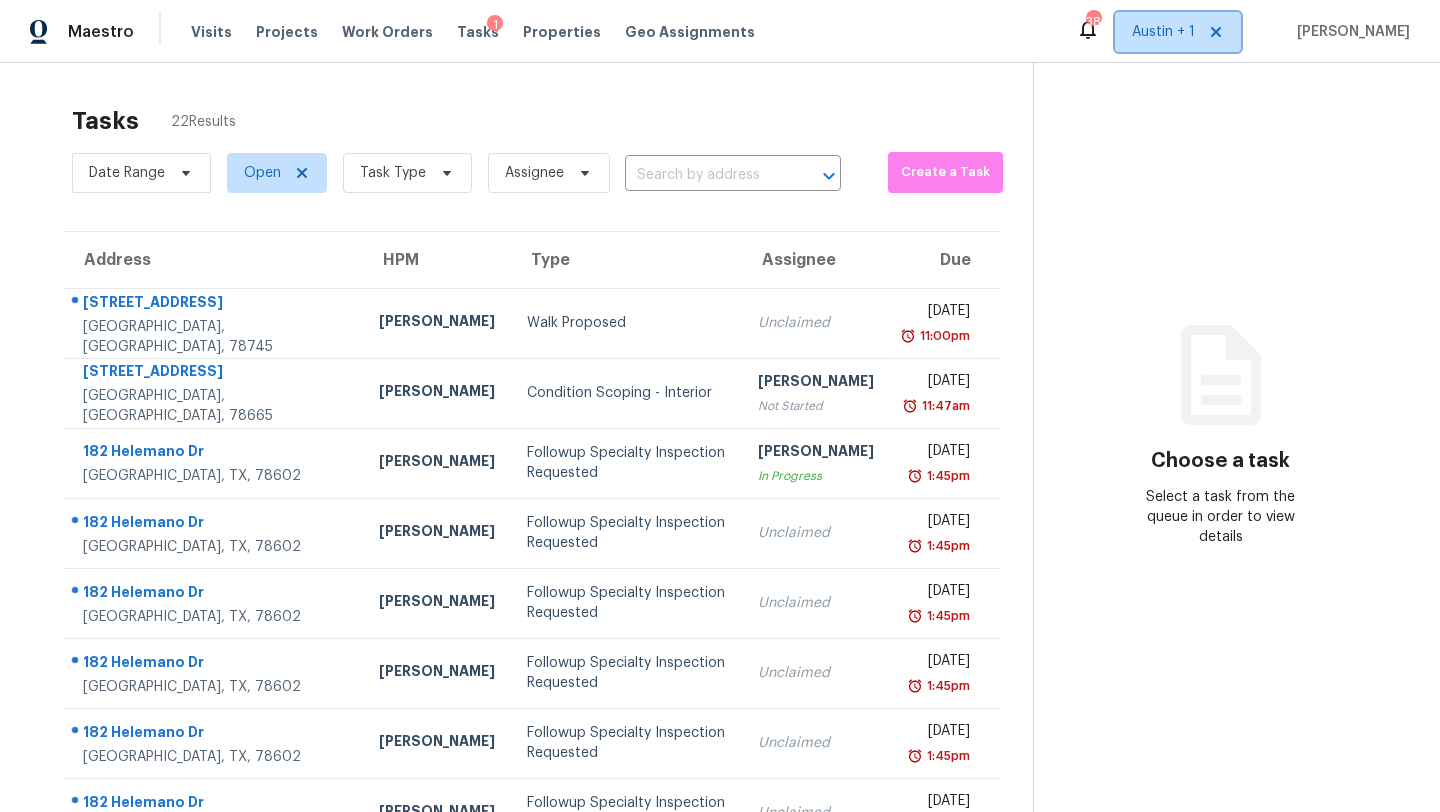 click on "Austin + 1" at bounding box center [1178, 32] 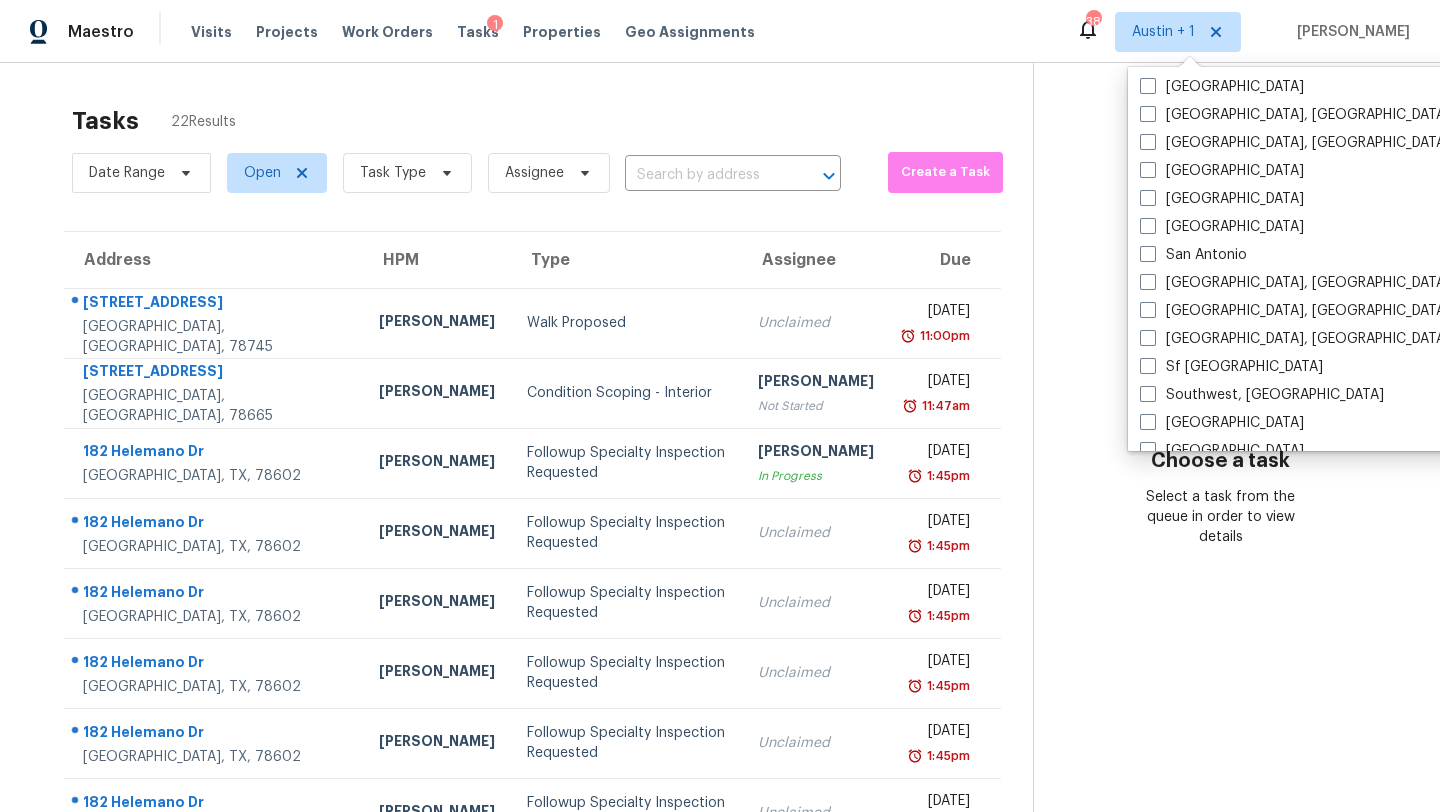 scroll, scrollTop: 1264, scrollLeft: 0, axis: vertical 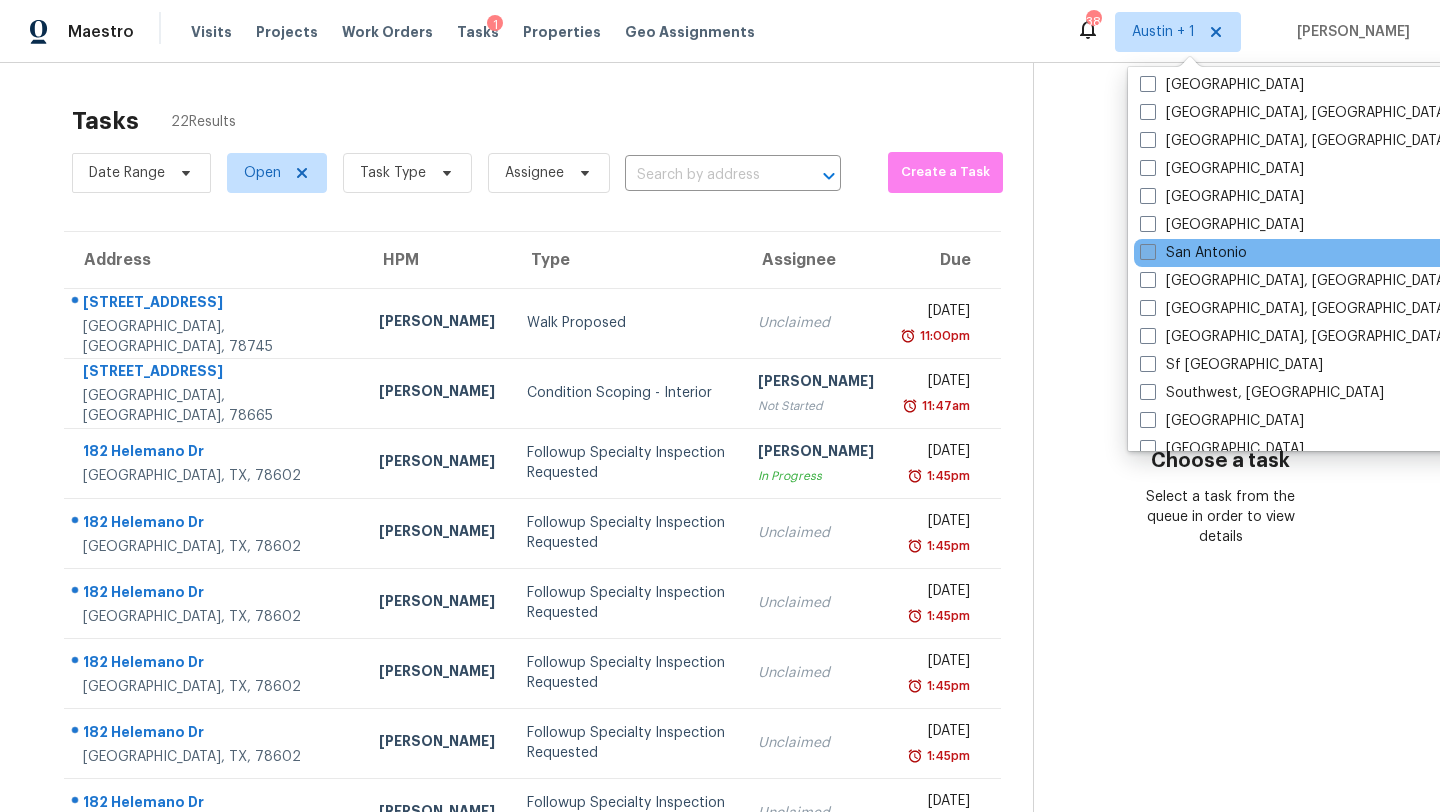 click on "San Antonio" at bounding box center [1193, 253] 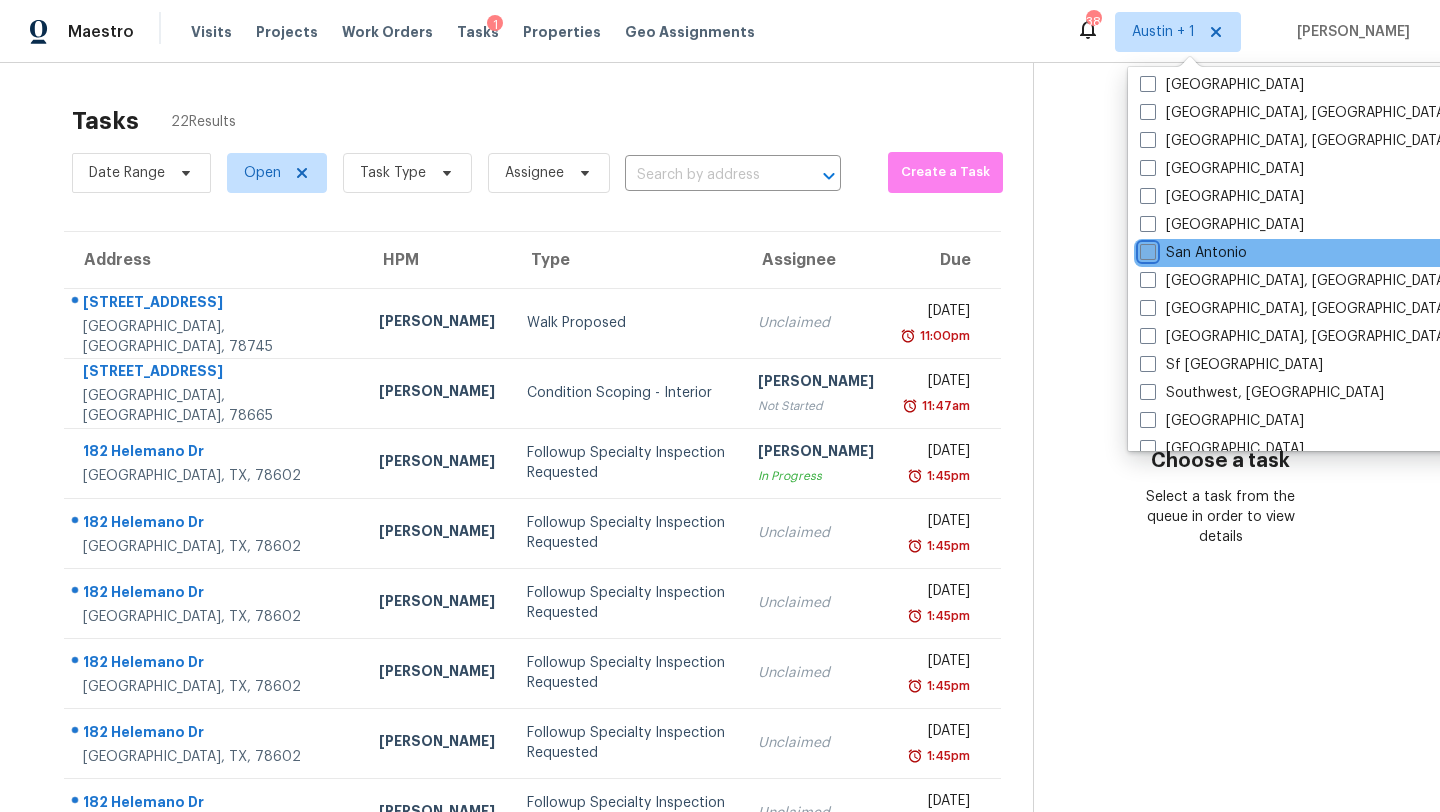 click on "San Antonio" at bounding box center (1146, 249) 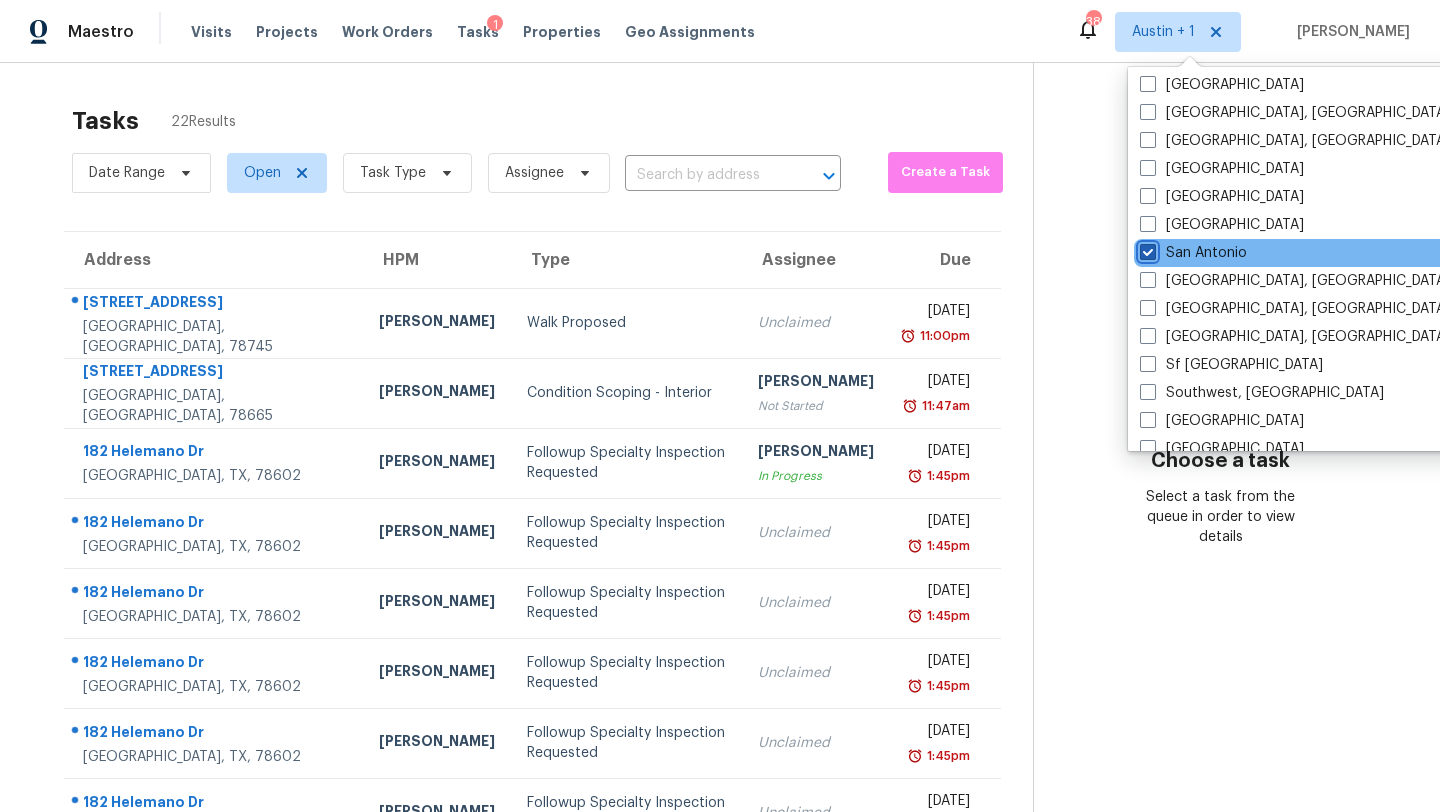 checkbox on "true" 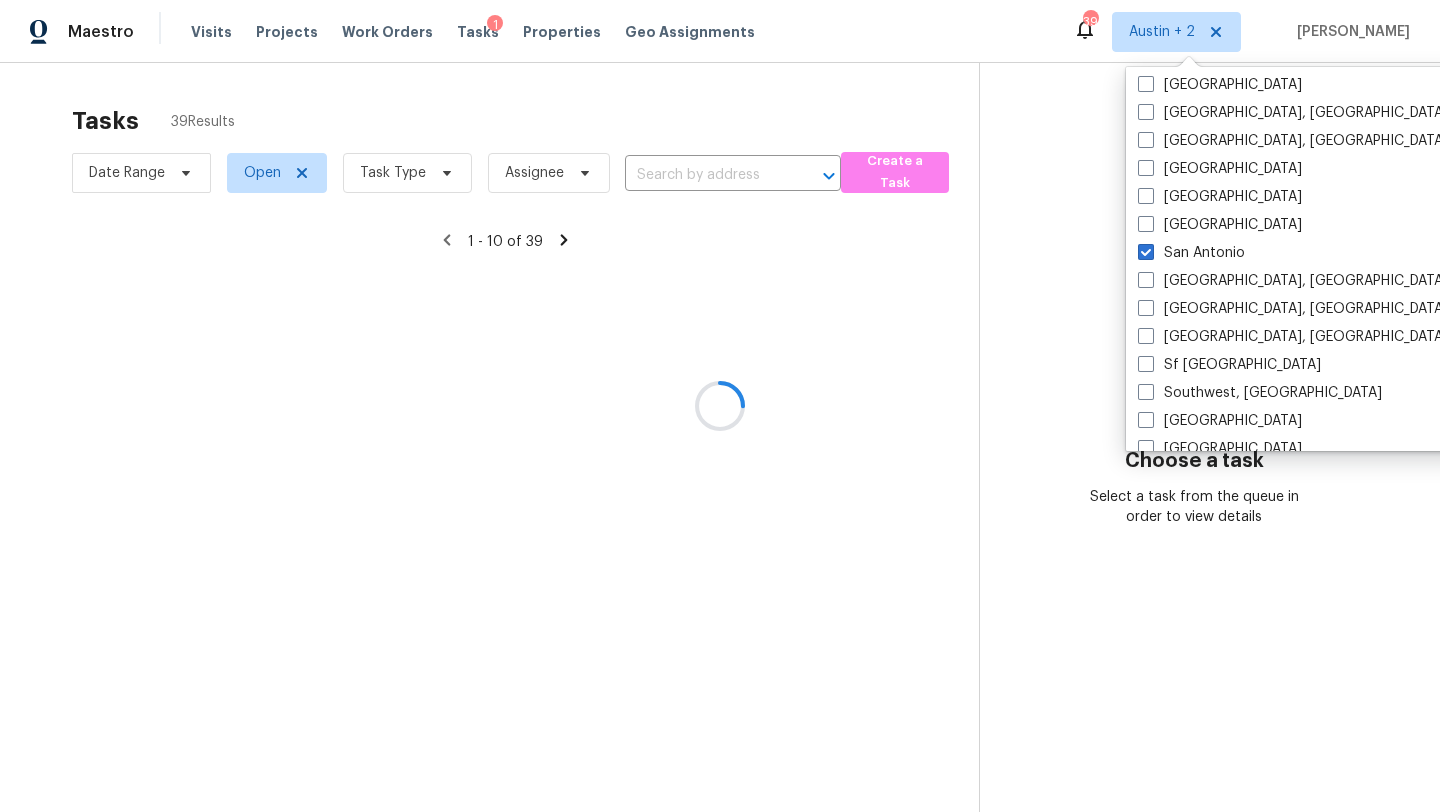 click at bounding box center [720, 406] 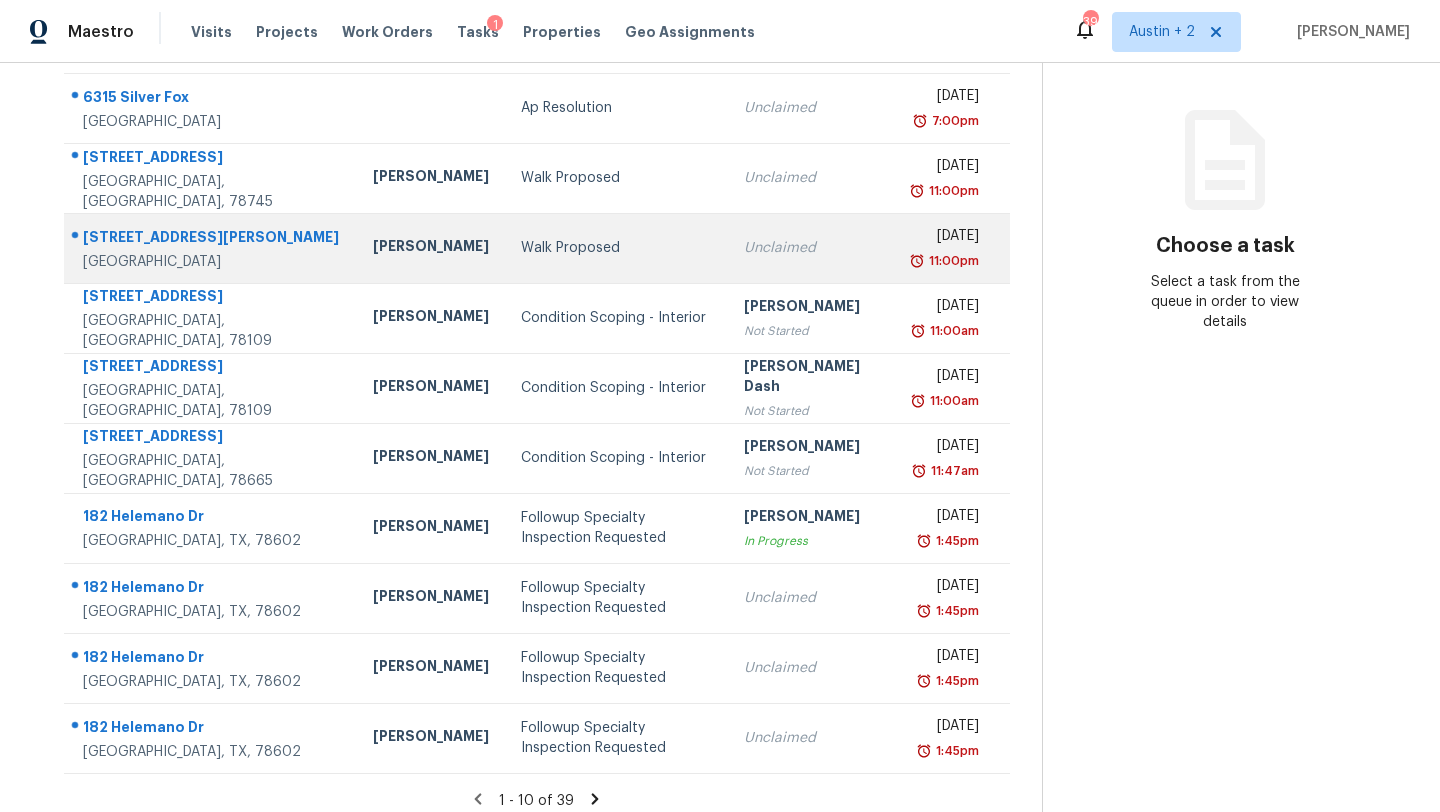 scroll, scrollTop: 219, scrollLeft: 0, axis: vertical 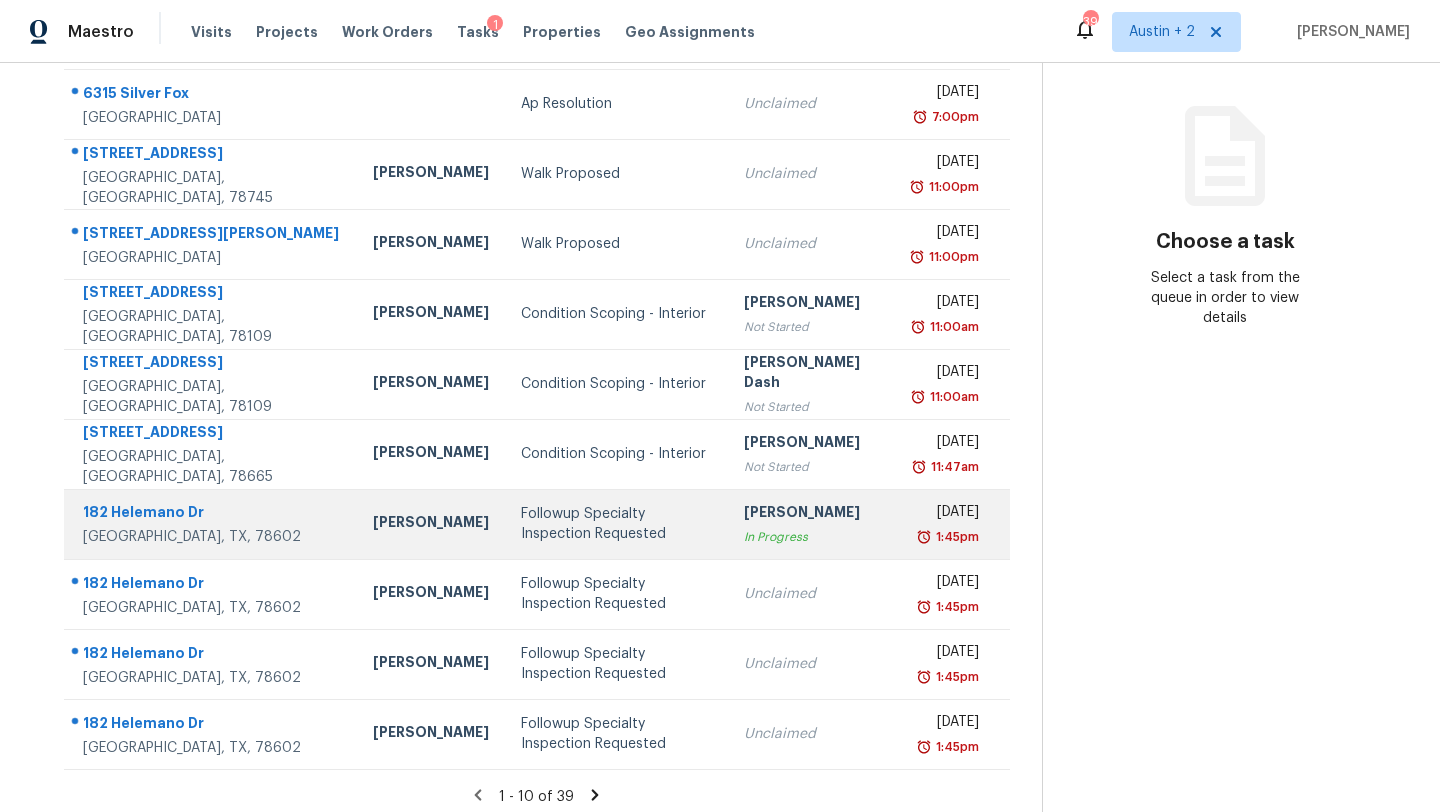 click on "Followup Specialty Inspection Requested" at bounding box center (616, 524) 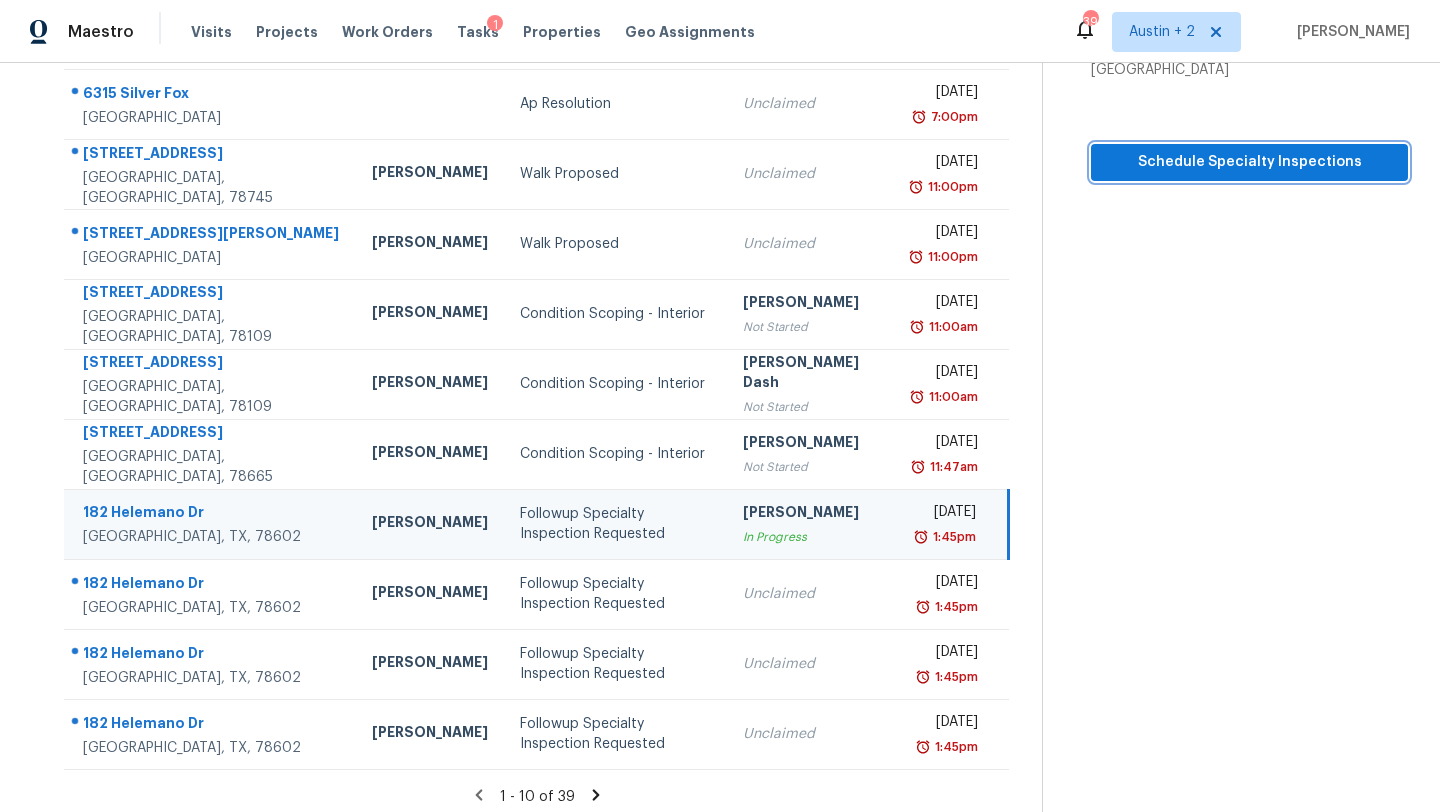 click on "Schedule Specialty Inspections" at bounding box center [1249, 162] 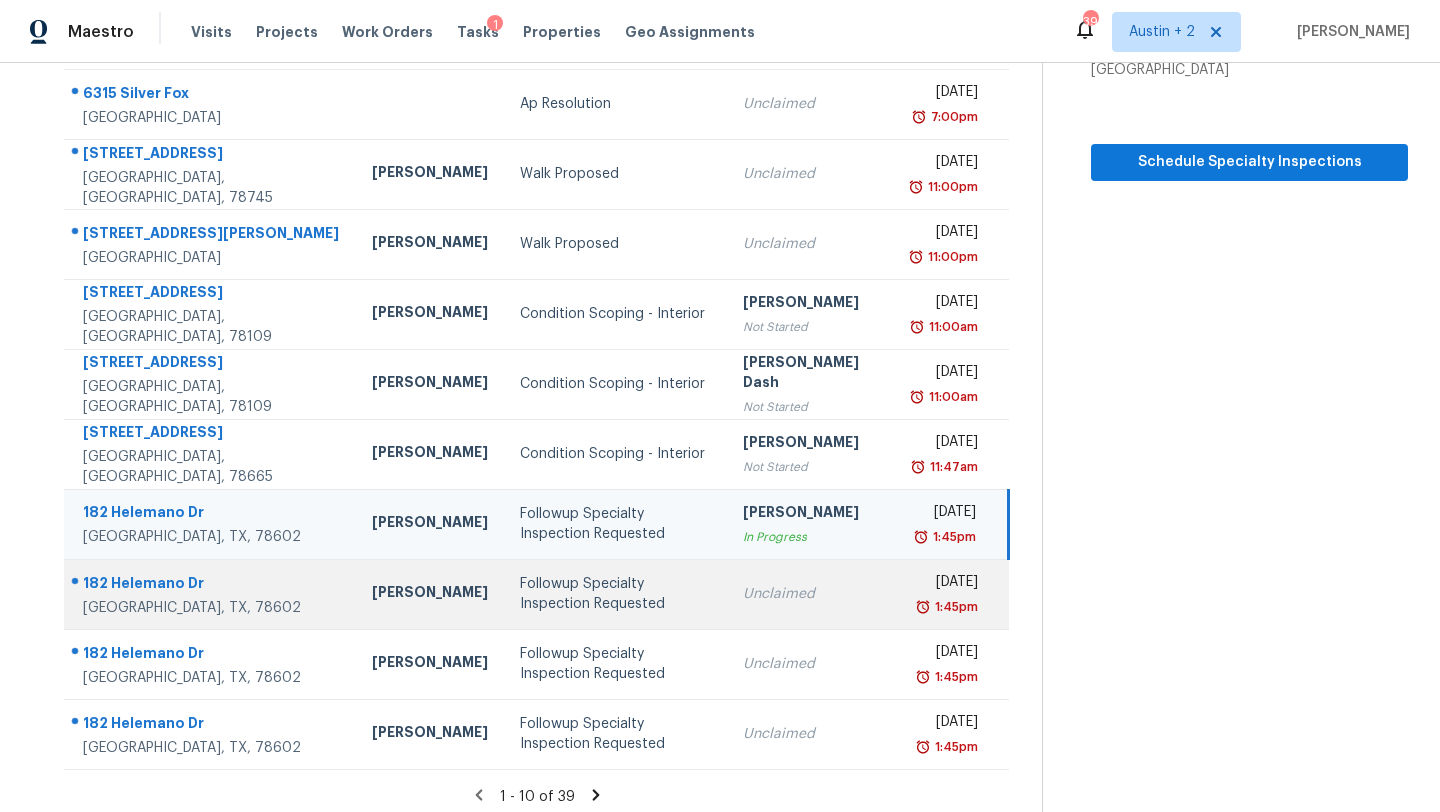click on "Followup Specialty Inspection Requested" at bounding box center (615, 594) 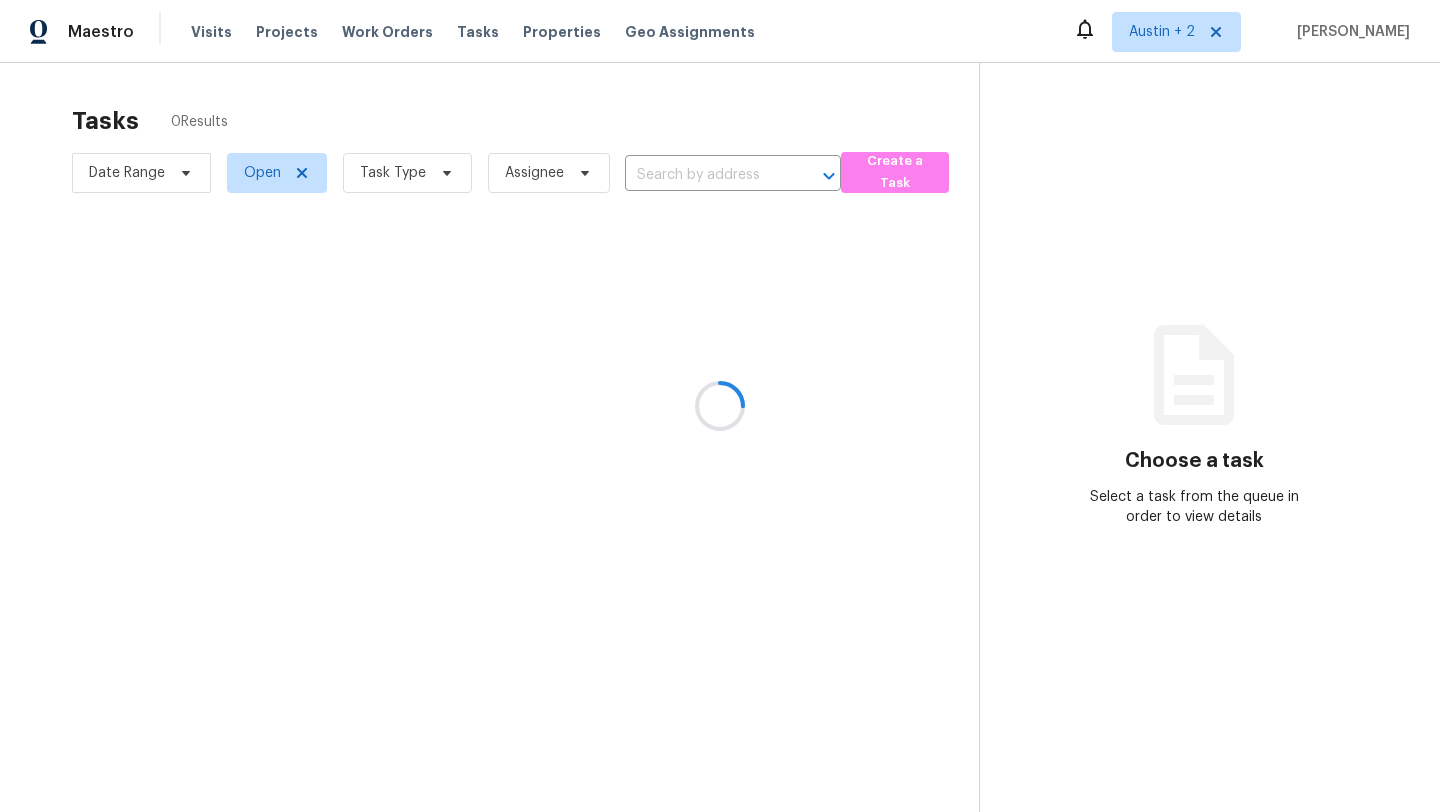 scroll, scrollTop: 0, scrollLeft: 0, axis: both 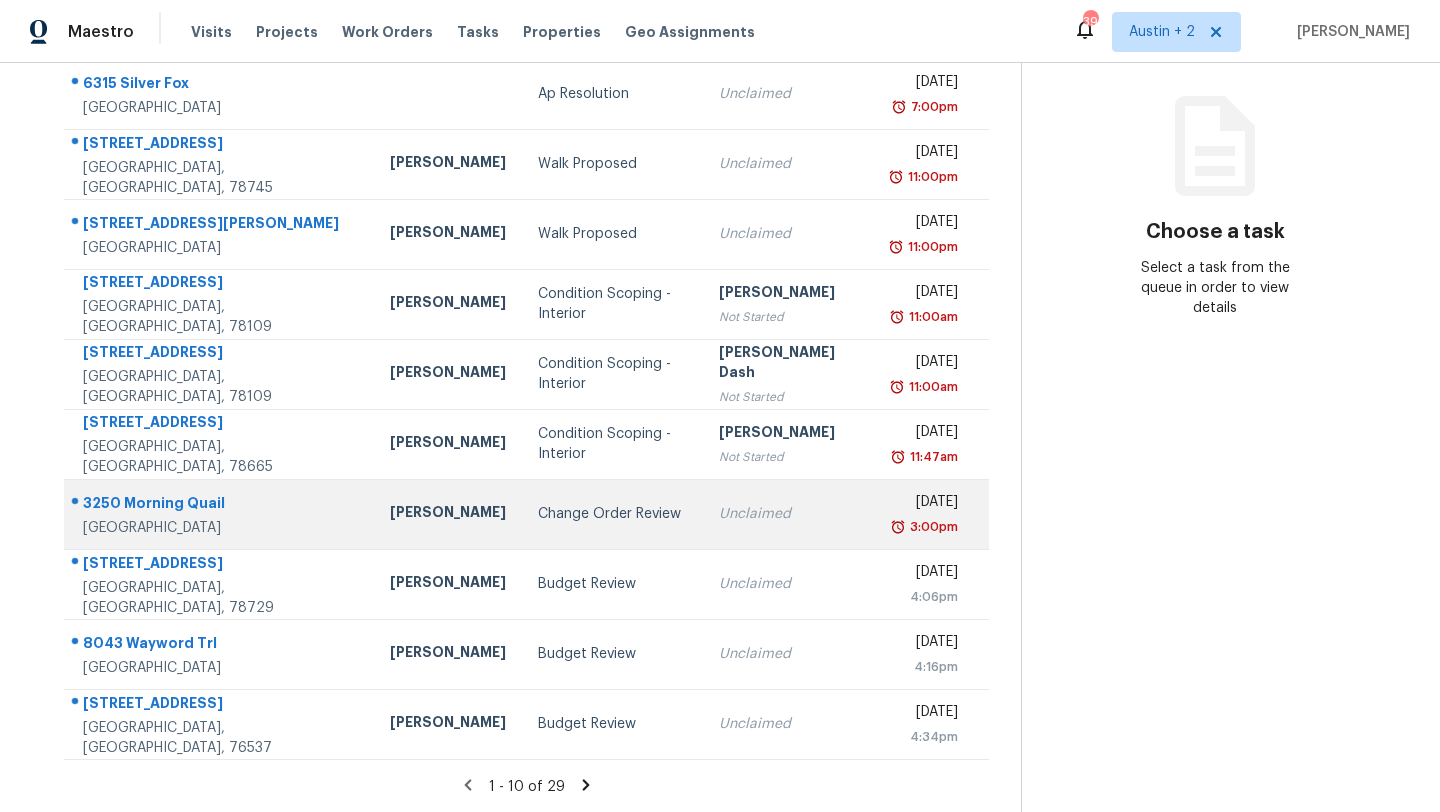 click on "Change Order Review" at bounding box center [612, 514] 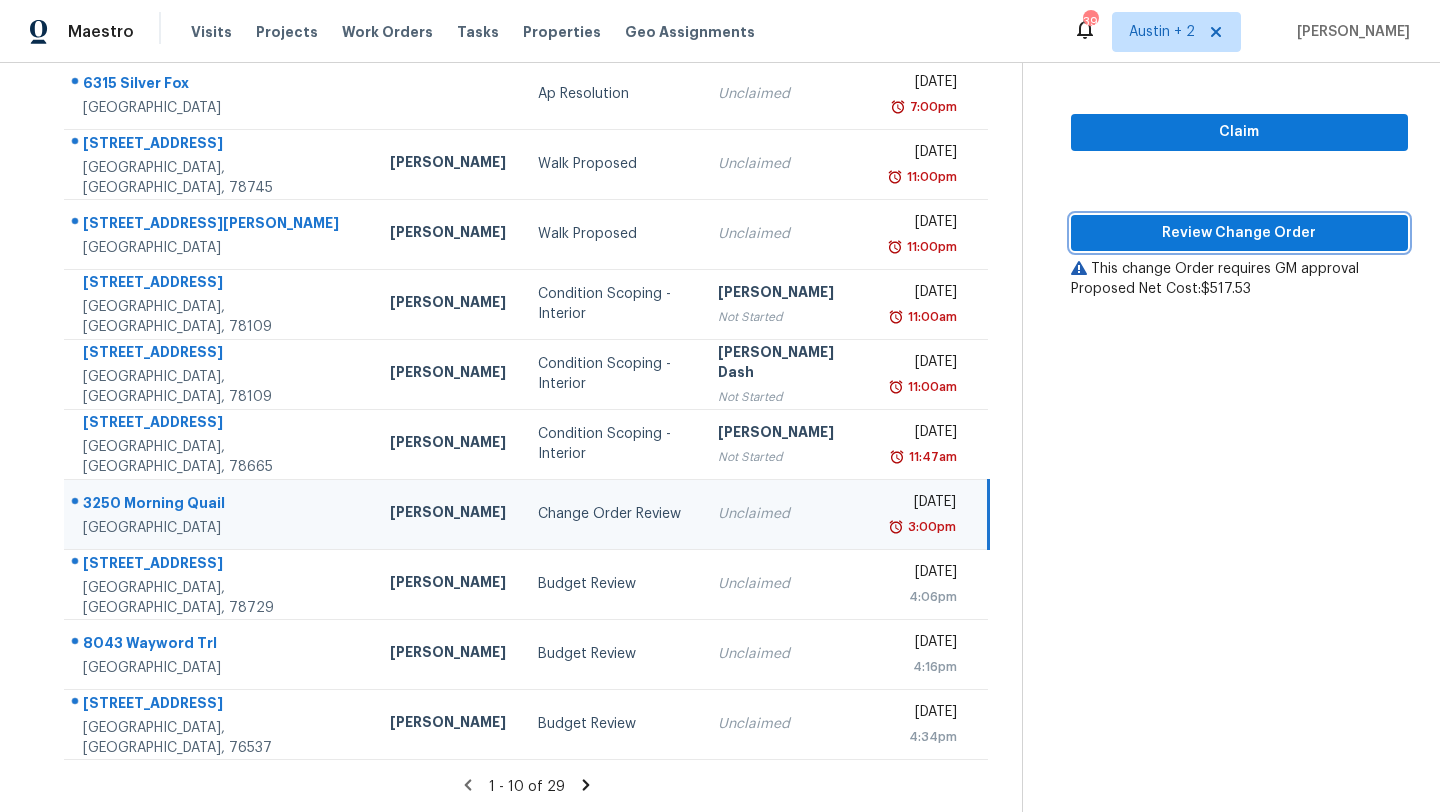 click on "Review Change Order" at bounding box center (1239, 233) 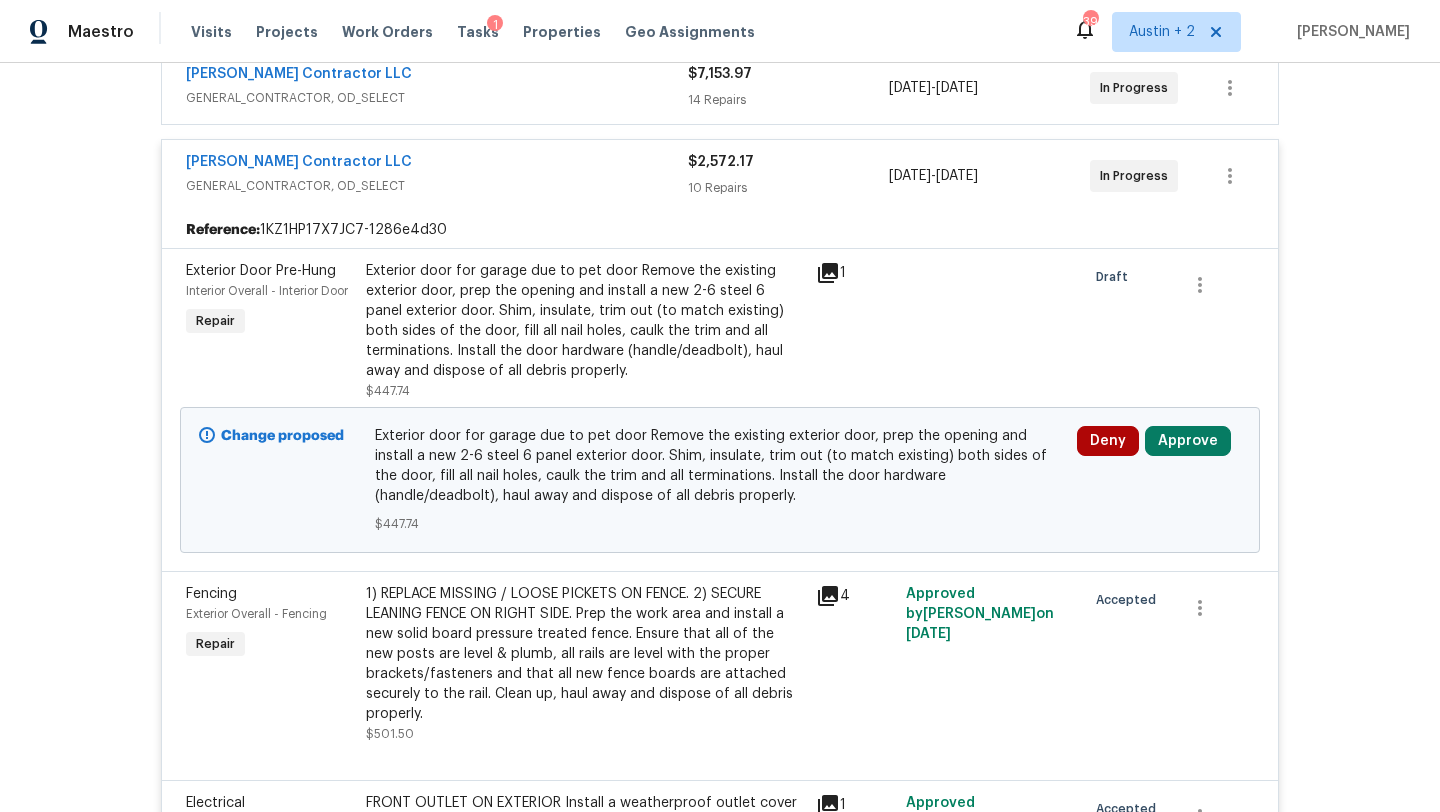 scroll, scrollTop: 470, scrollLeft: 0, axis: vertical 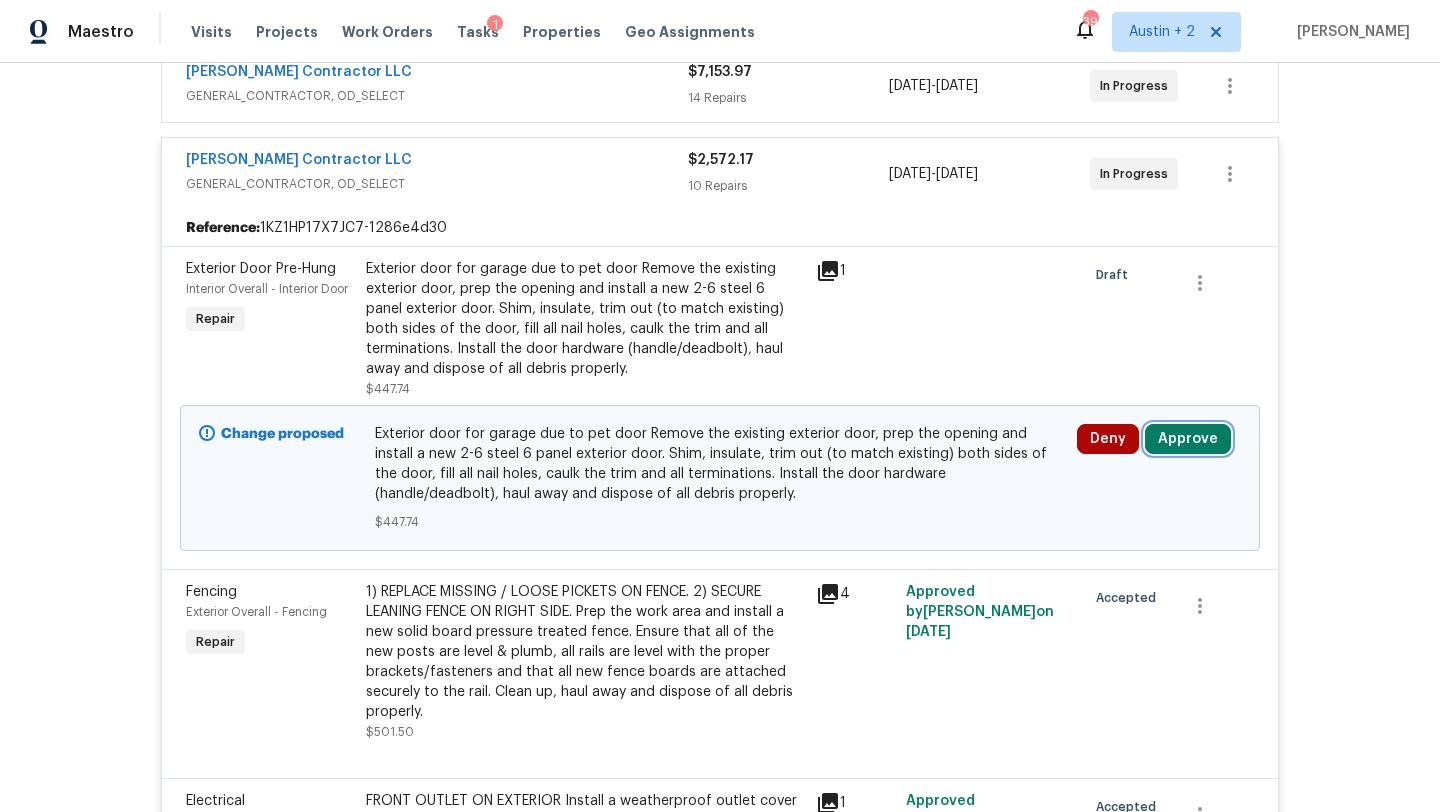 click on "Approve" at bounding box center [1188, 439] 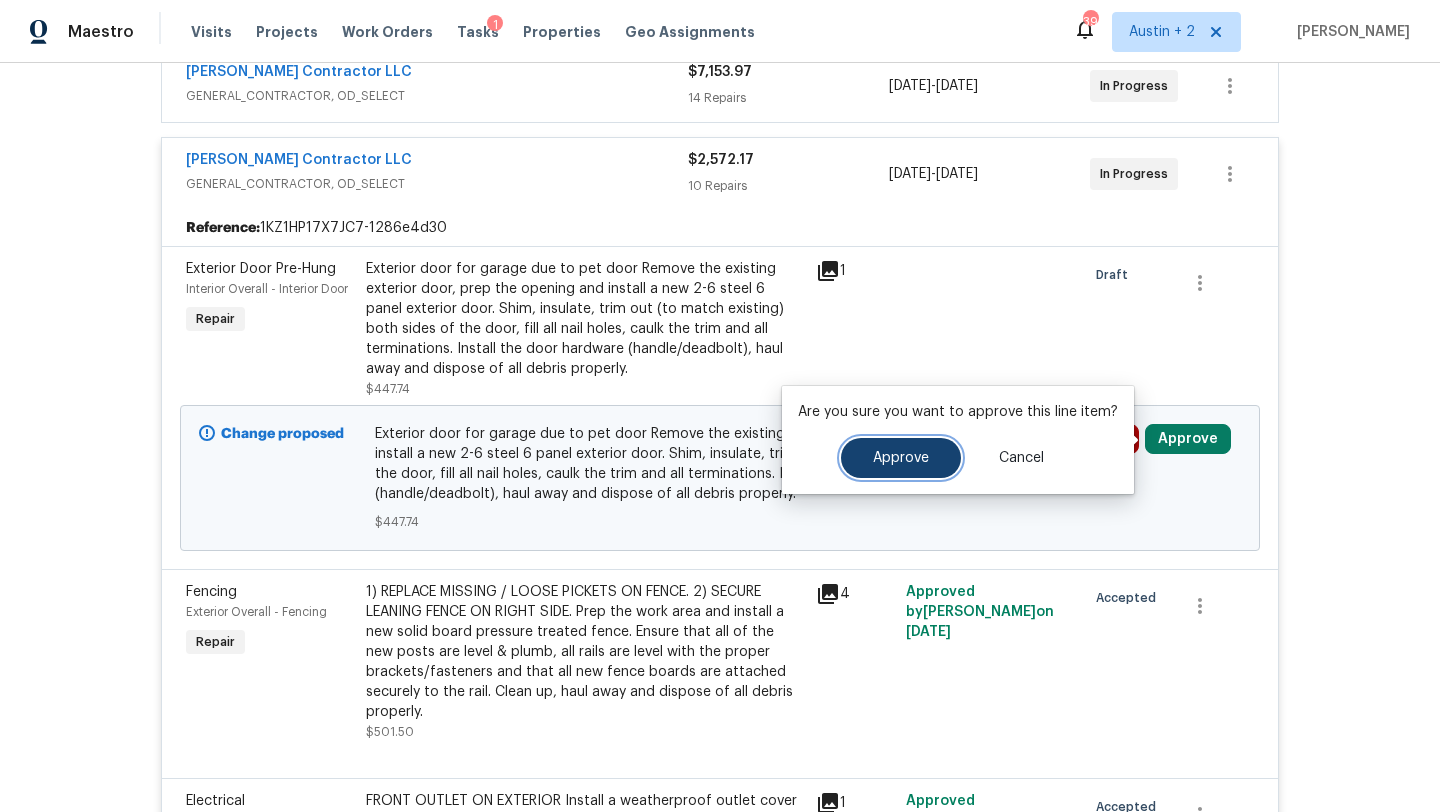 click on "Approve" at bounding box center (901, 458) 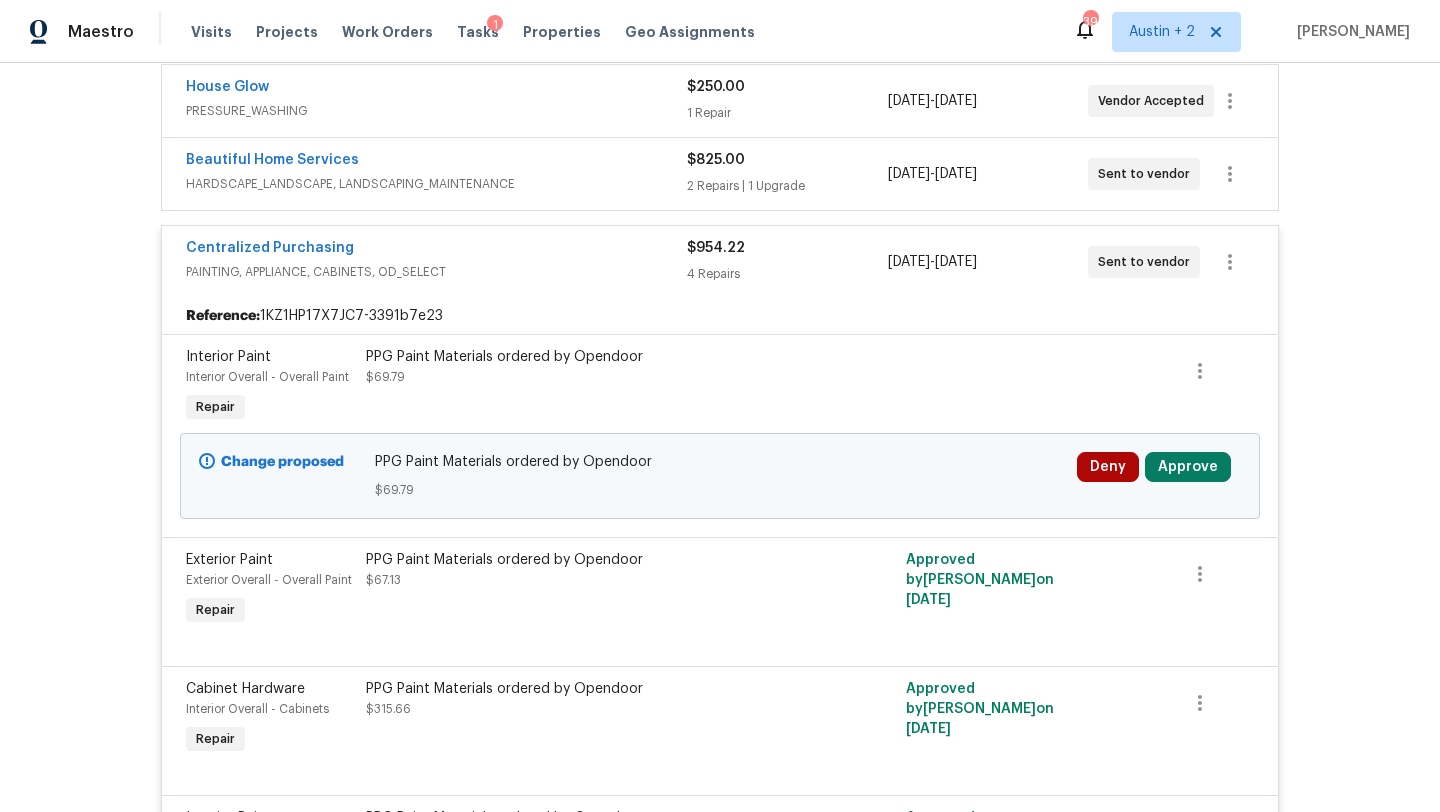 scroll, scrollTop: 2525, scrollLeft: 0, axis: vertical 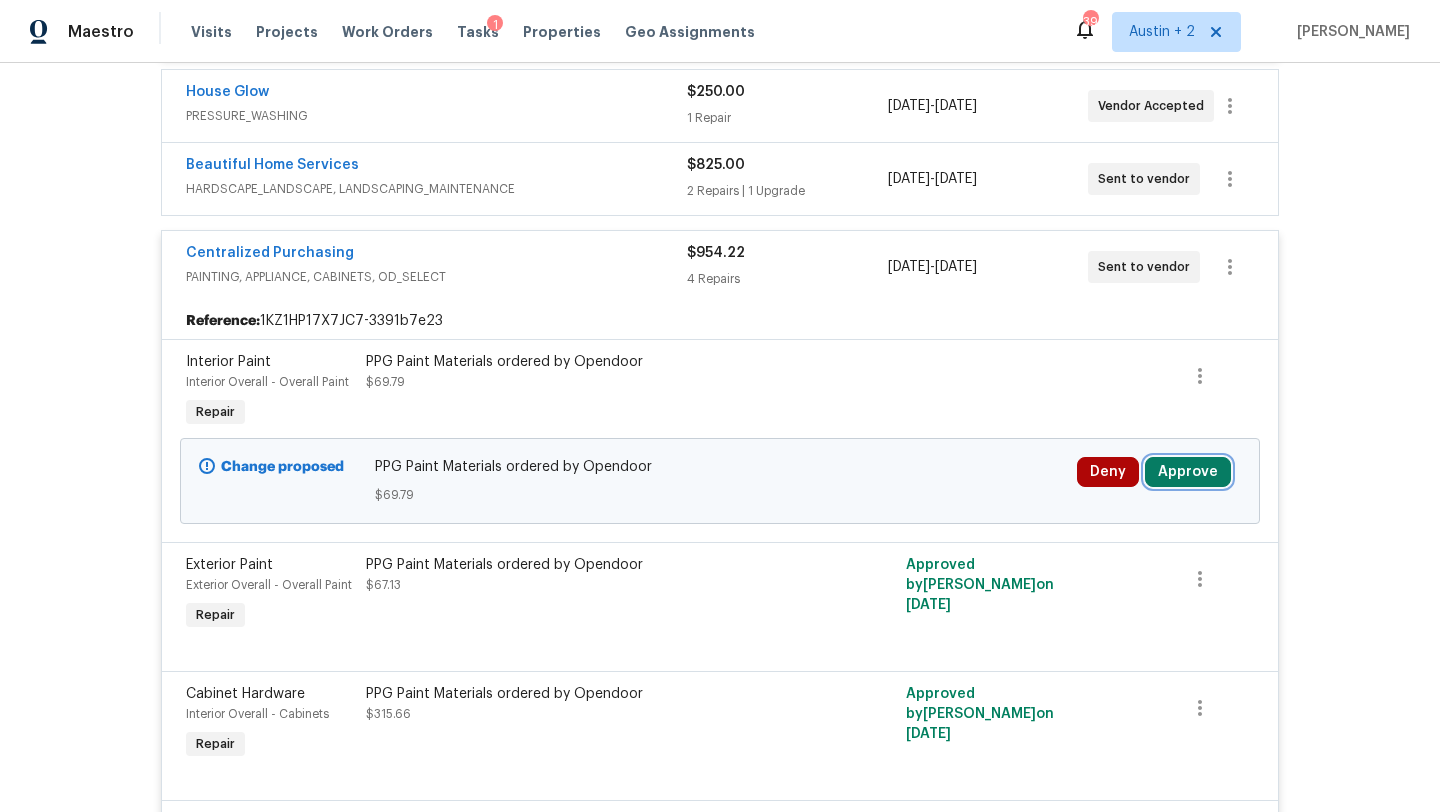 click on "Approve" at bounding box center [1188, 472] 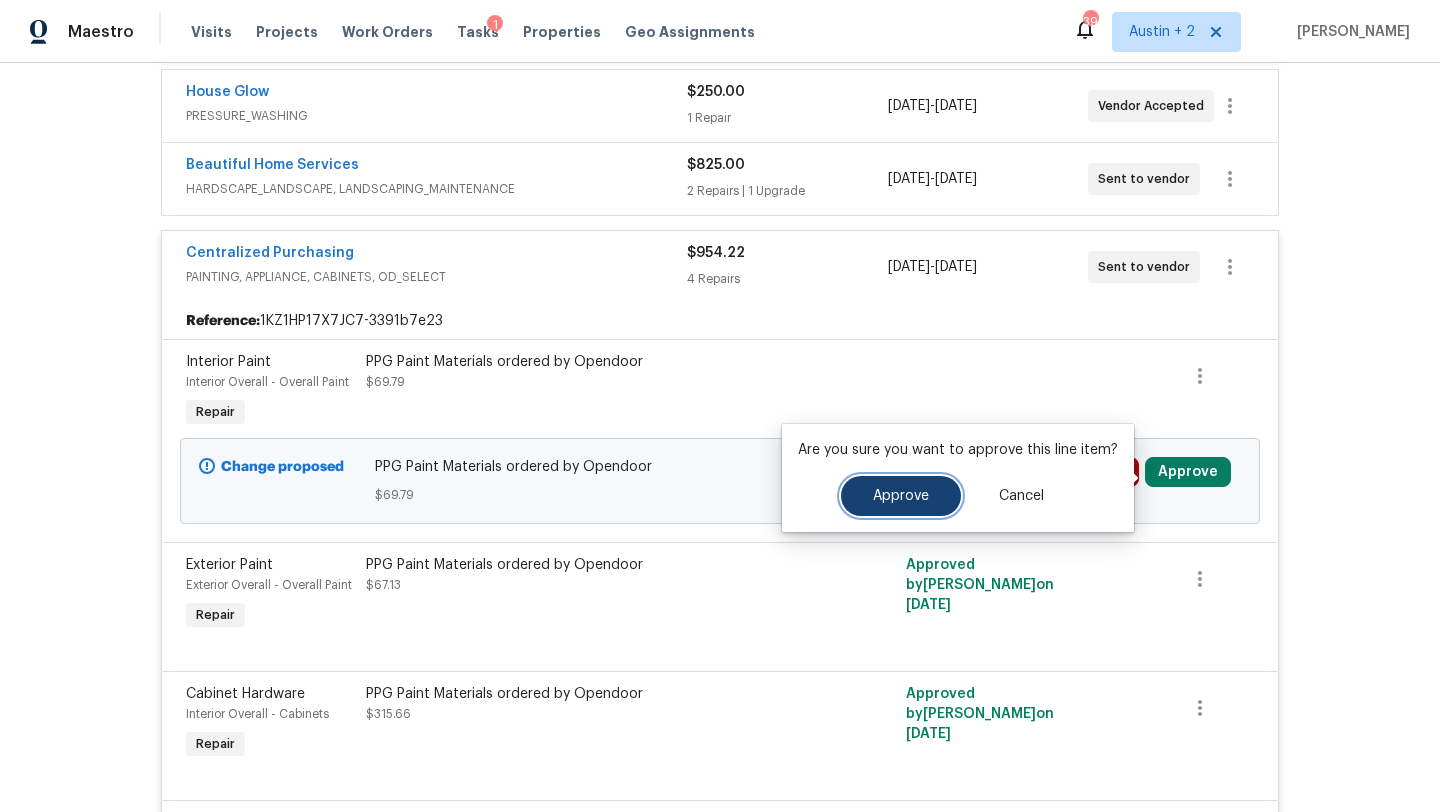 click on "Approve" at bounding box center [901, 496] 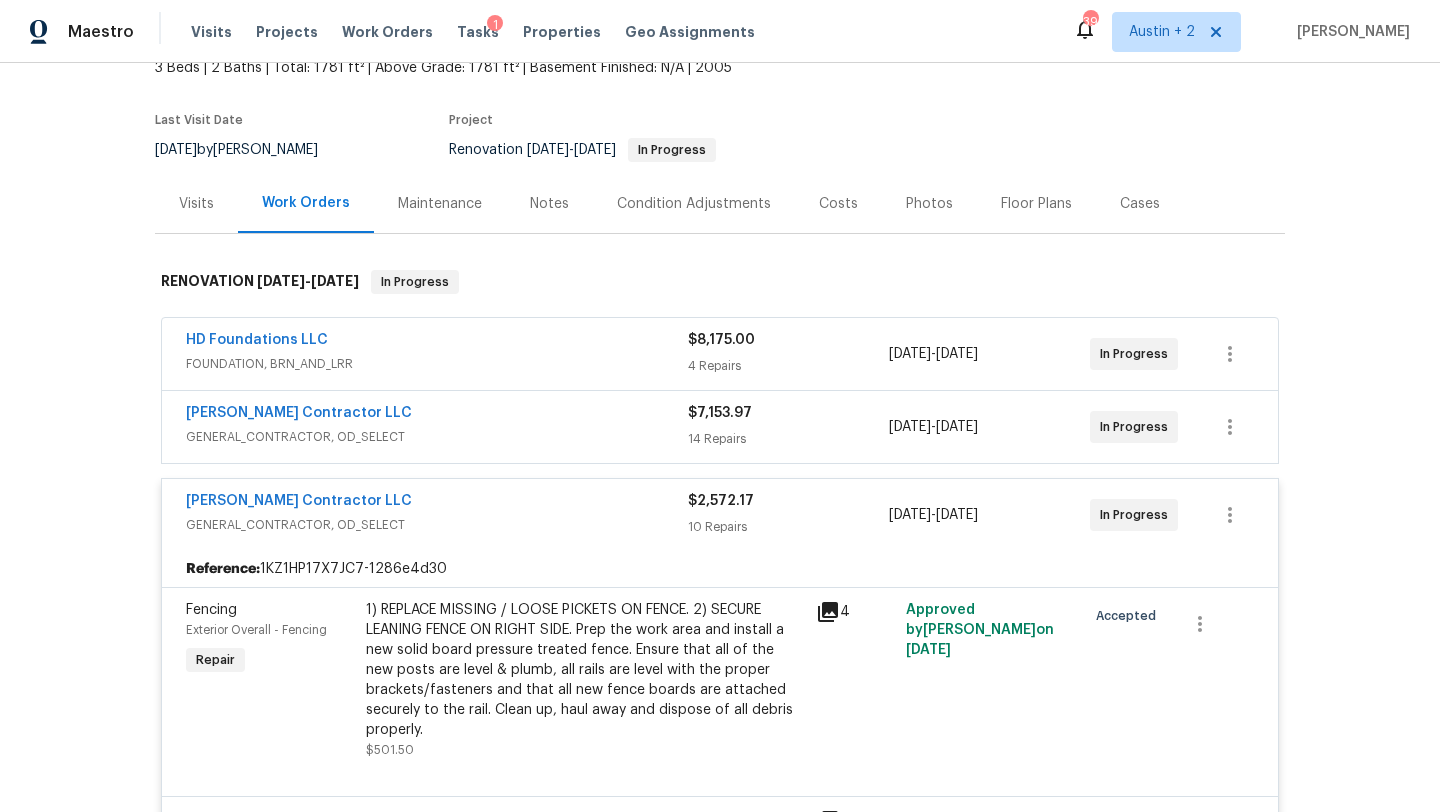 scroll, scrollTop: 0, scrollLeft: 0, axis: both 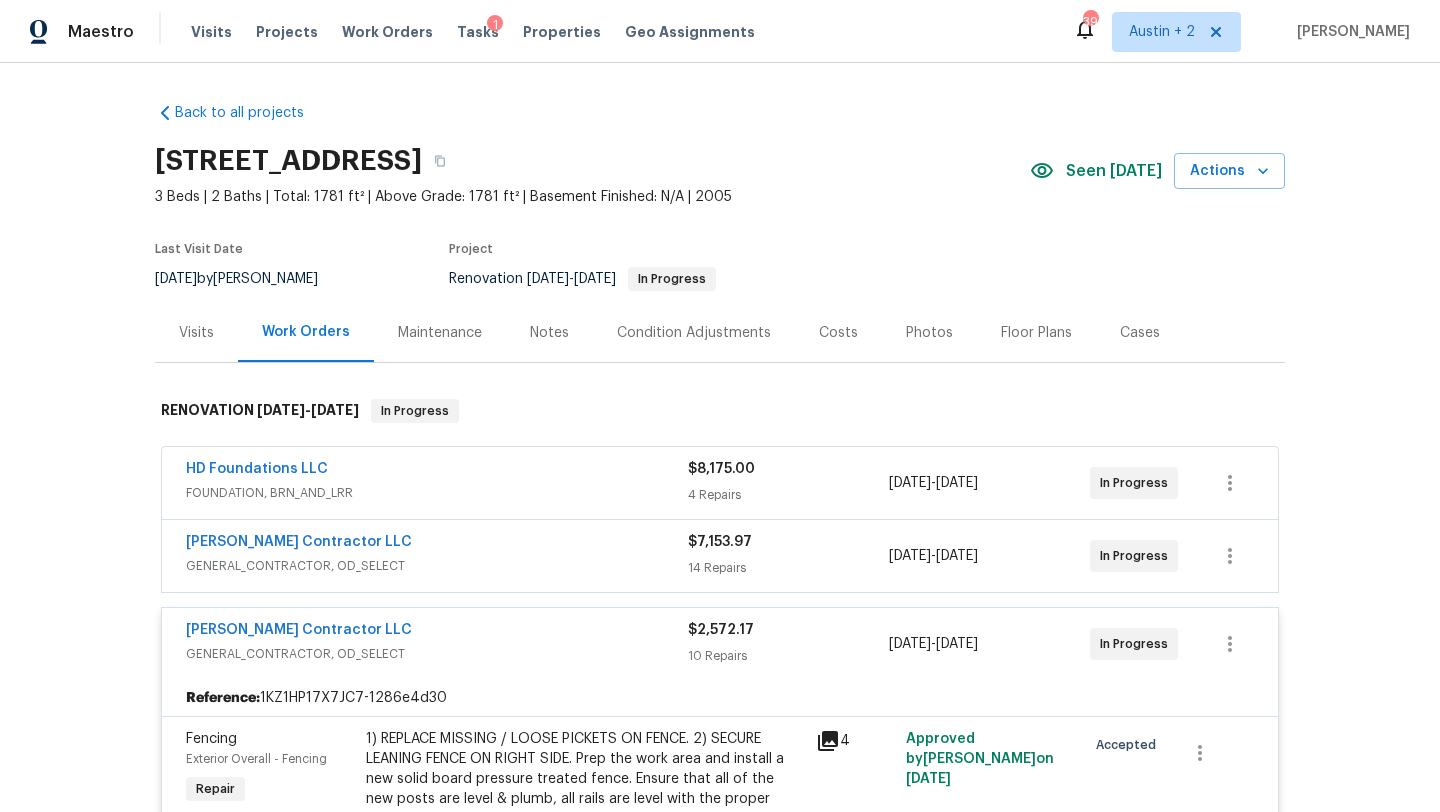click on "Costs" at bounding box center [838, 333] 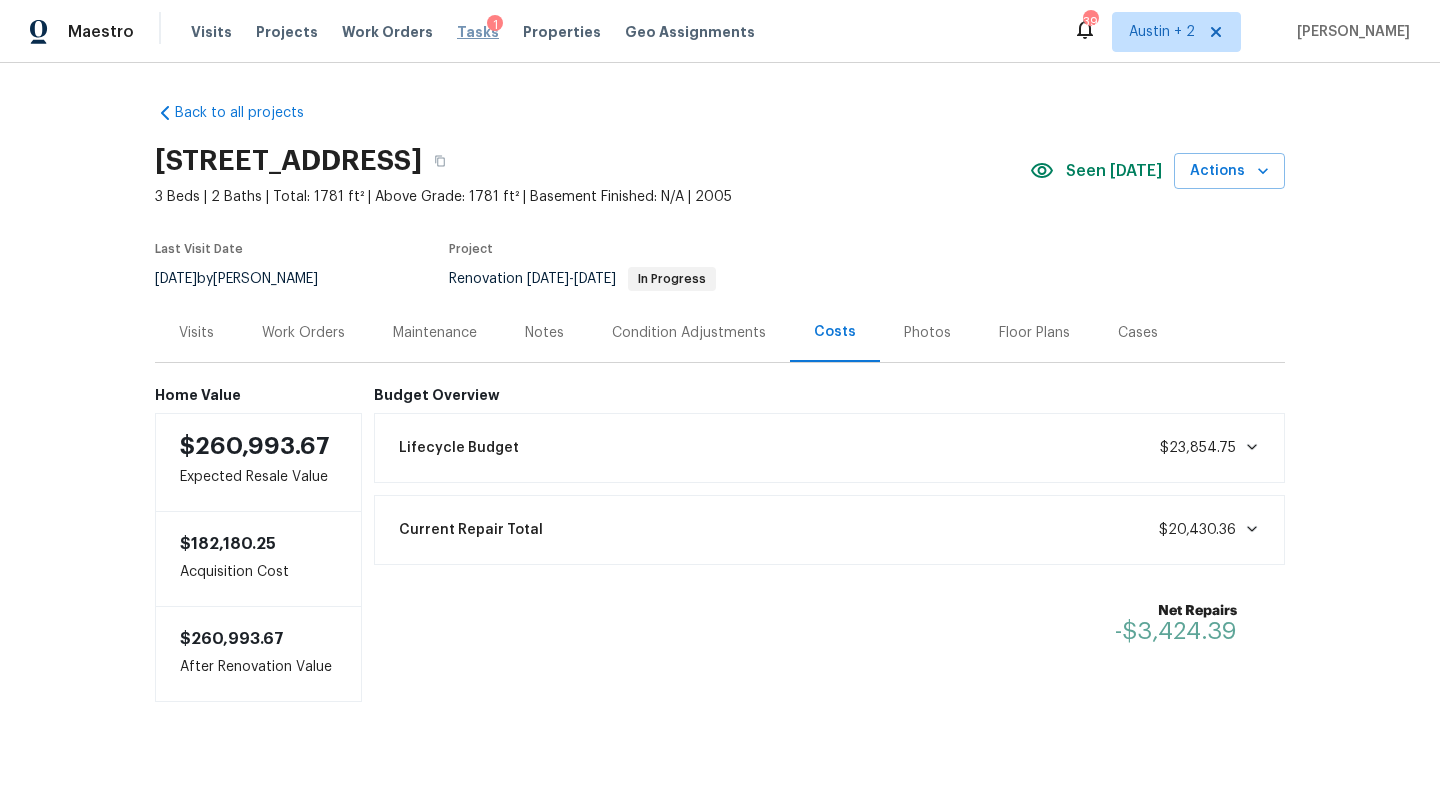 click on "Tasks" at bounding box center [478, 32] 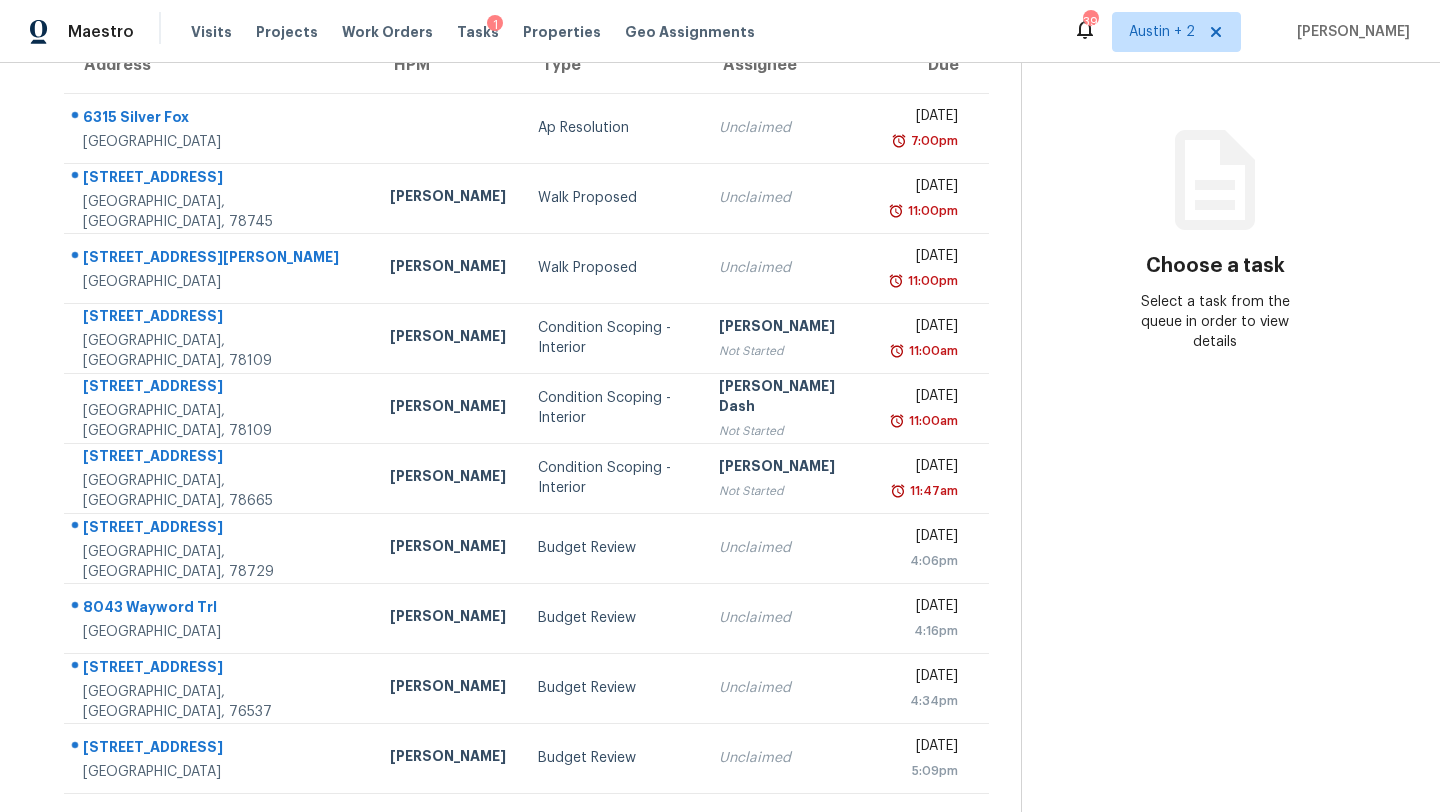 scroll, scrollTop: 229, scrollLeft: 0, axis: vertical 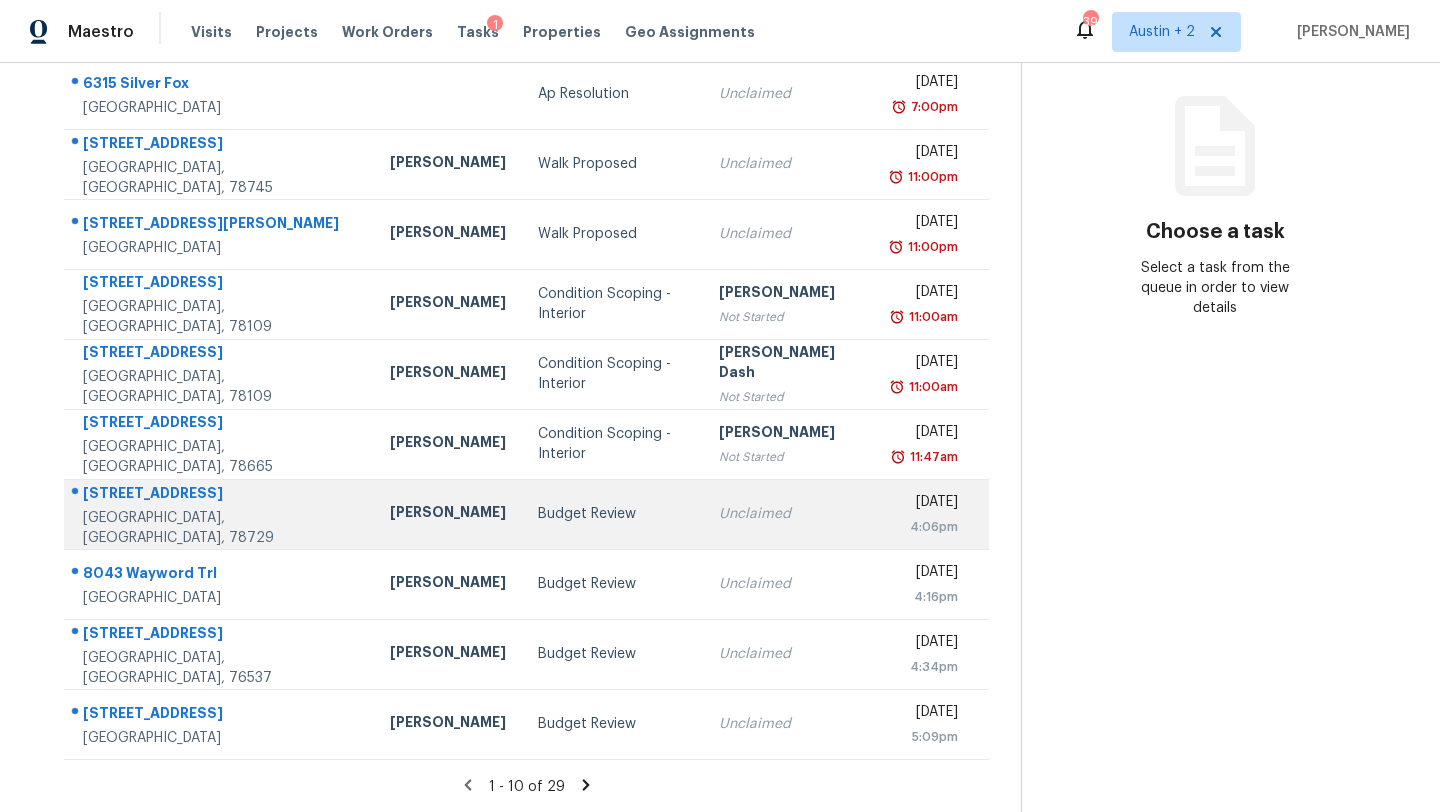 click on "Budget Review" at bounding box center (612, 514) 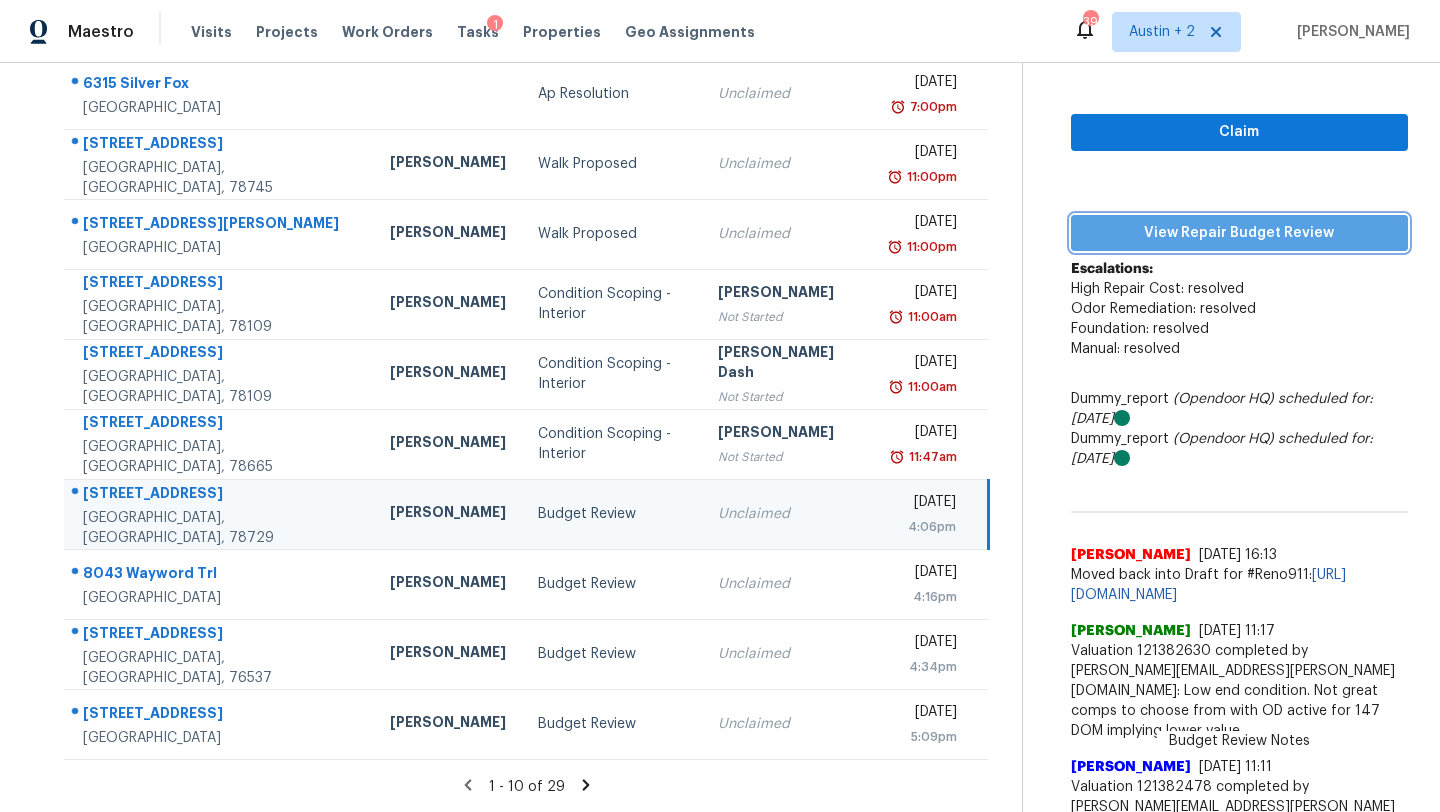 click on "View Repair Budget Review" at bounding box center (1239, 233) 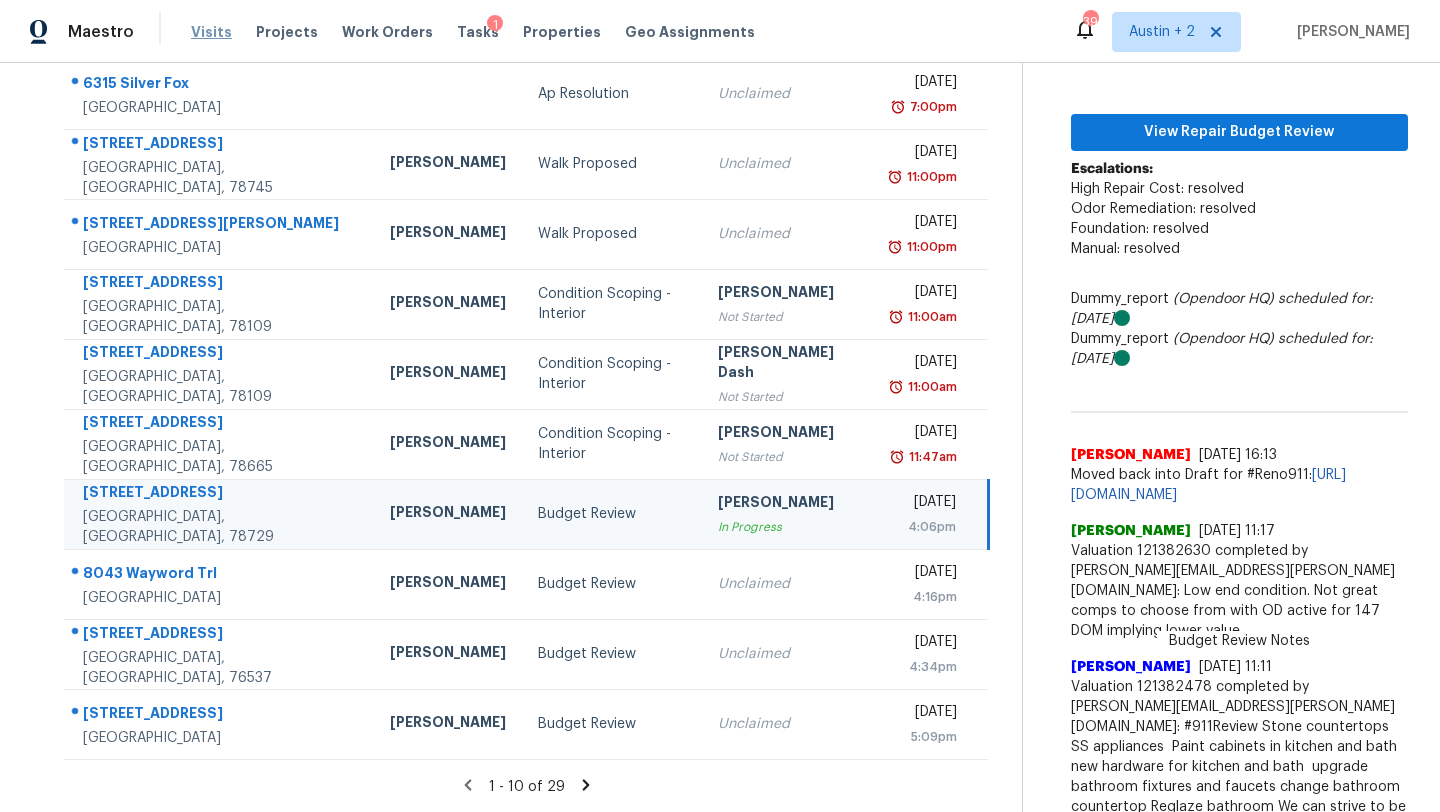 click on "Visits" at bounding box center (211, 32) 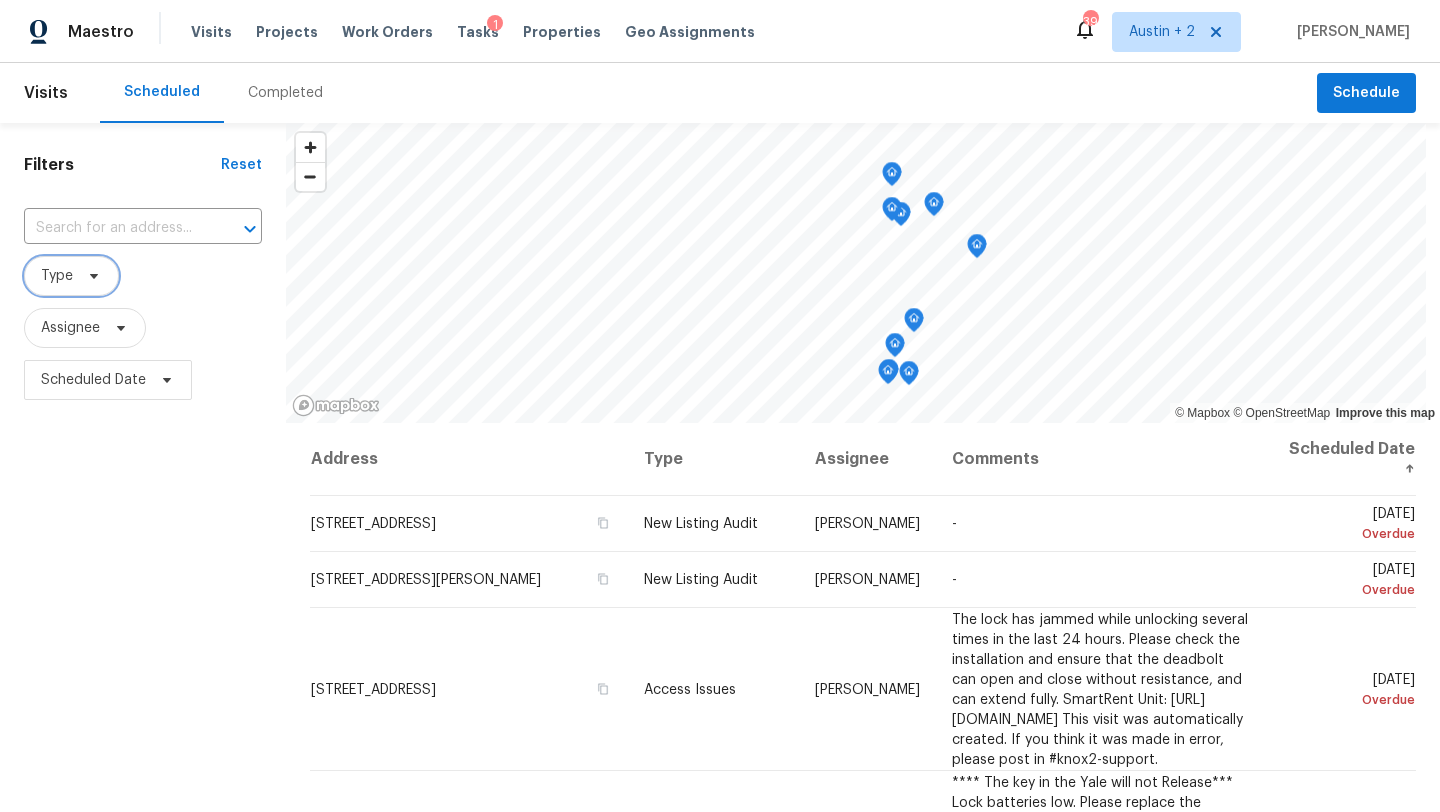 click on "Type" at bounding box center [71, 276] 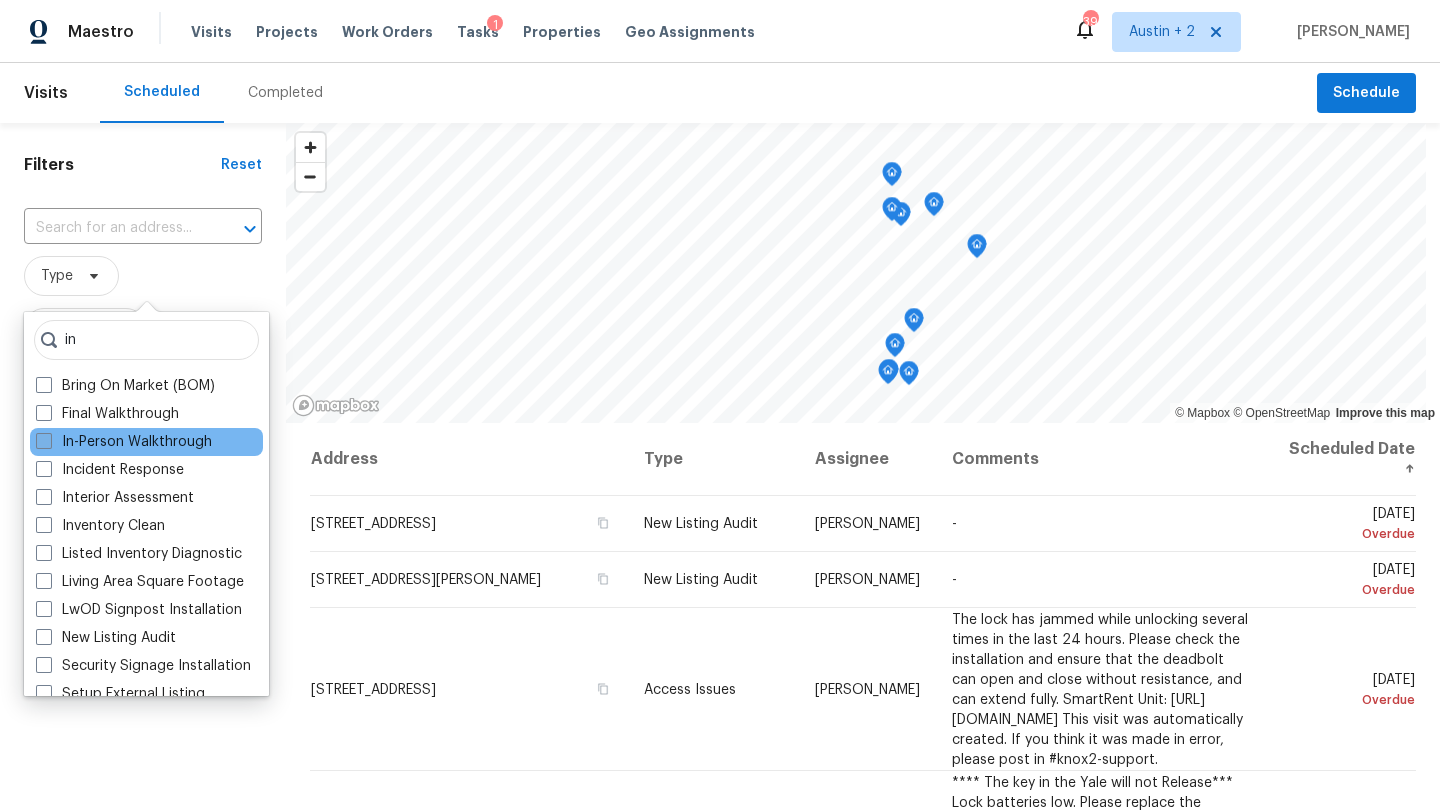 type on "in" 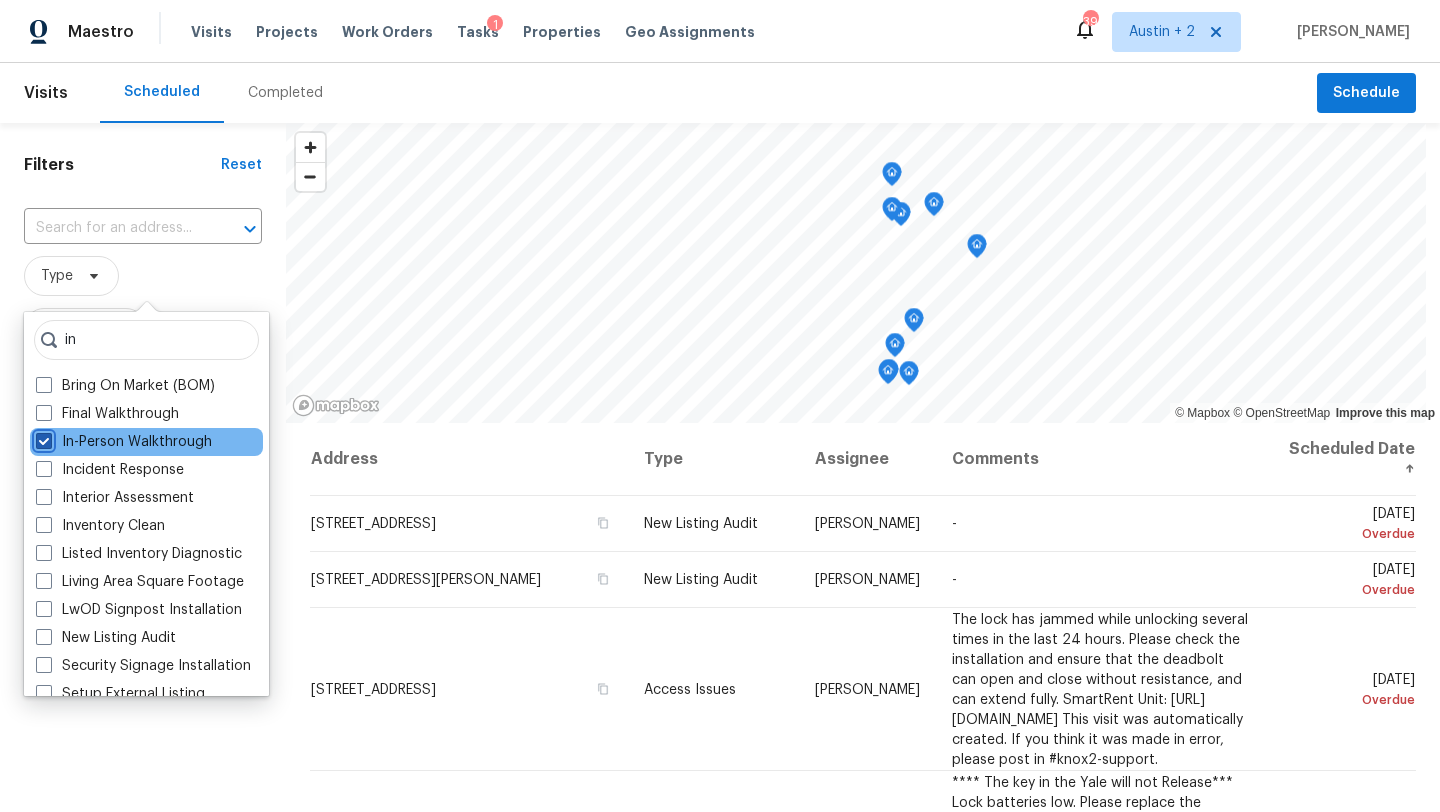 checkbox on "true" 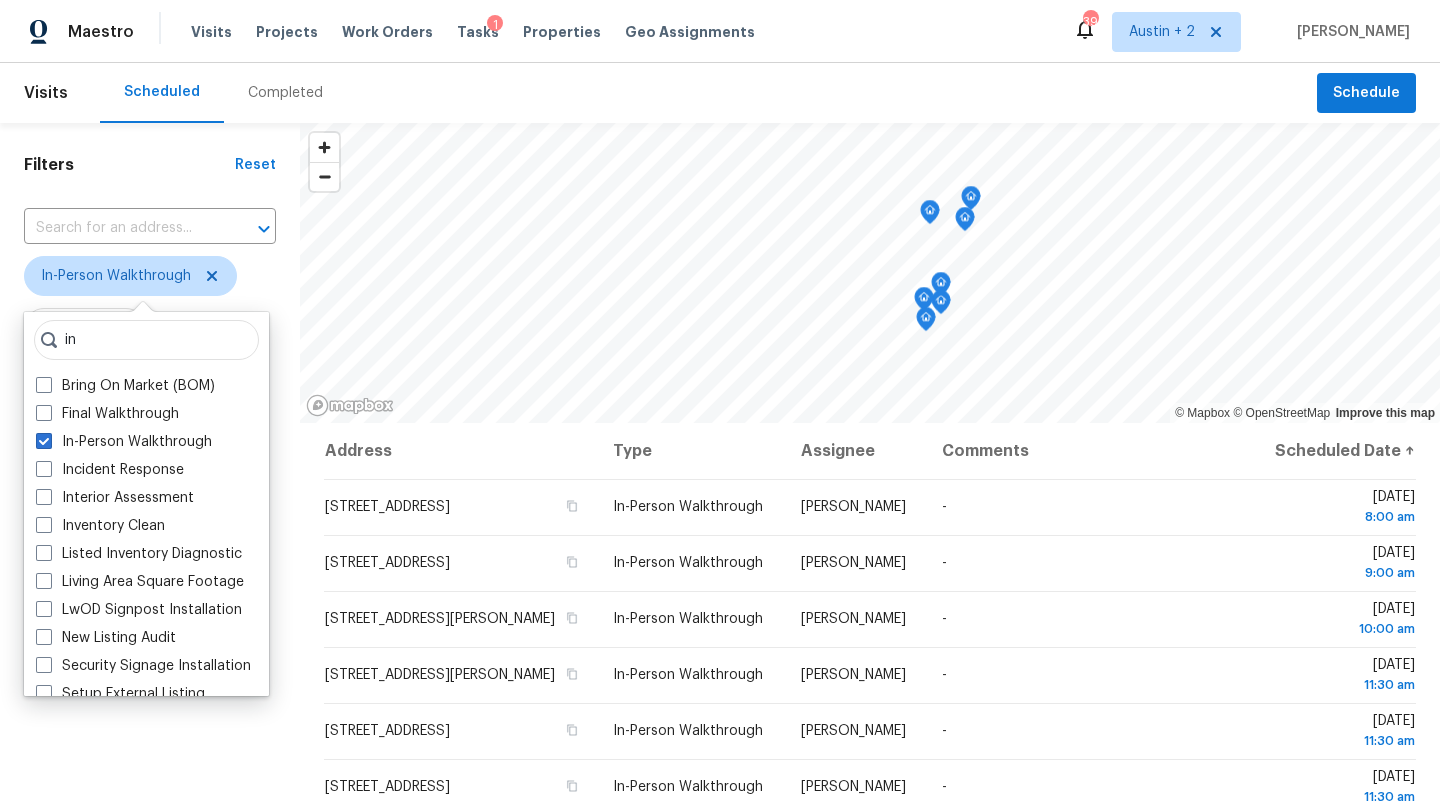click on "Filters Reset ​ In-Person Walkthrough Assignee Scheduled Date" at bounding box center [150, 598] 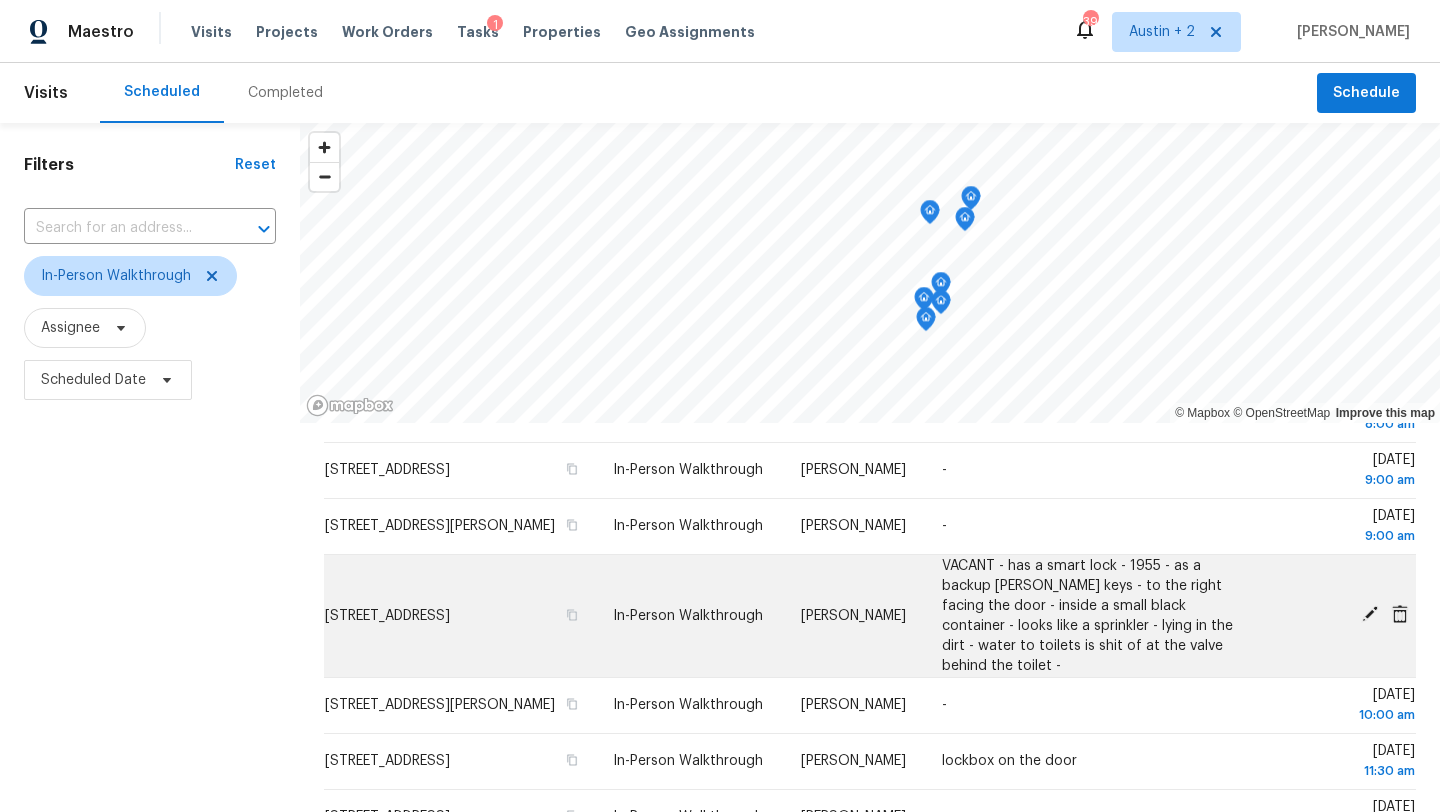 scroll, scrollTop: 643, scrollLeft: 0, axis: vertical 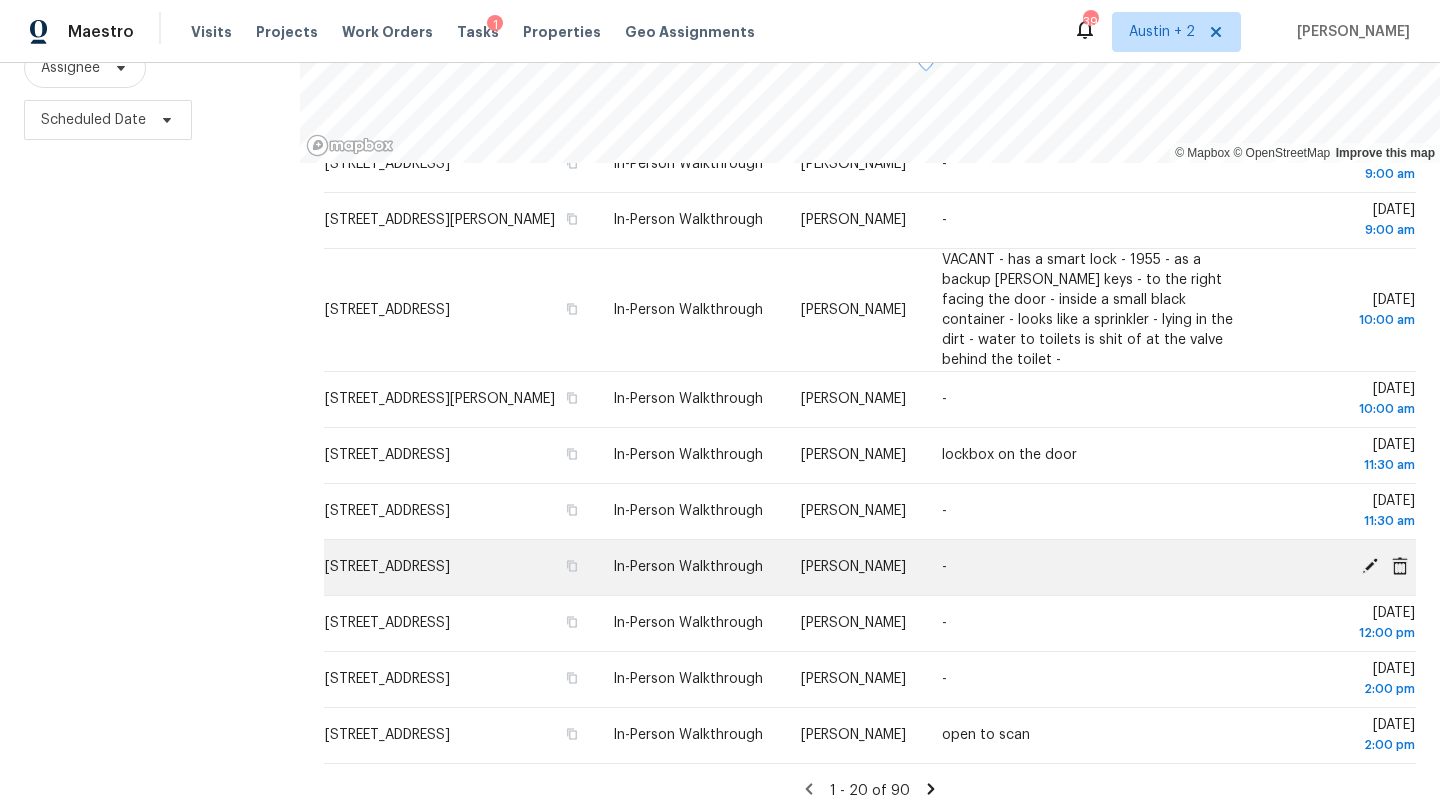click 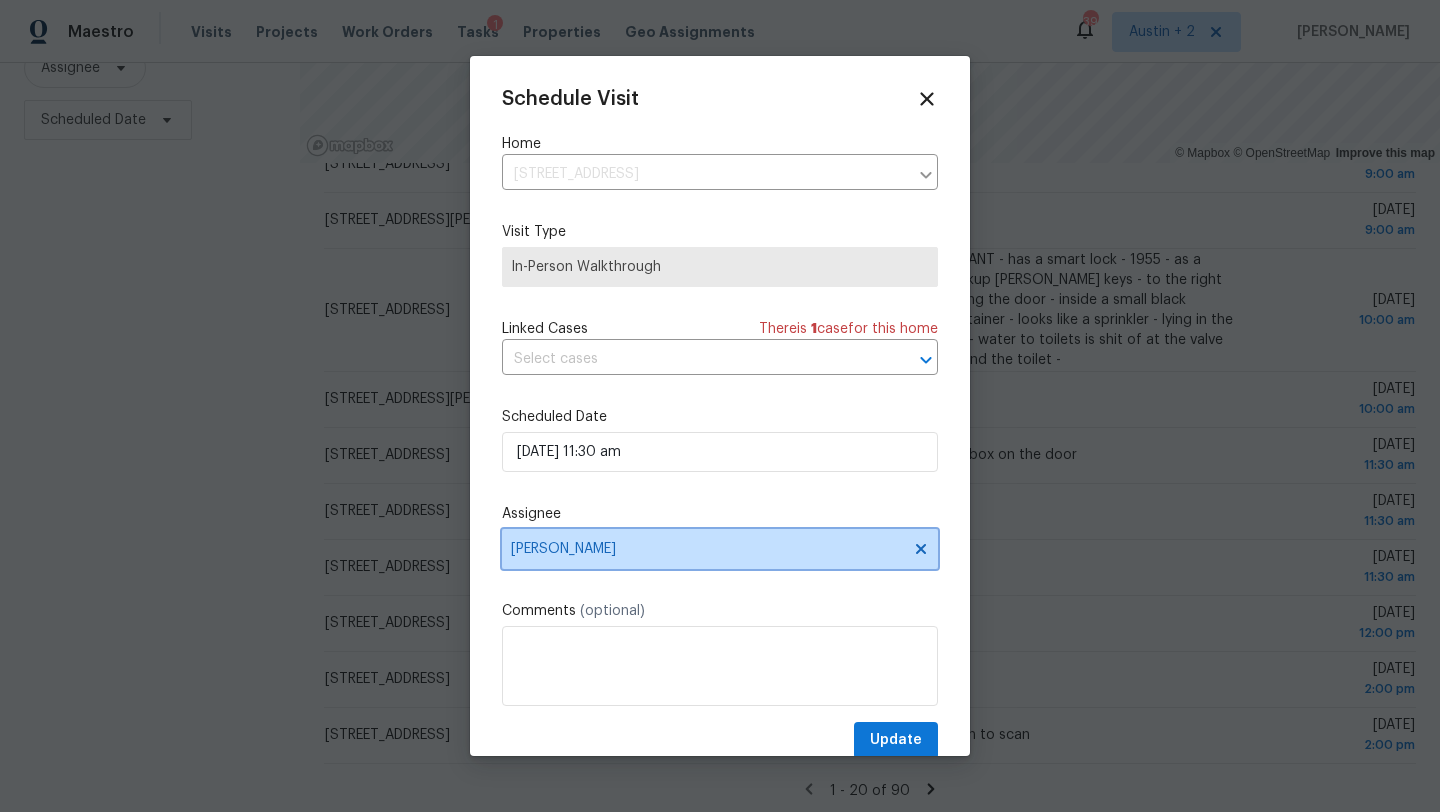 click on "[PERSON_NAME]" at bounding box center [707, 549] 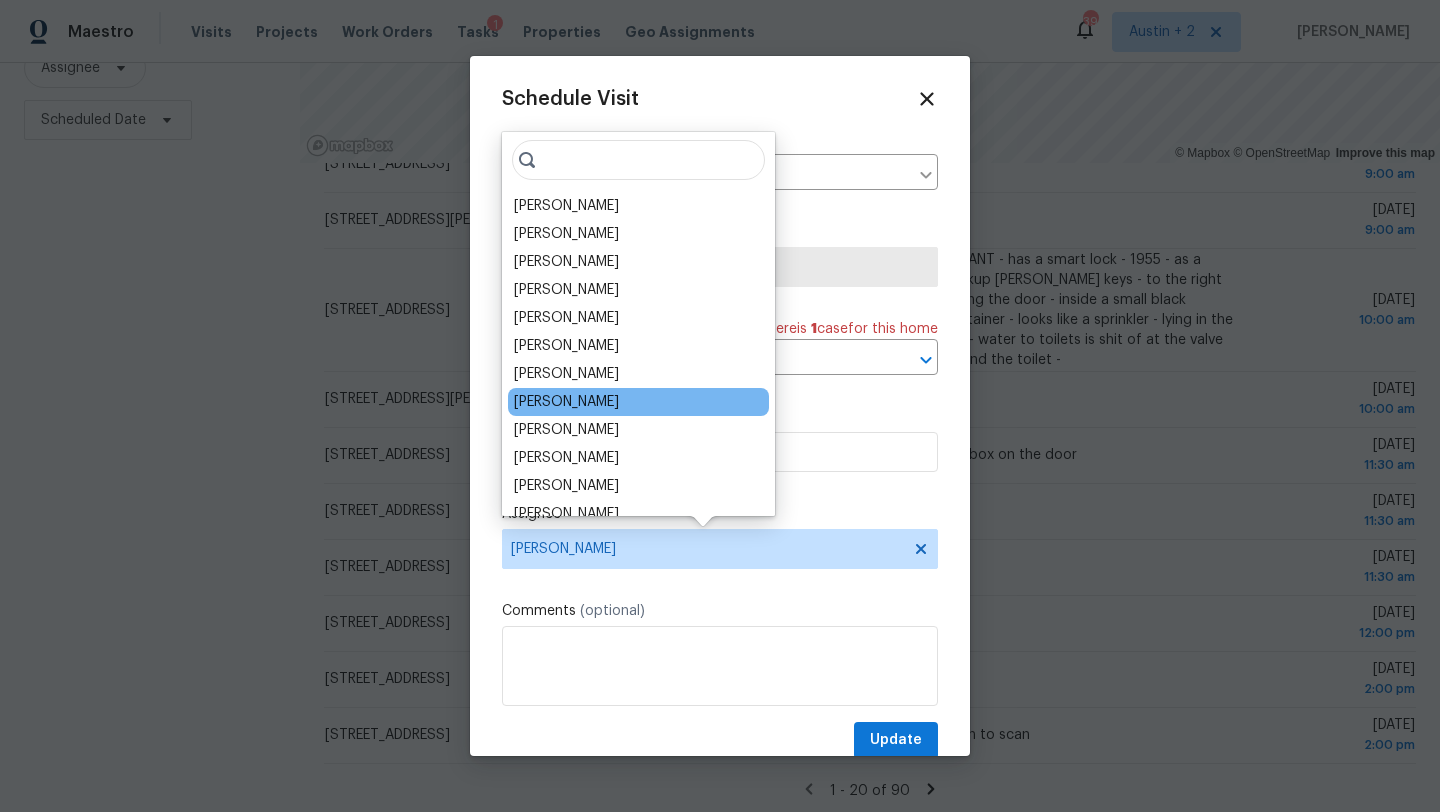 click on "[PERSON_NAME]" at bounding box center [566, 402] 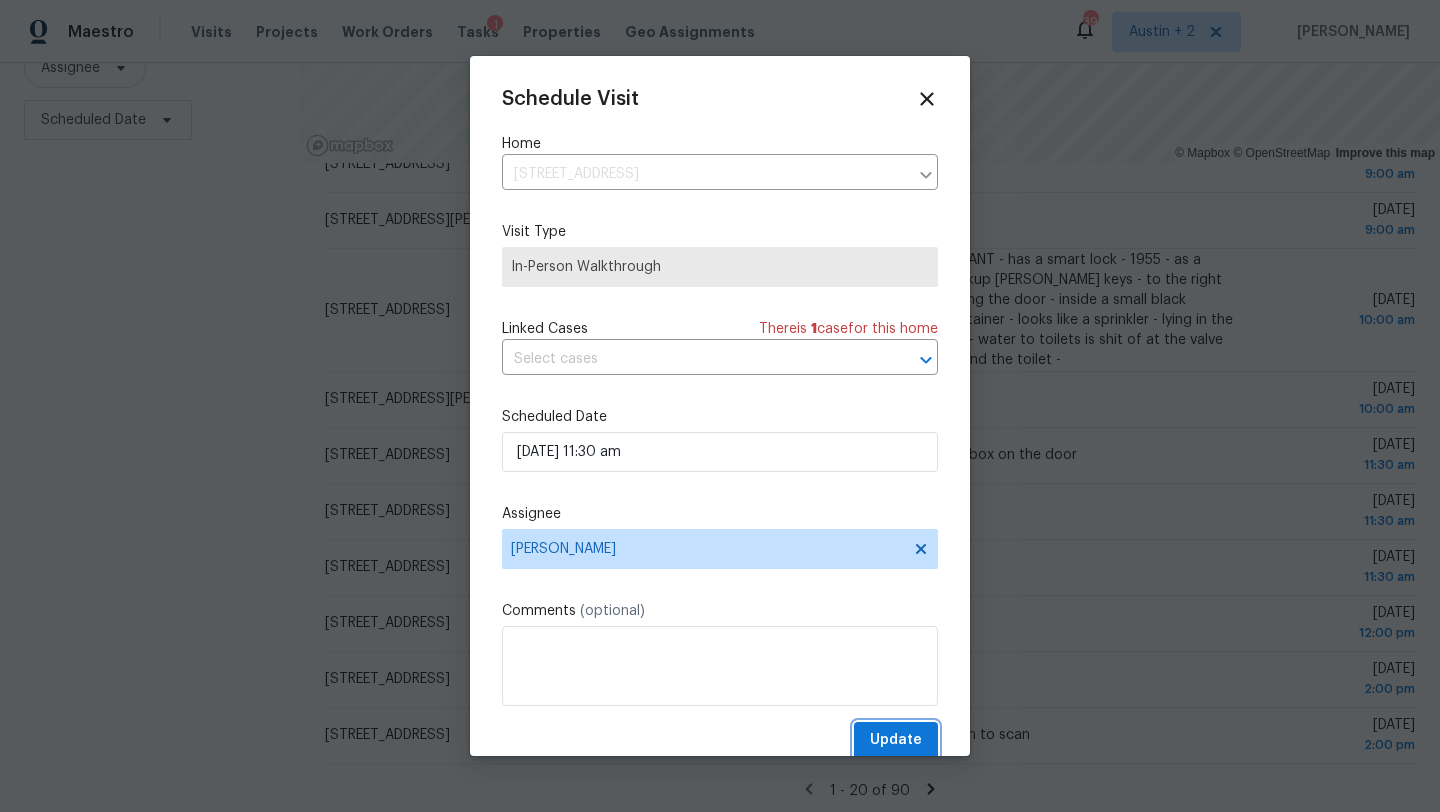 click on "Update" at bounding box center (896, 740) 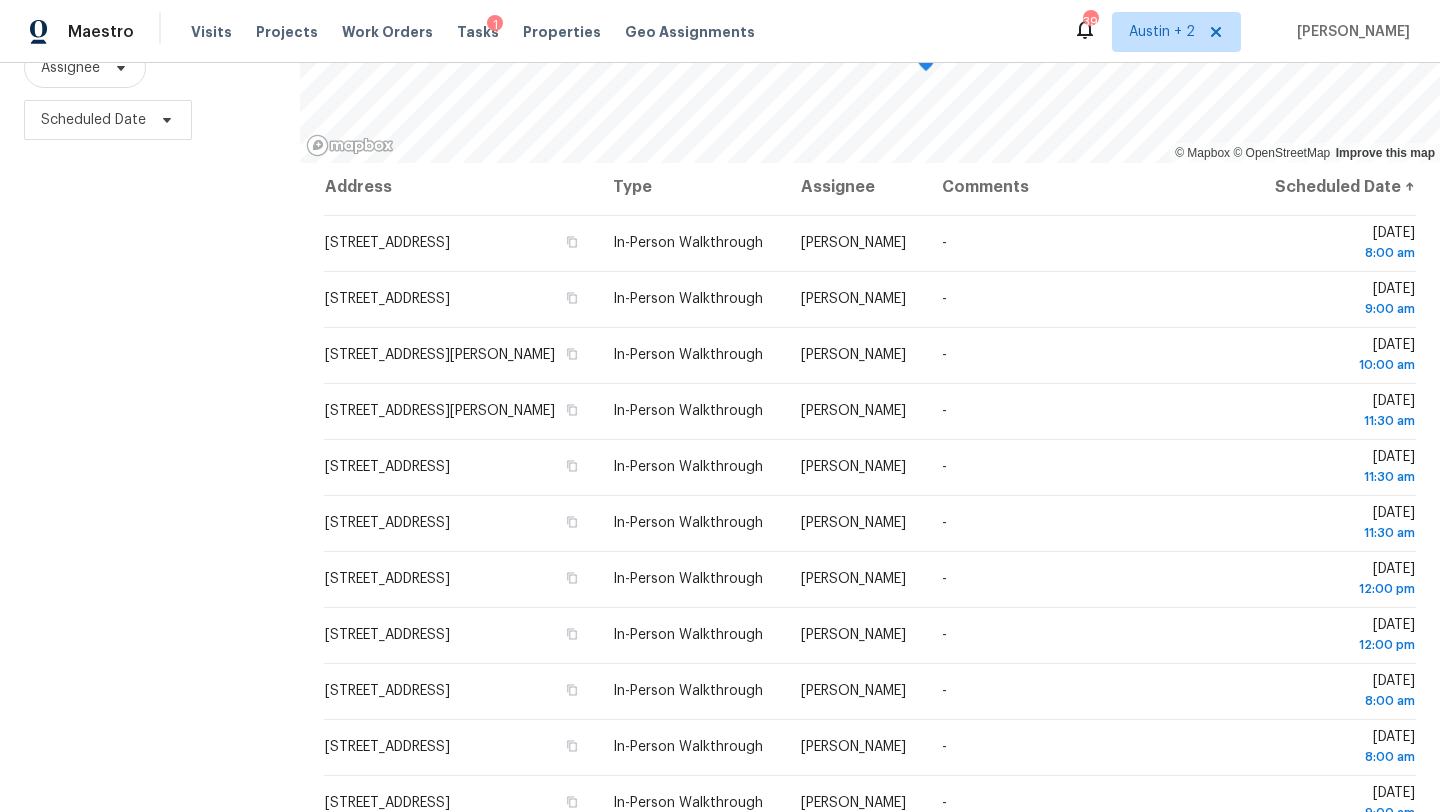 scroll, scrollTop: 643, scrollLeft: 0, axis: vertical 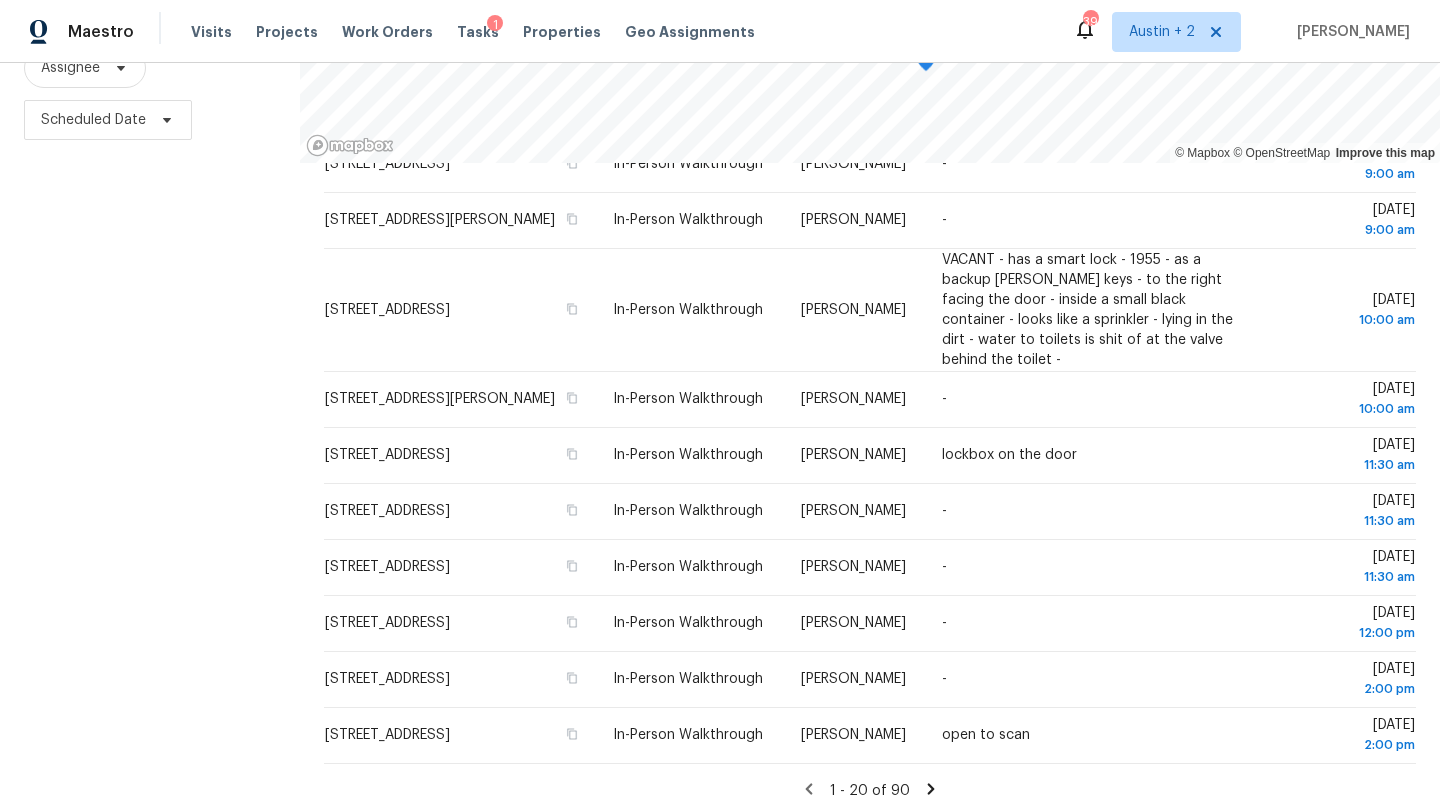 click 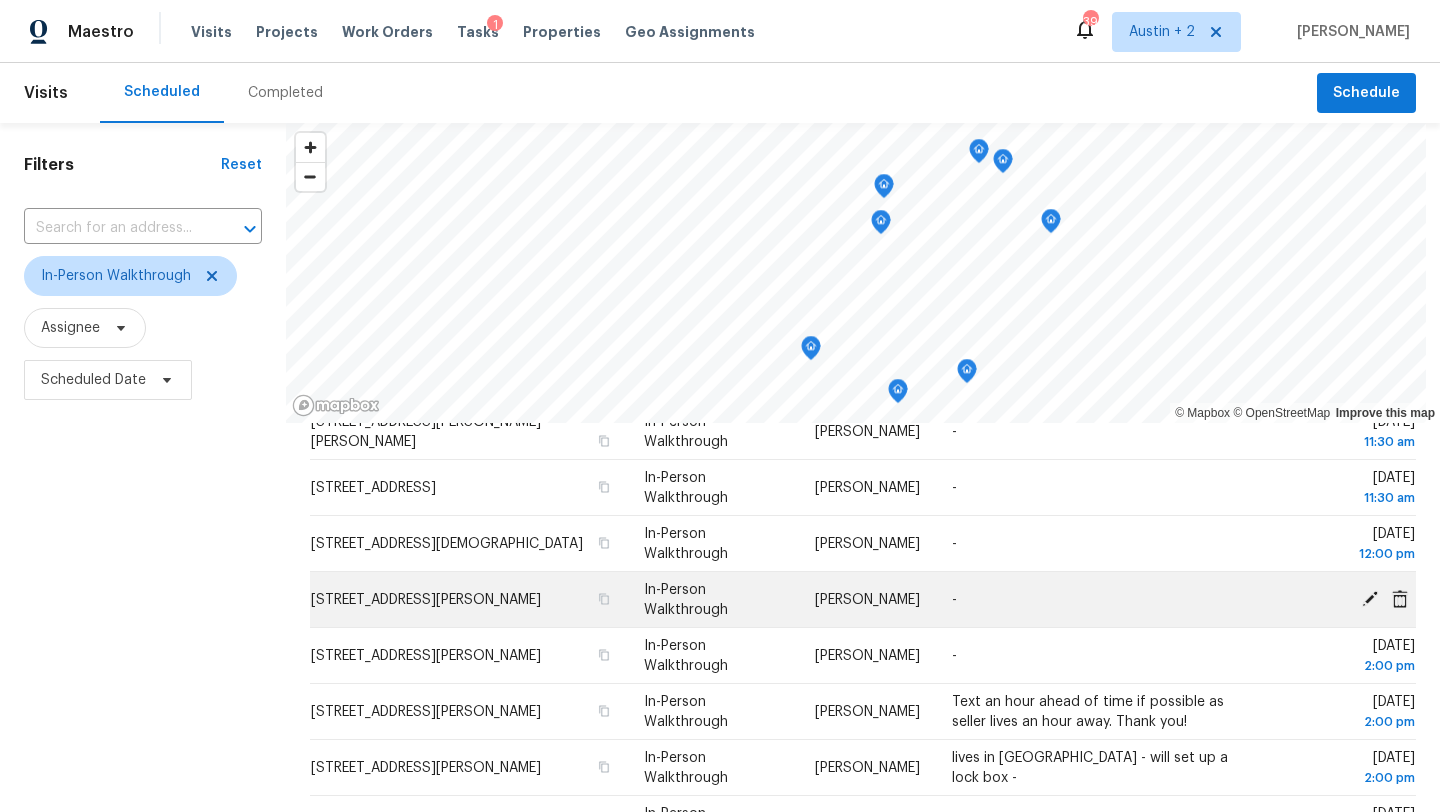 scroll, scrollTop: 0, scrollLeft: 0, axis: both 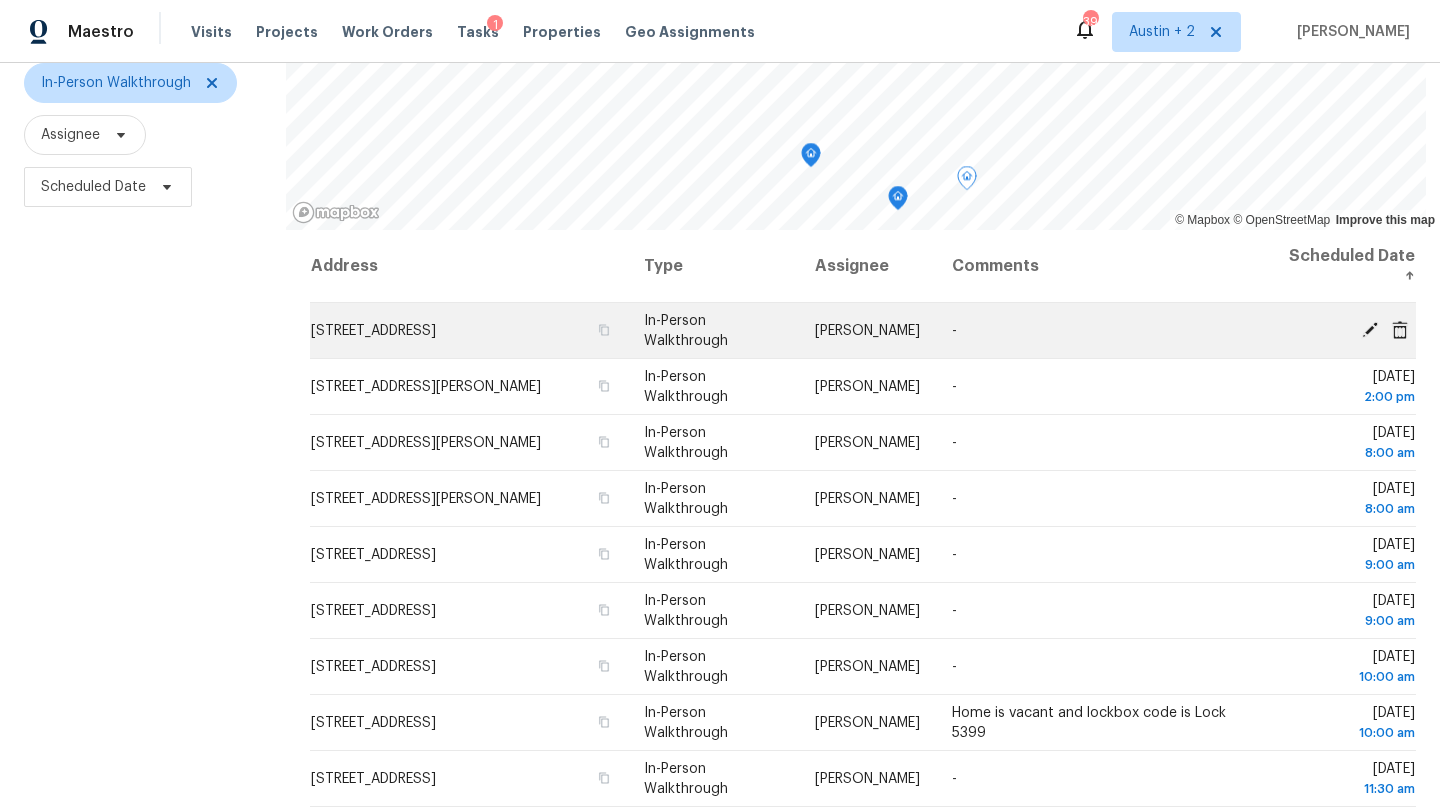 click 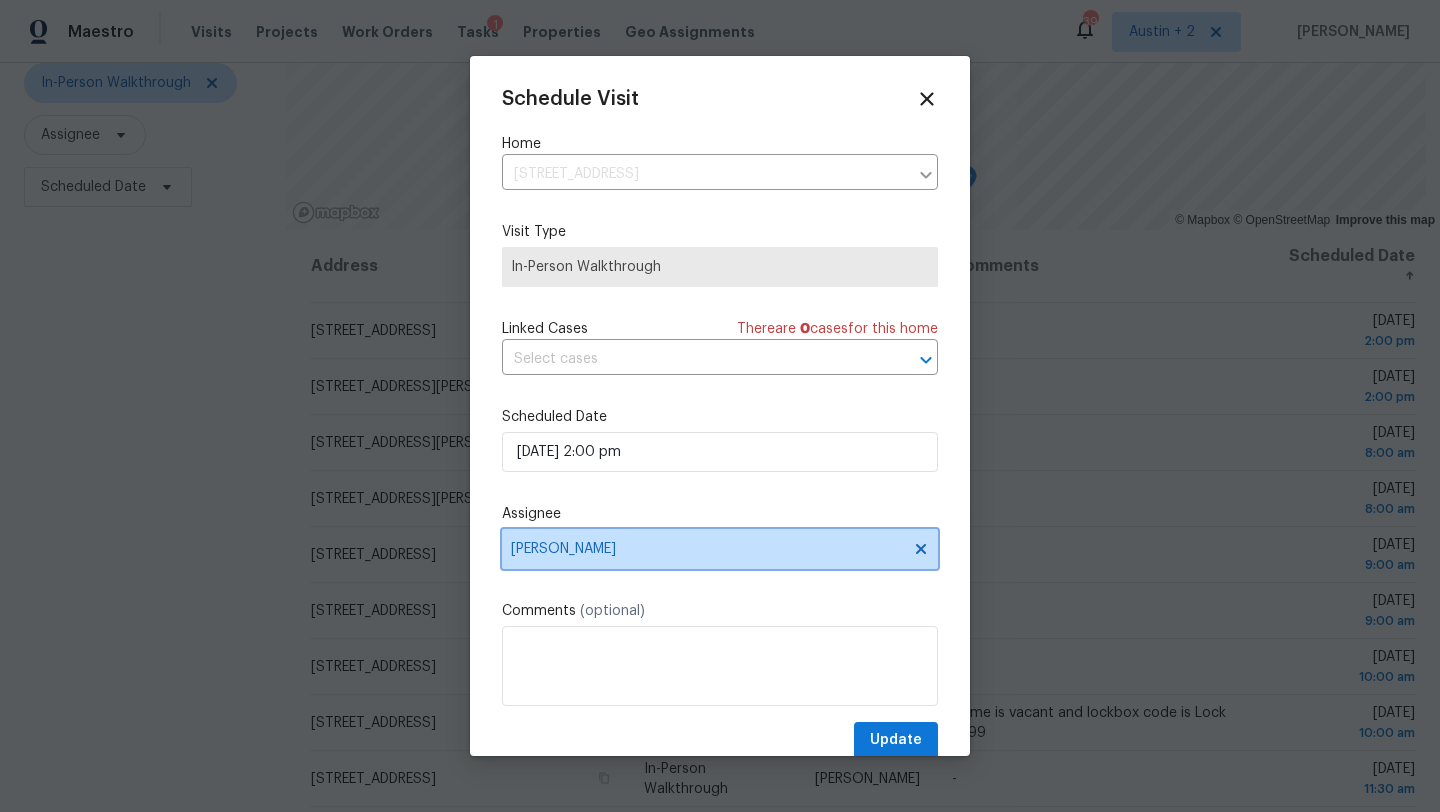 click on "[PERSON_NAME]" at bounding box center [720, 549] 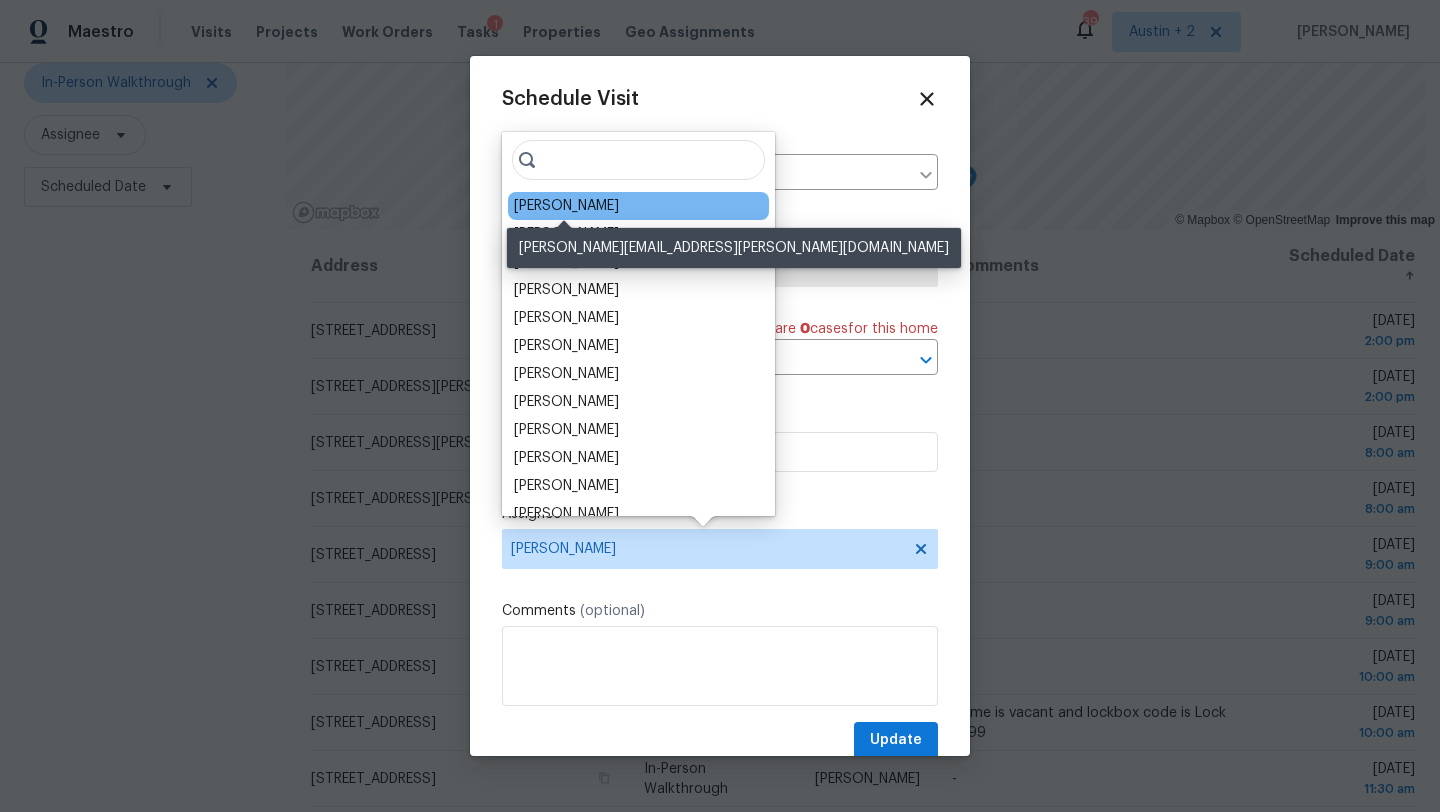 click on "[PERSON_NAME]" at bounding box center [566, 206] 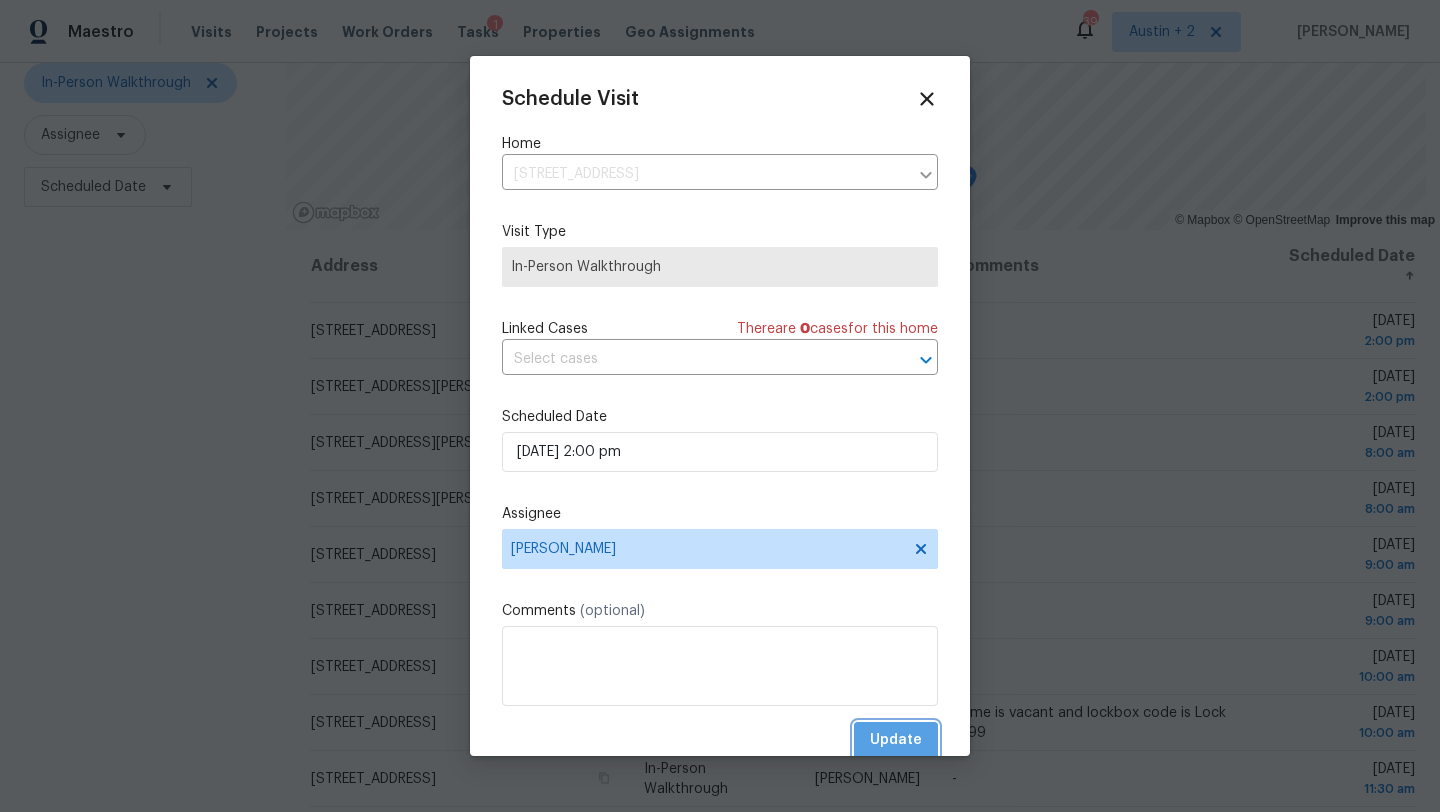click on "Update" at bounding box center [896, 740] 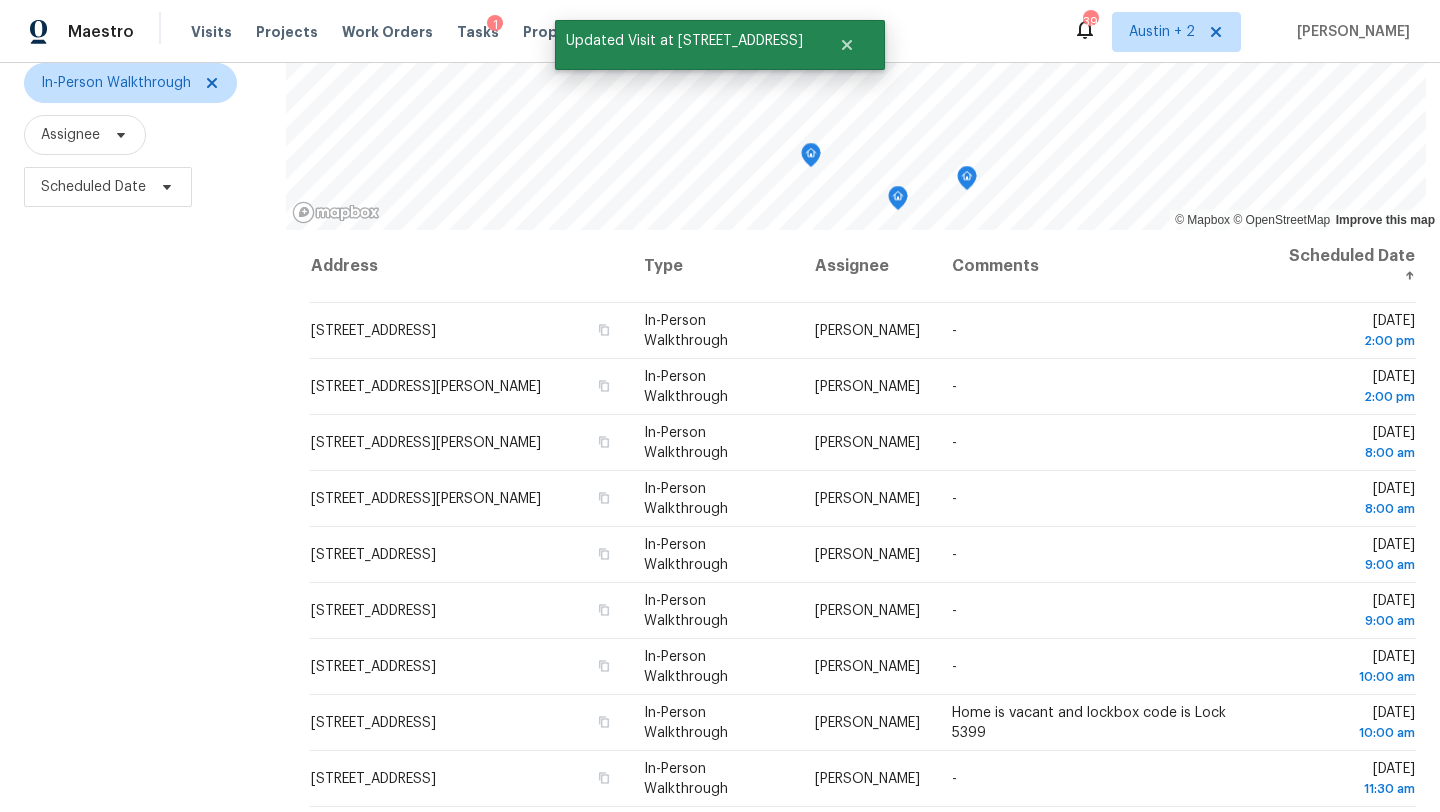 scroll, scrollTop: 0, scrollLeft: 0, axis: both 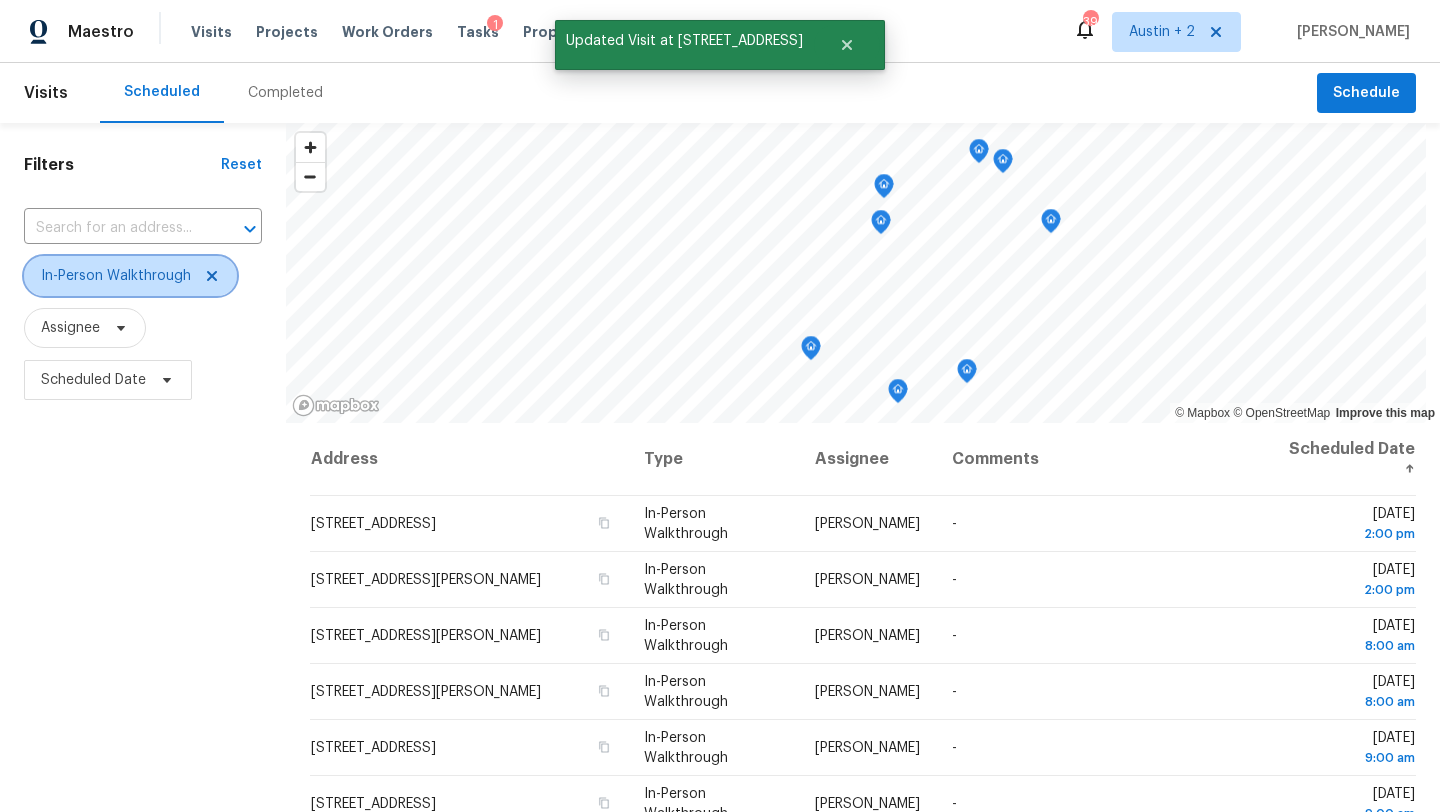 click 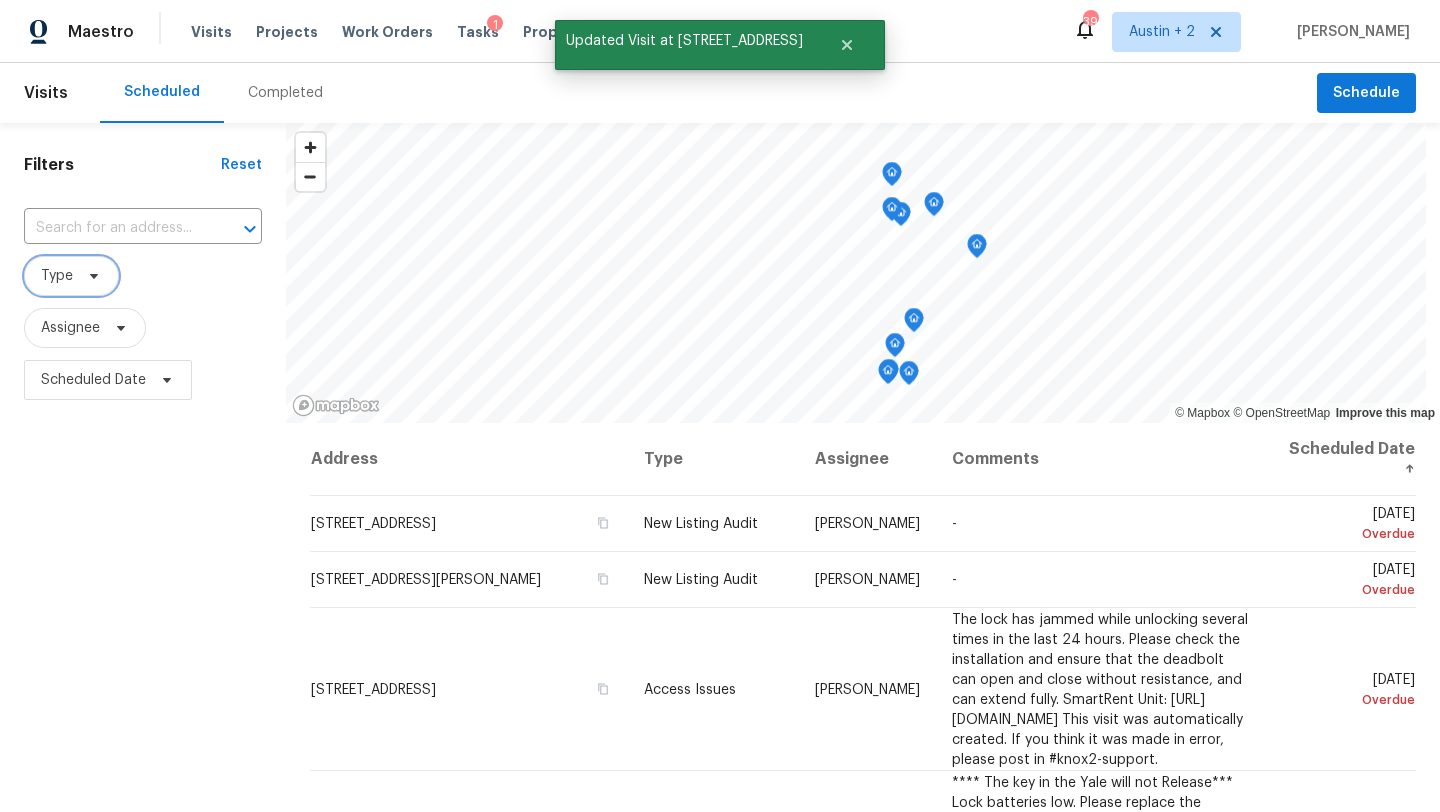 scroll, scrollTop: 260, scrollLeft: 0, axis: vertical 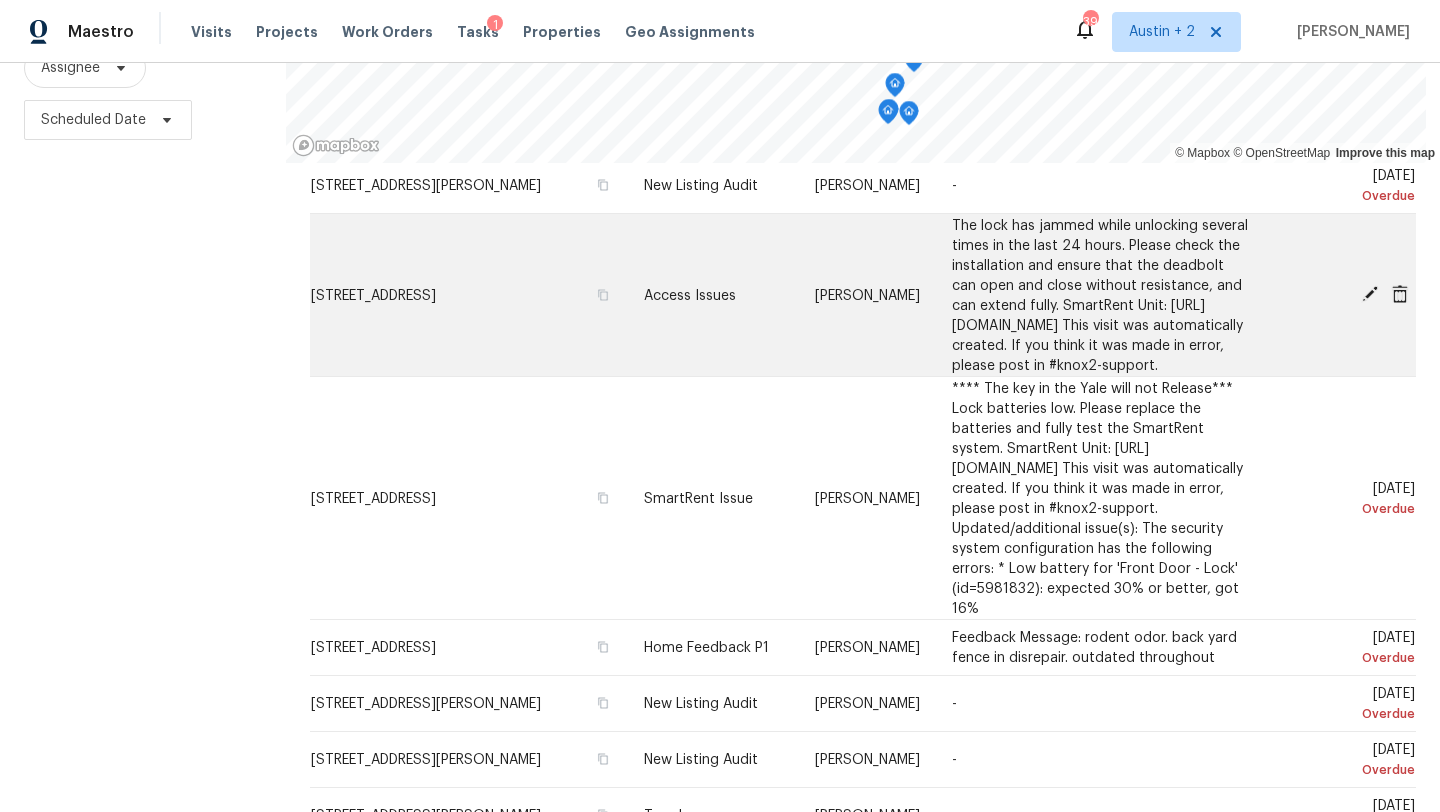 click 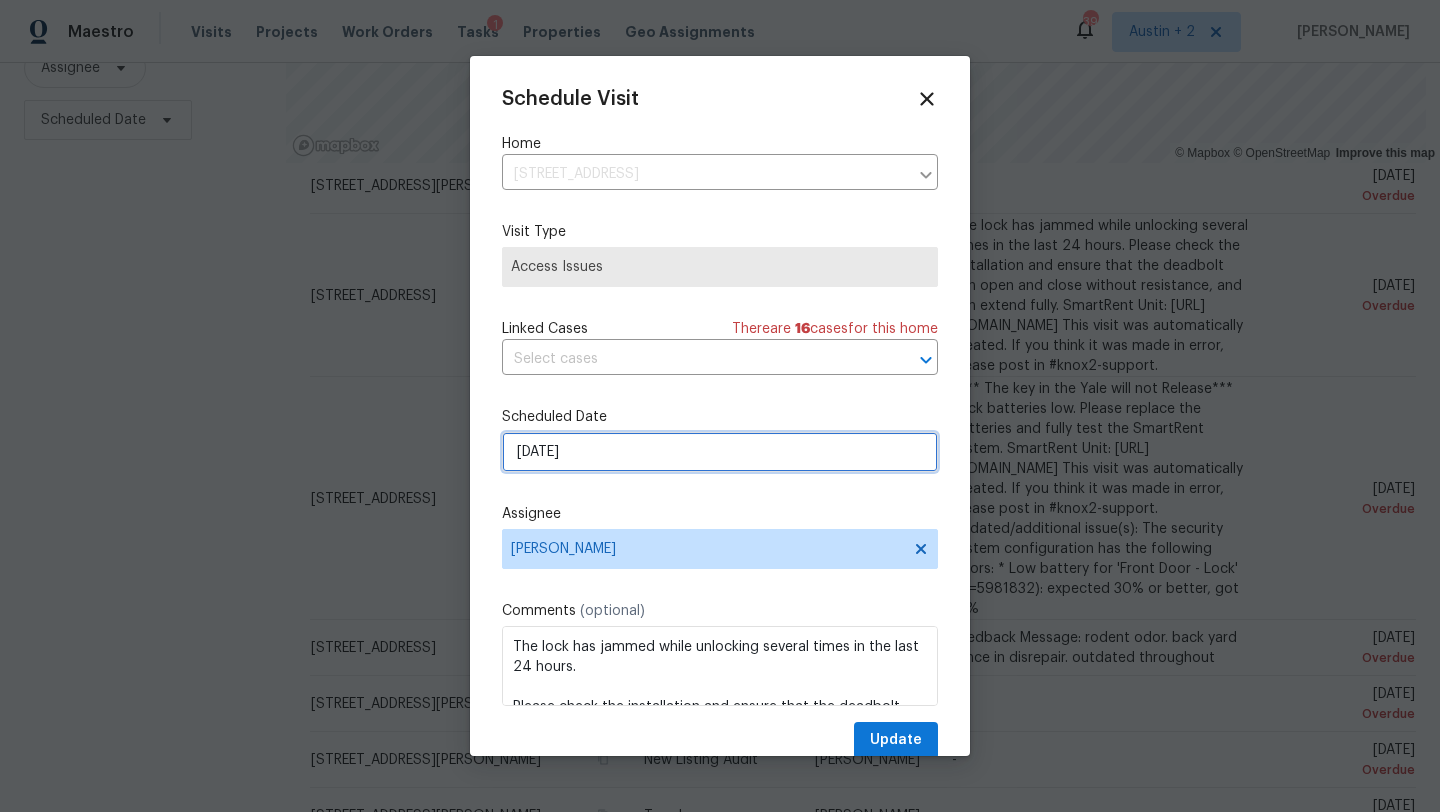 click on "7/15/2025" at bounding box center (720, 452) 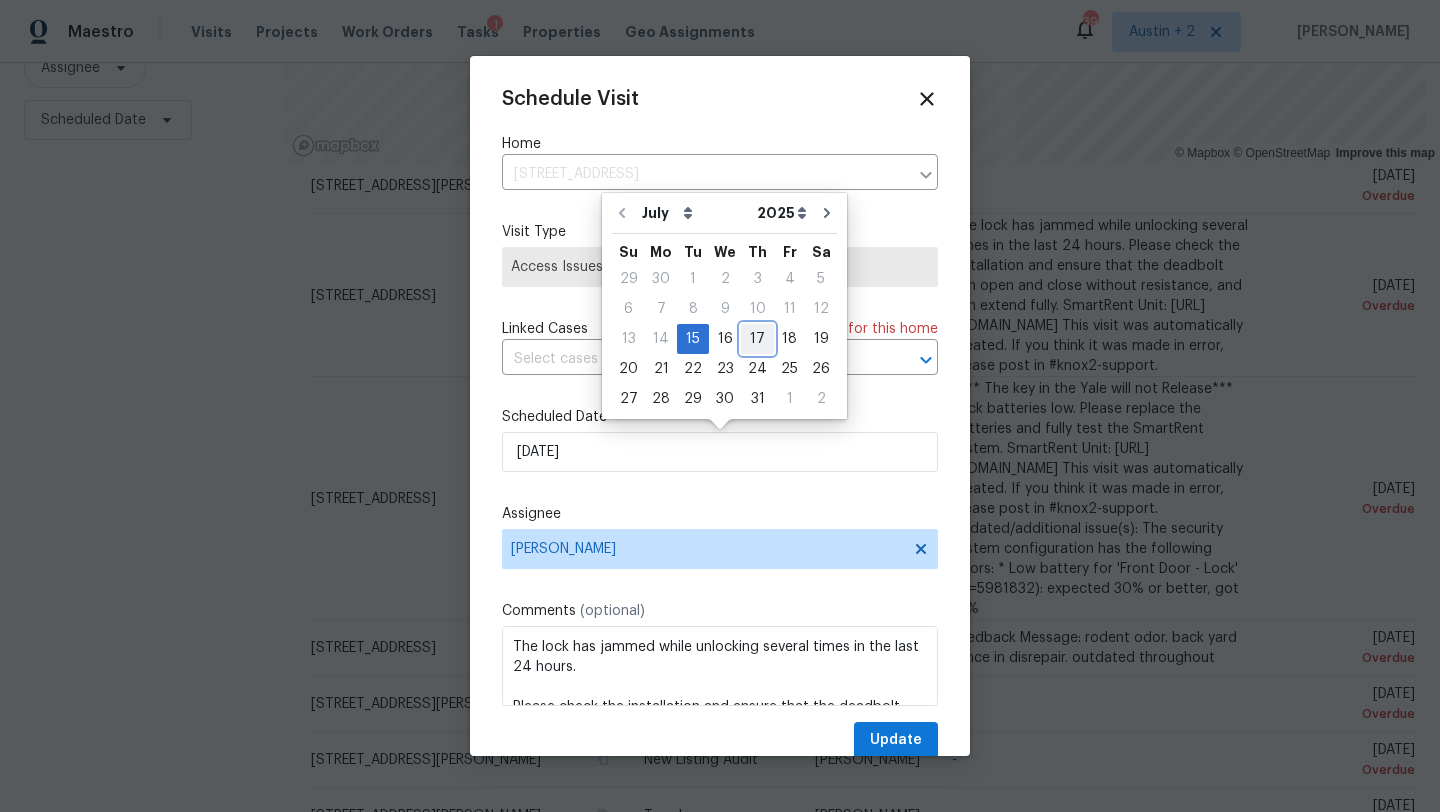 click on "17" at bounding box center [757, 339] 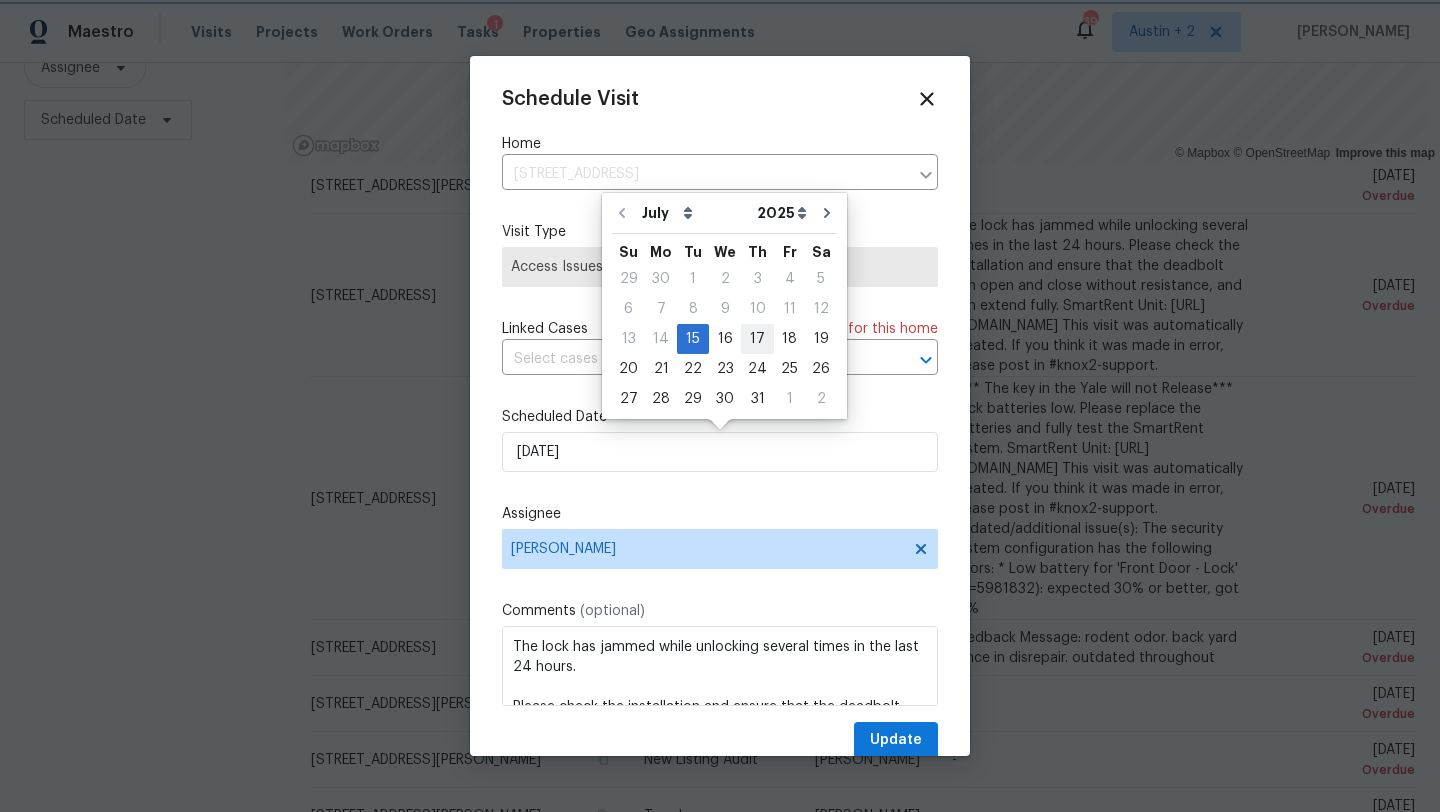 type on "7/17/2025" 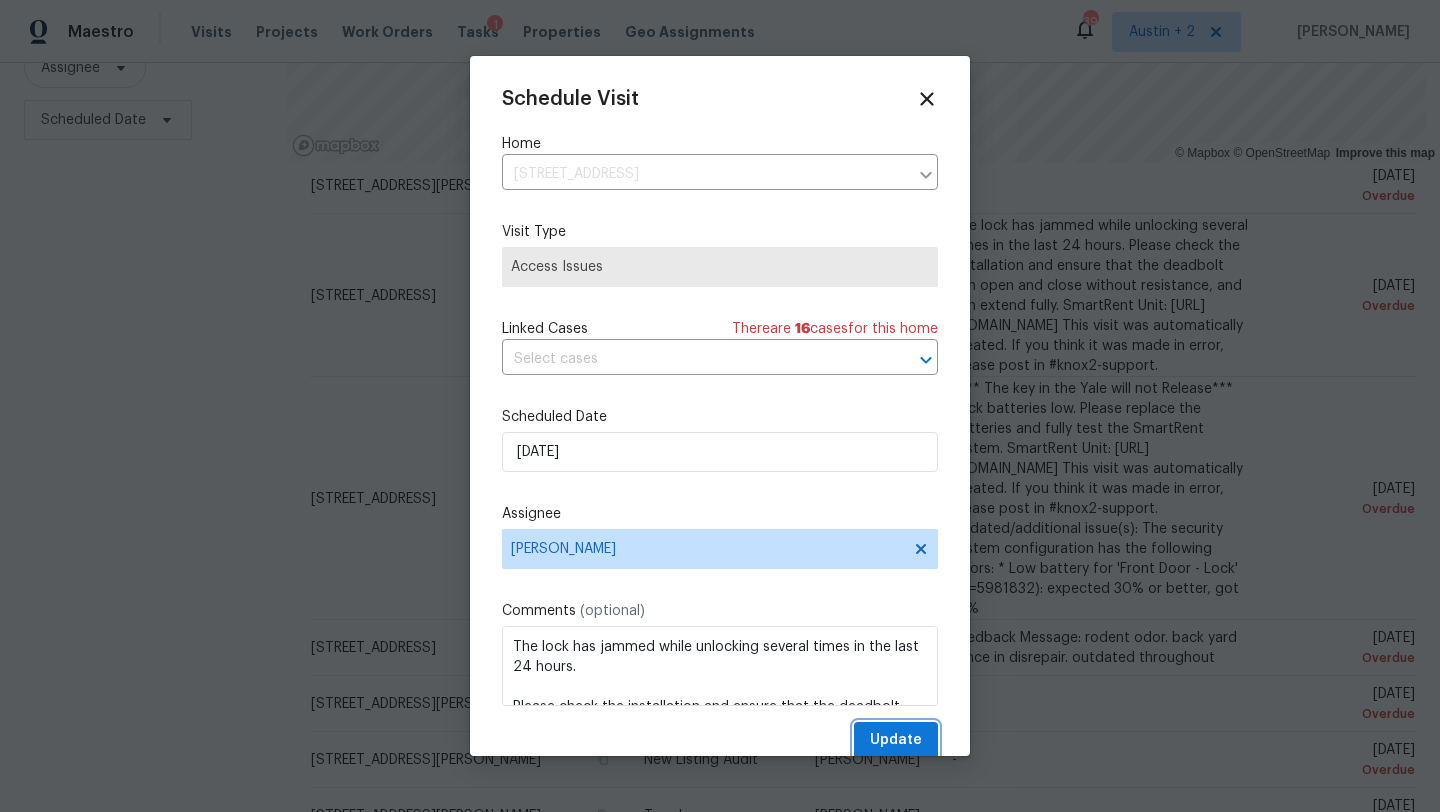 click on "Update" at bounding box center [896, 740] 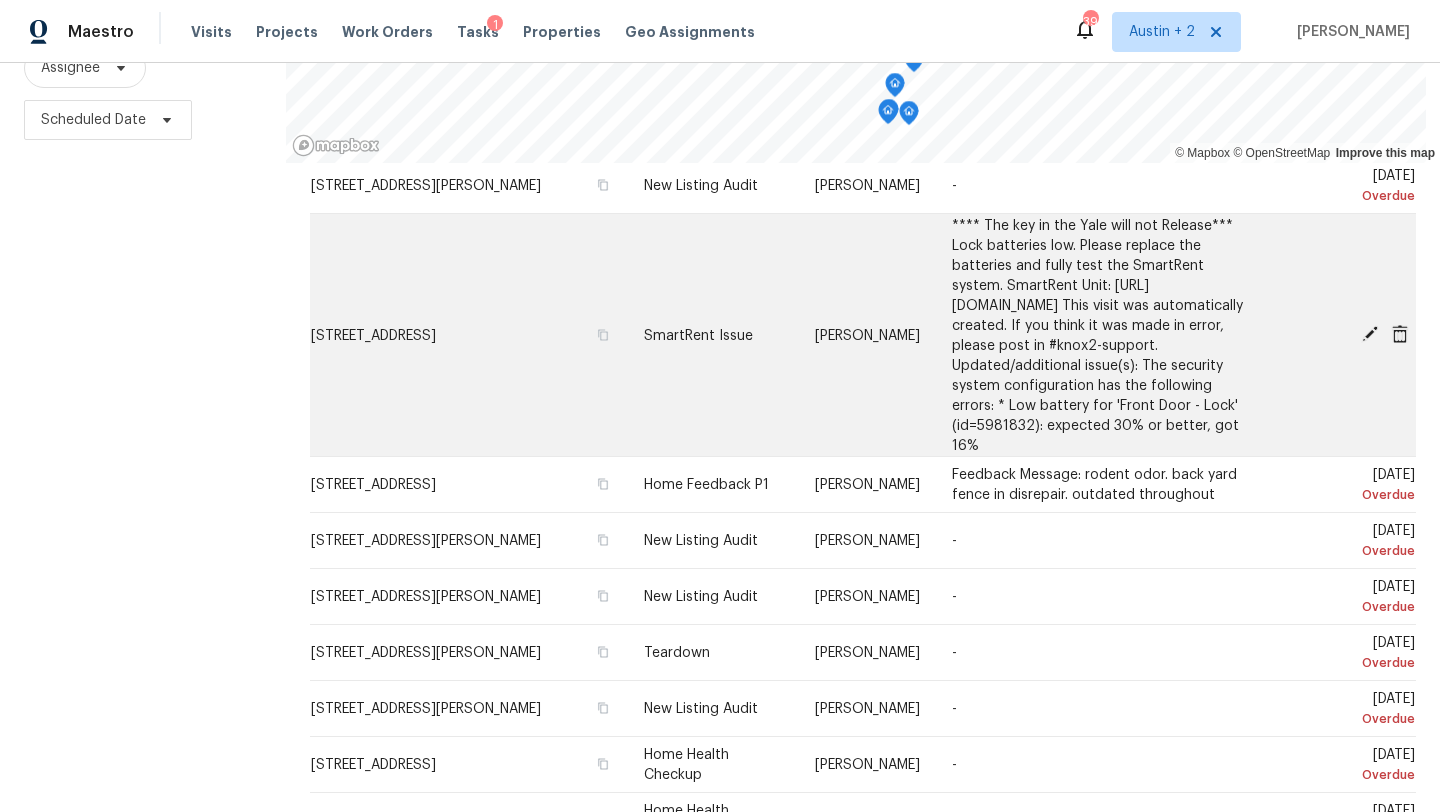 click 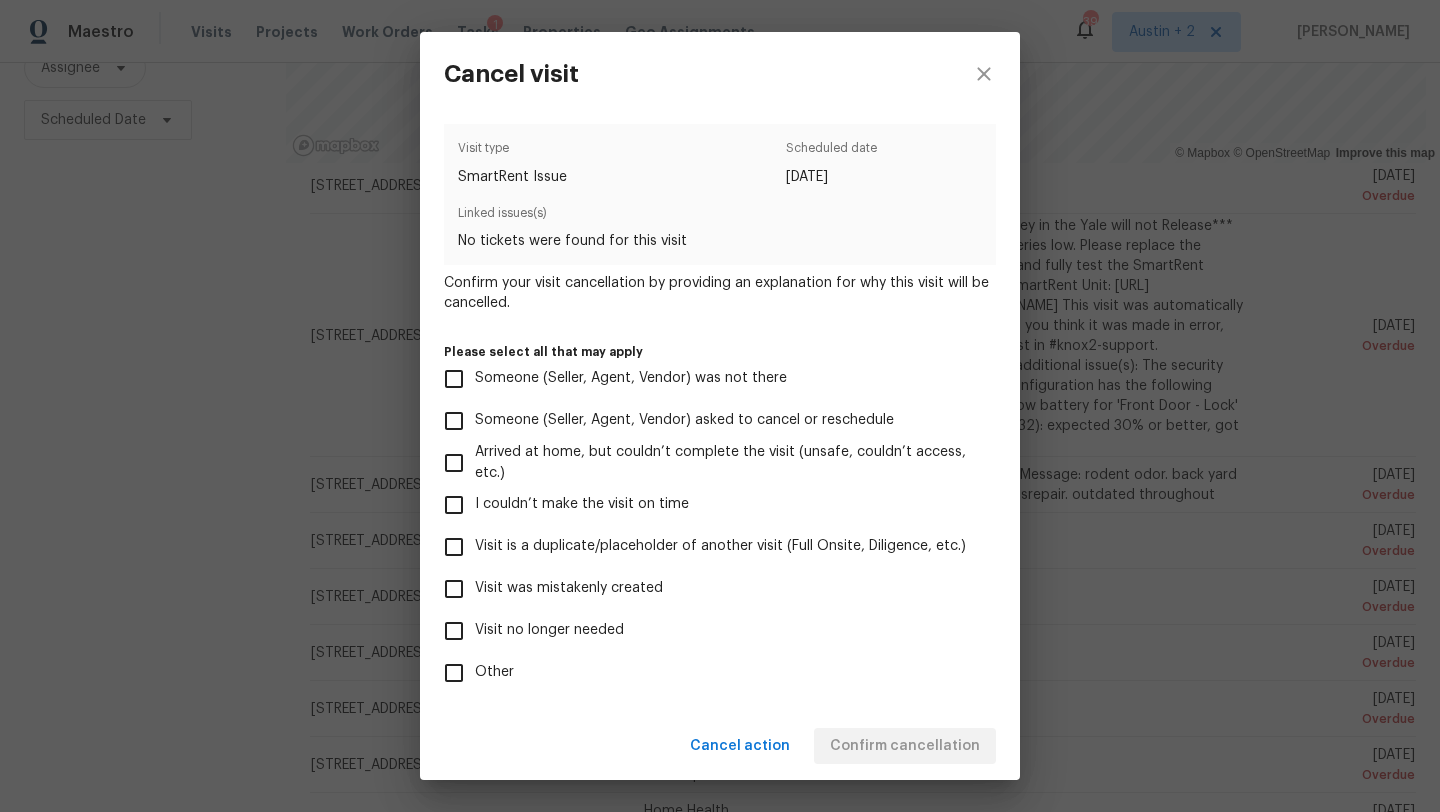 click on "Visit was mistakenly created" at bounding box center (569, 588) 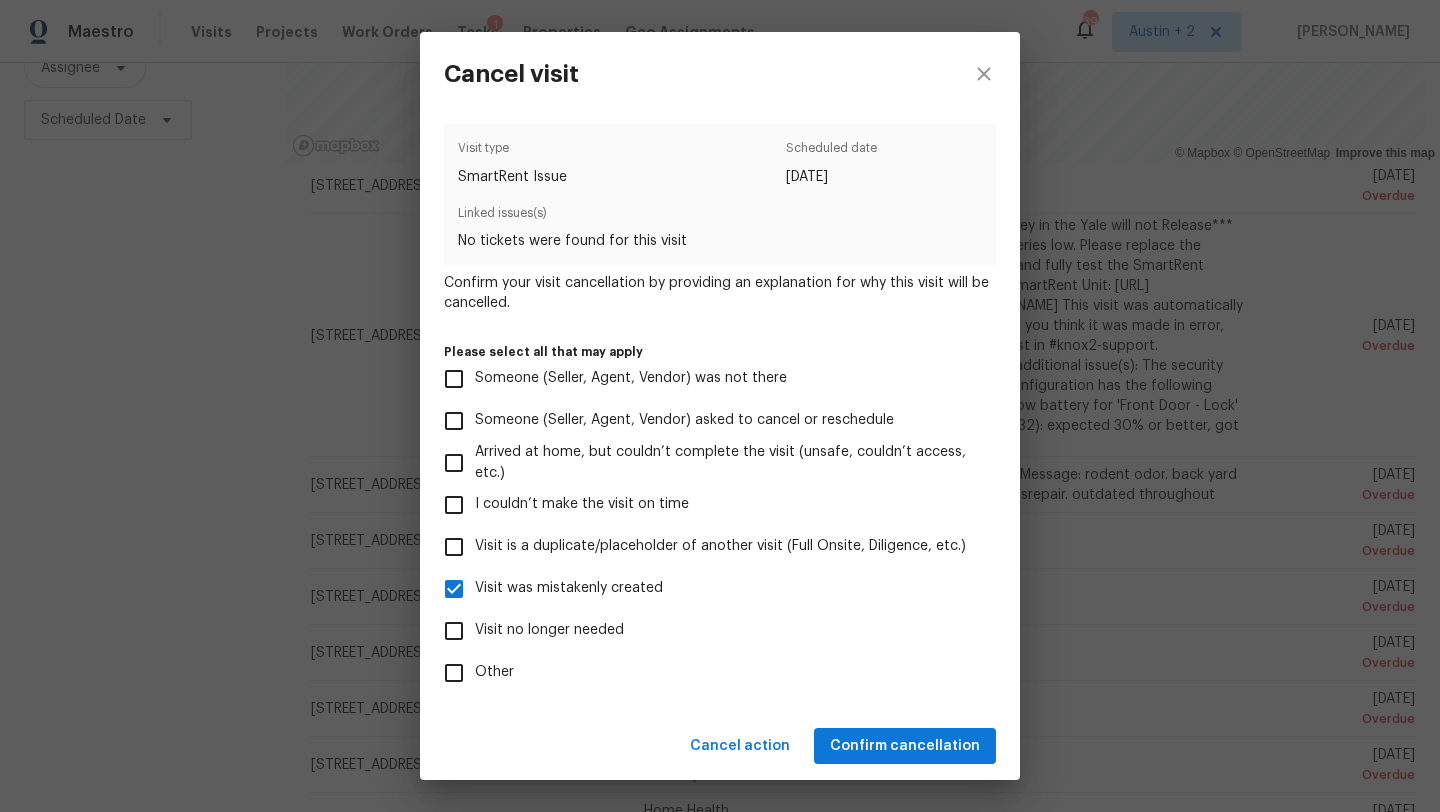 click on "Visit is a duplicate/placeholder of another visit (Full Onsite, Diligence, etc.)" at bounding box center [720, 546] 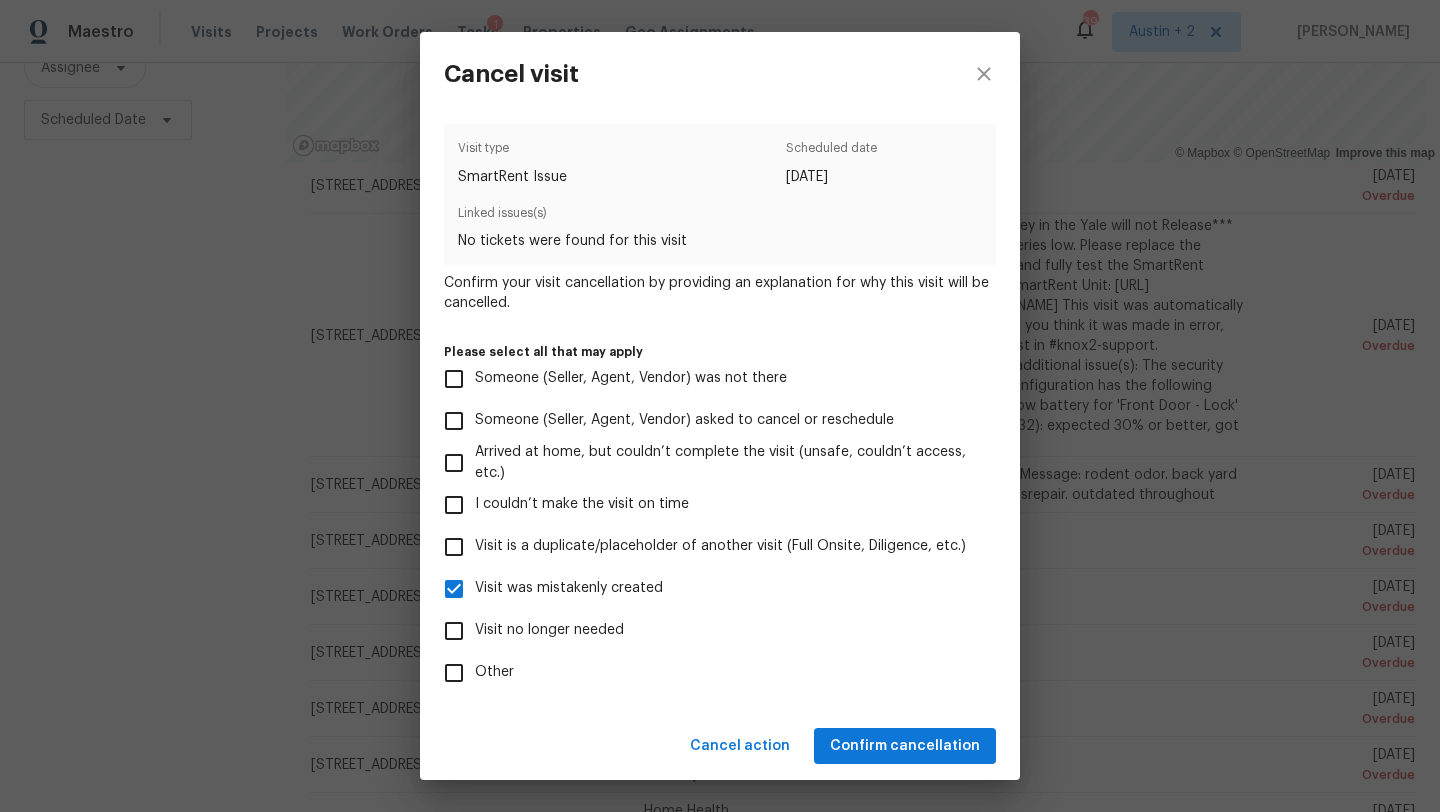 click on "Visit is a duplicate/placeholder of another visit (Full Onsite, Diligence, etc.)" at bounding box center (454, 547) 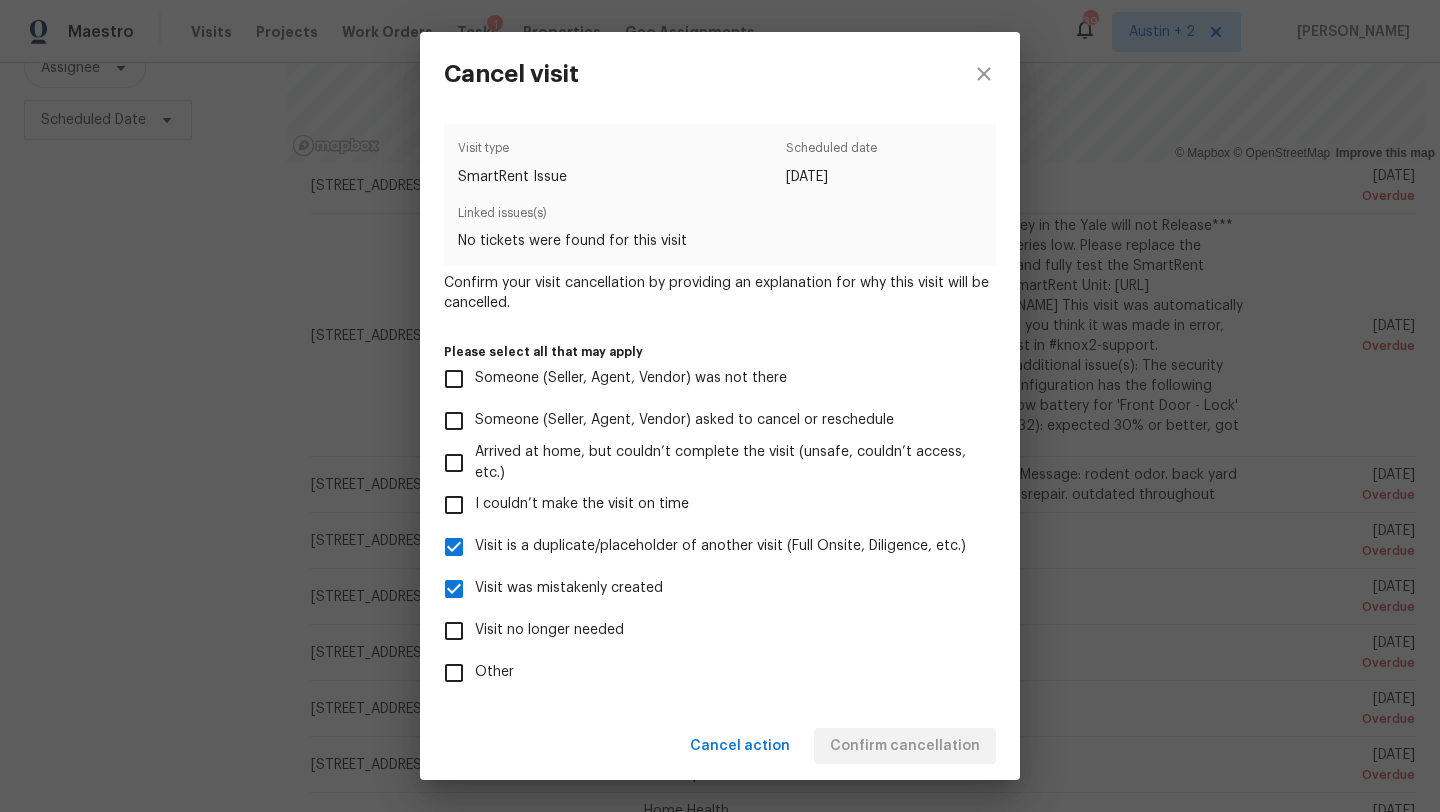 click on "Visit was mistakenly created" at bounding box center (569, 588) 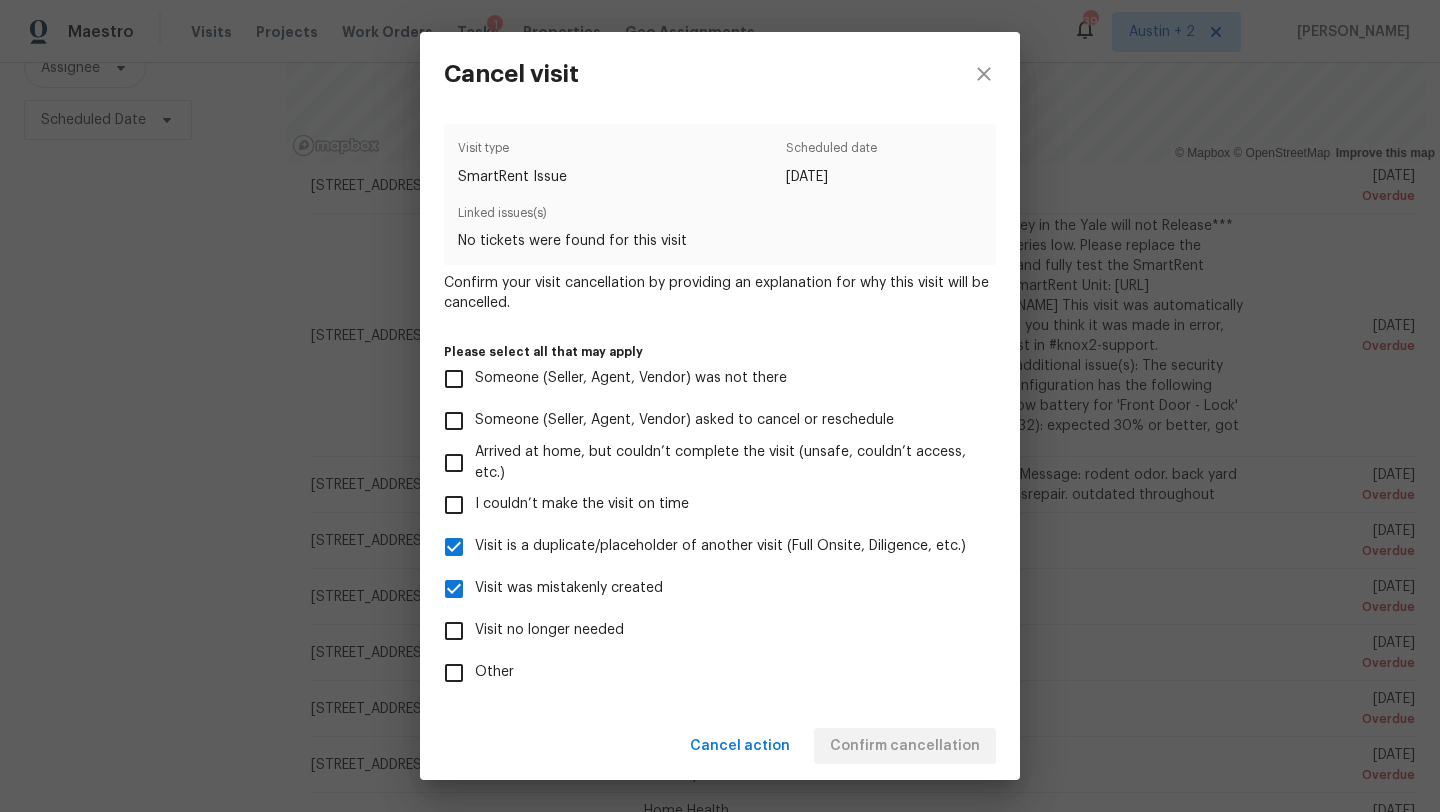 click on "Visit was mistakenly created" at bounding box center (454, 589) 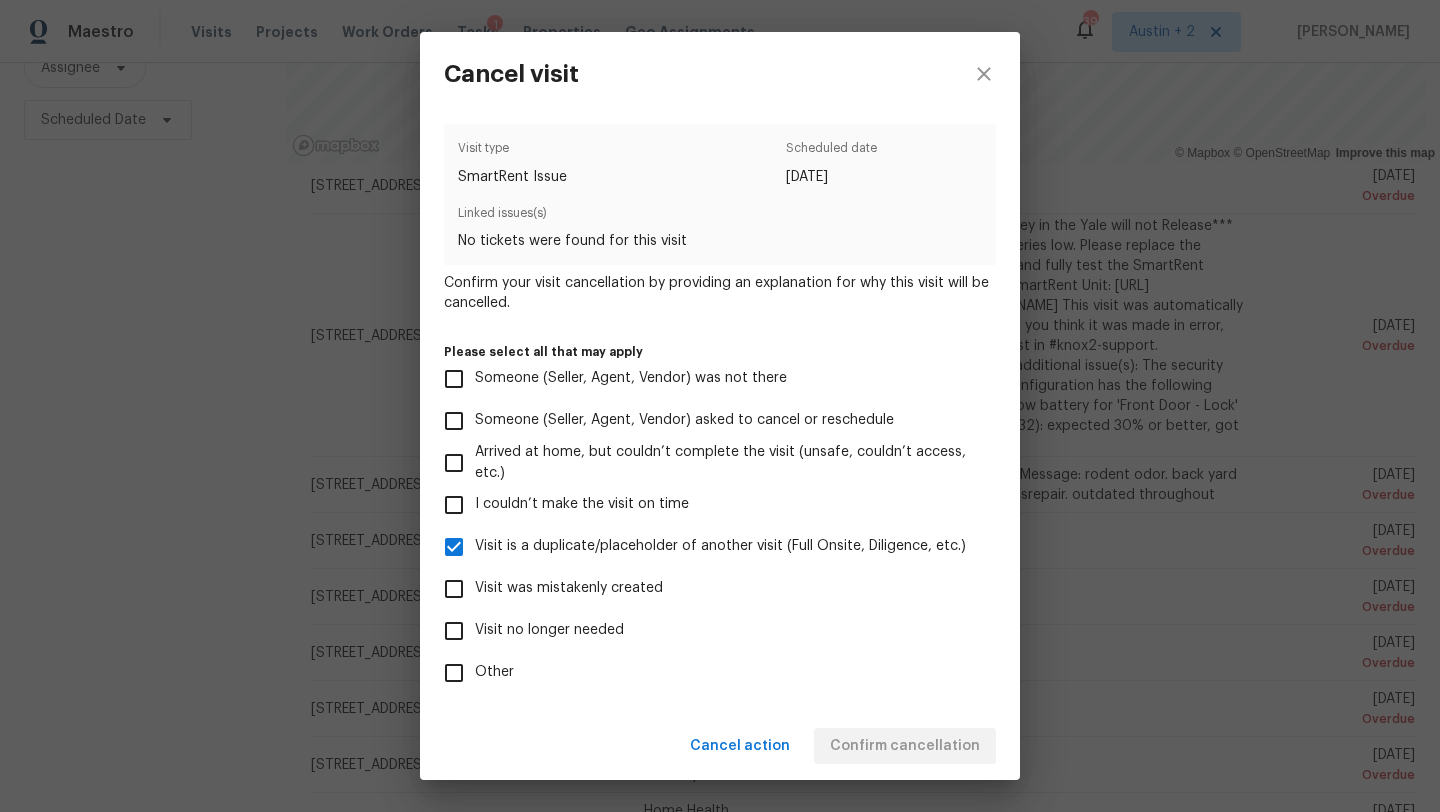 click on "Visit was mistakenly created" at bounding box center (569, 588) 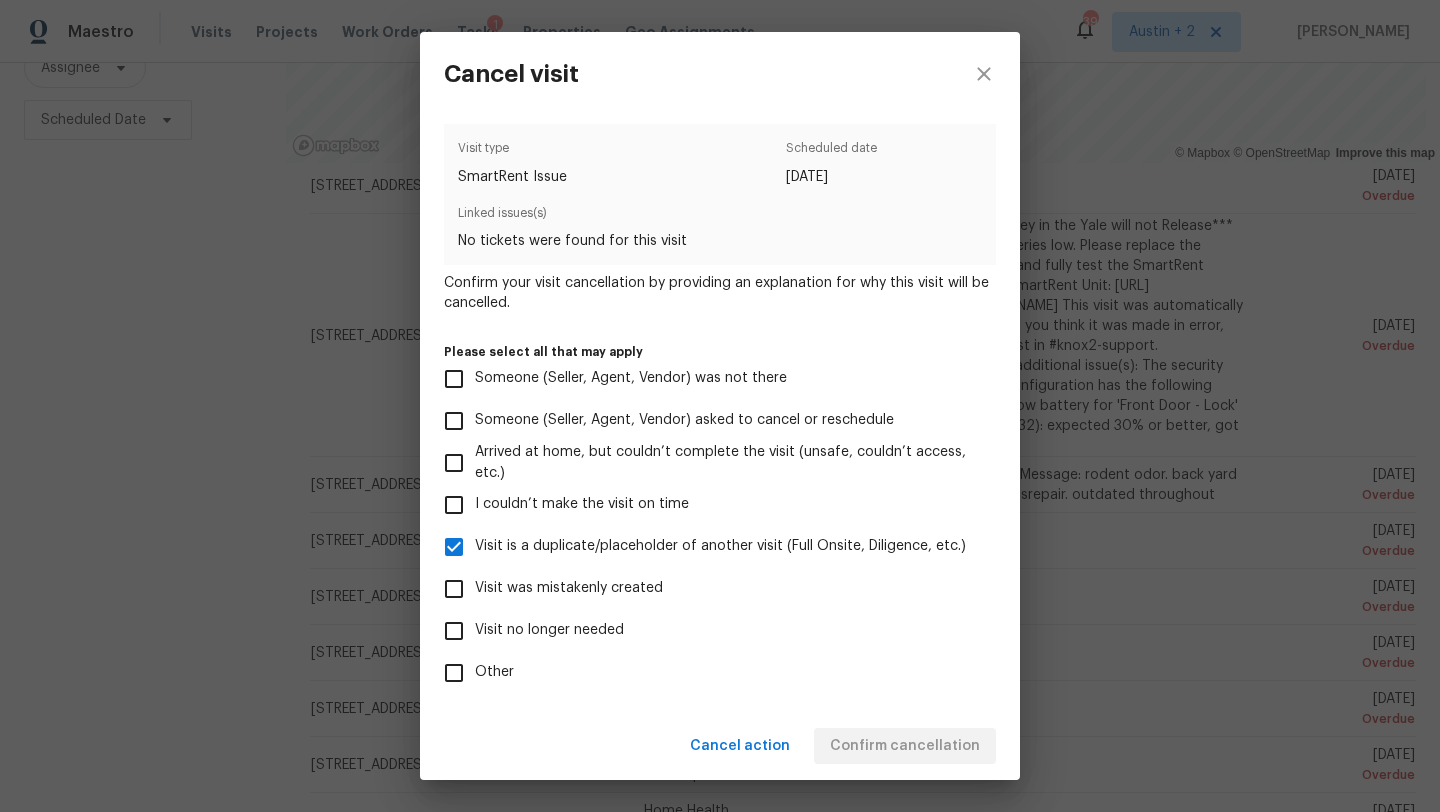 click on "Visit was mistakenly created" at bounding box center (454, 589) 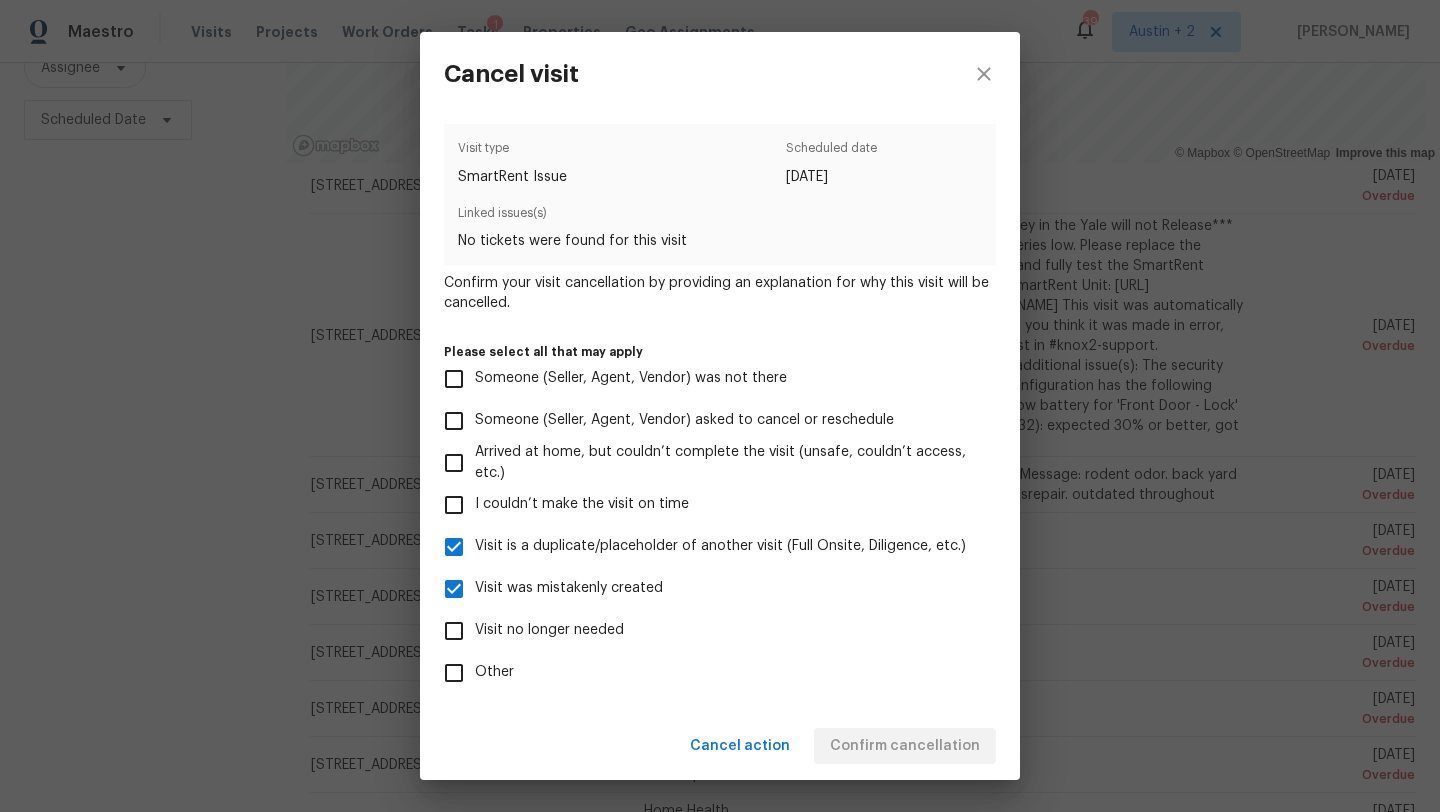 click on "Visit is a duplicate/placeholder of another visit (Full Onsite, Diligence, etc.)" at bounding box center (706, 547) 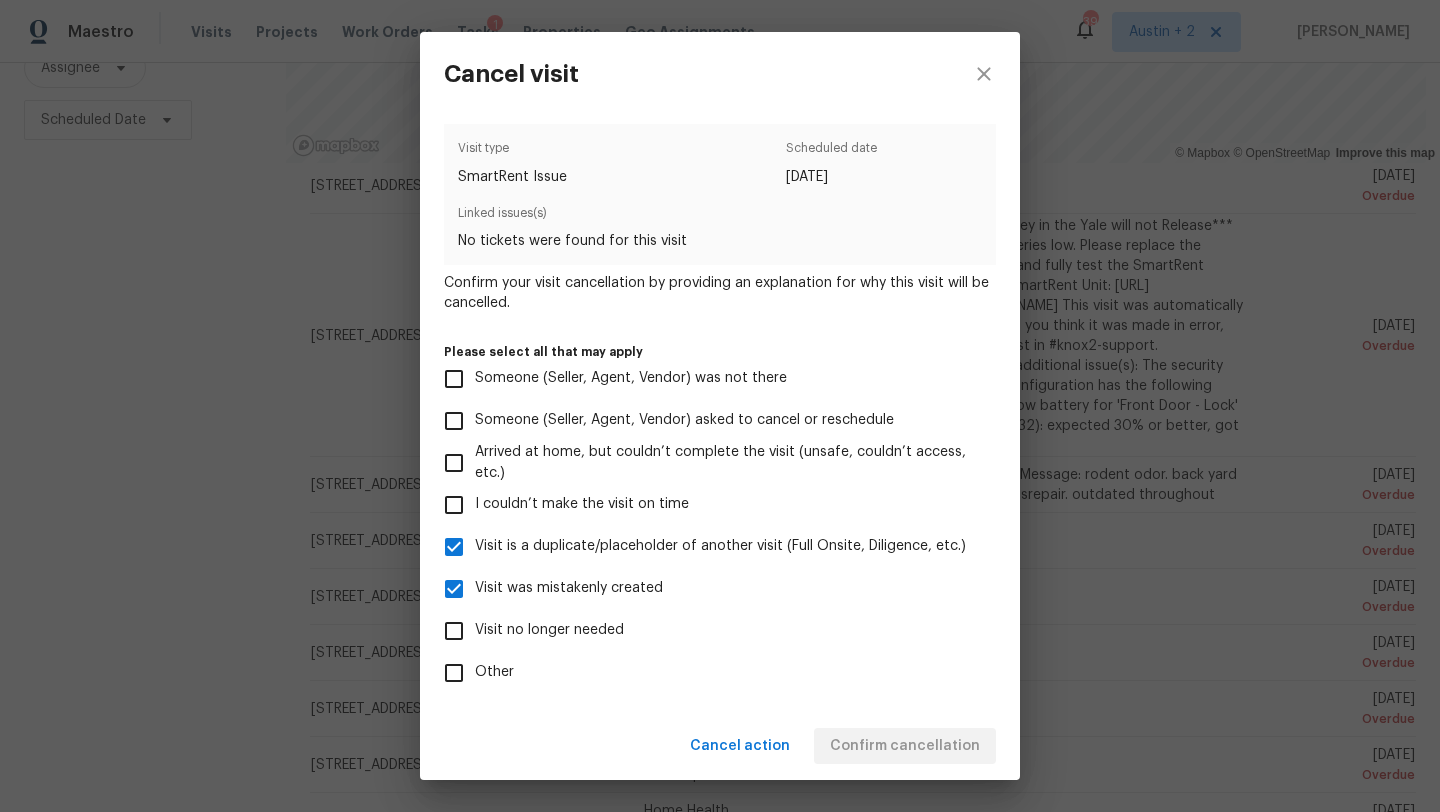 click on "Visit is a duplicate/placeholder of another visit (Full Onsite, Diligence, etc.)" at bounding box center [454, 547] 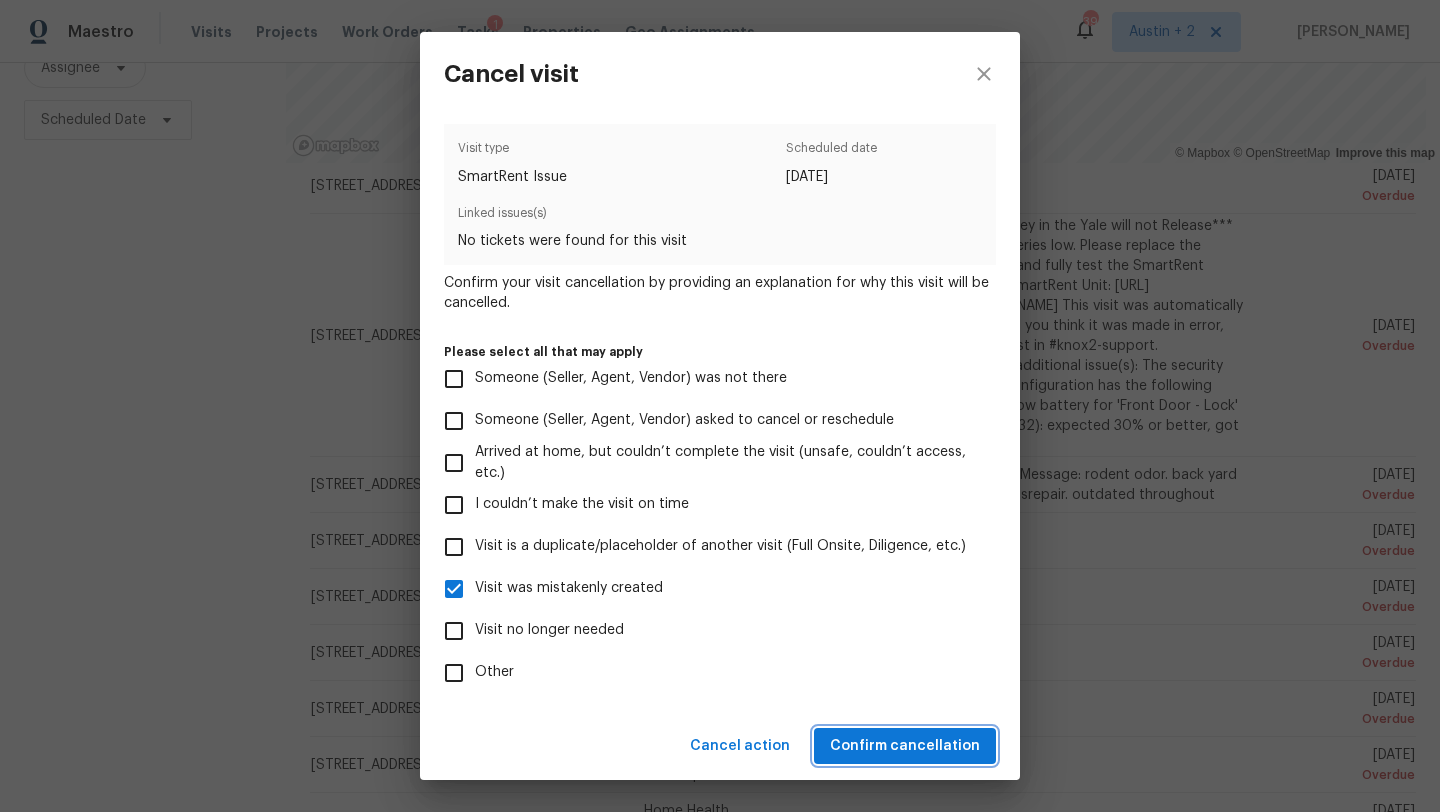 click on "Confirm cancellation" at bounding box center [905, 746] 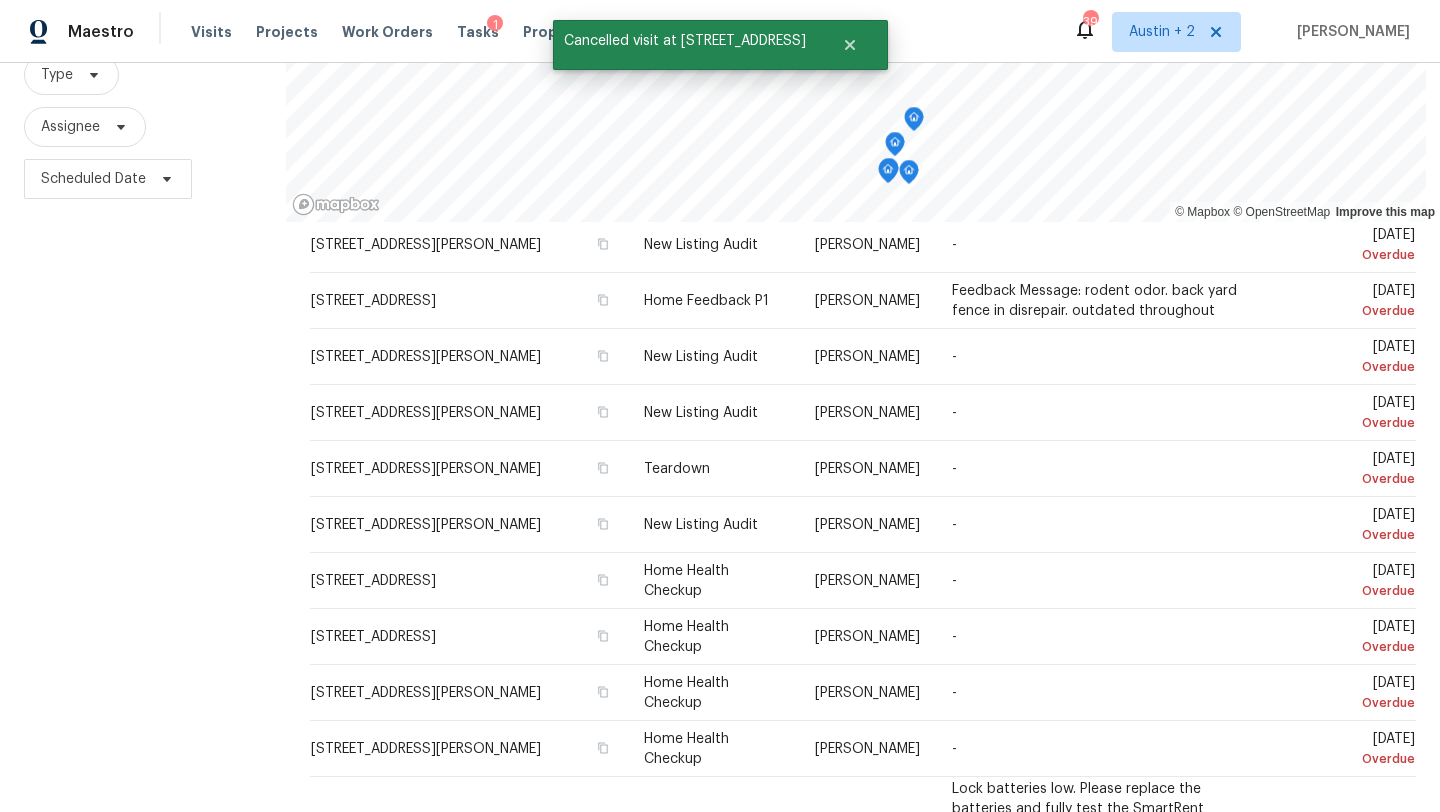 scroll, scrollTop: 204, scrollLeft: 0, axis: vertical 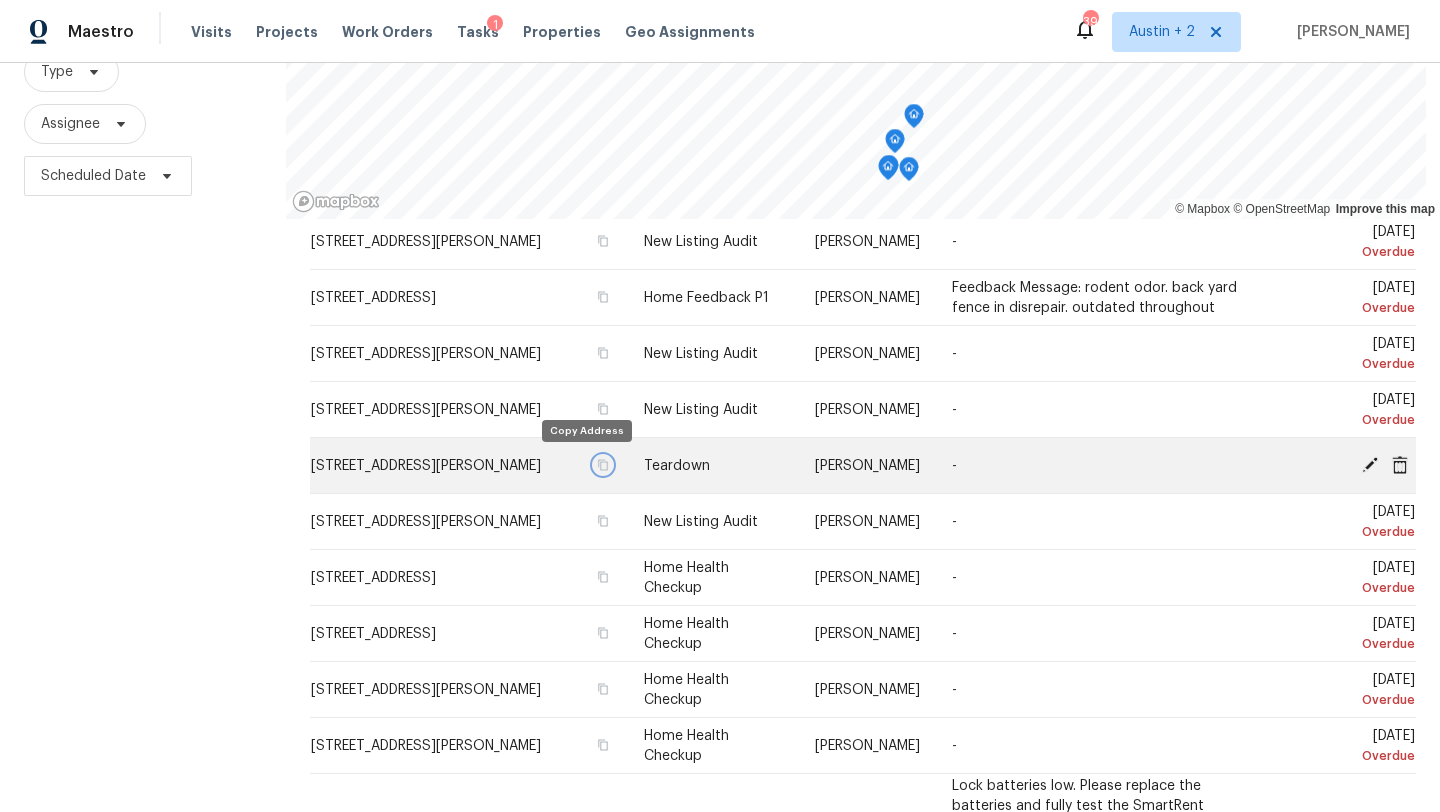 click 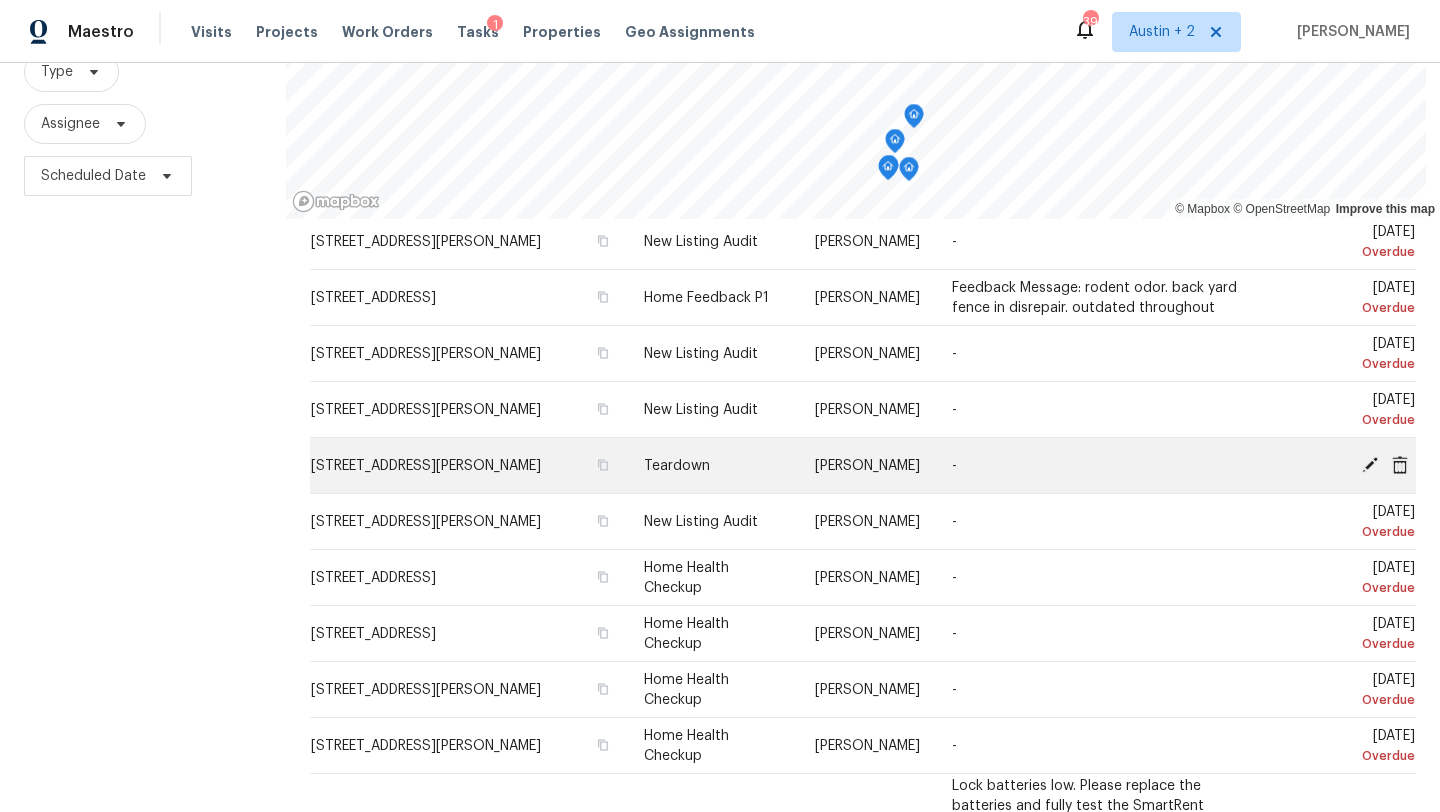click 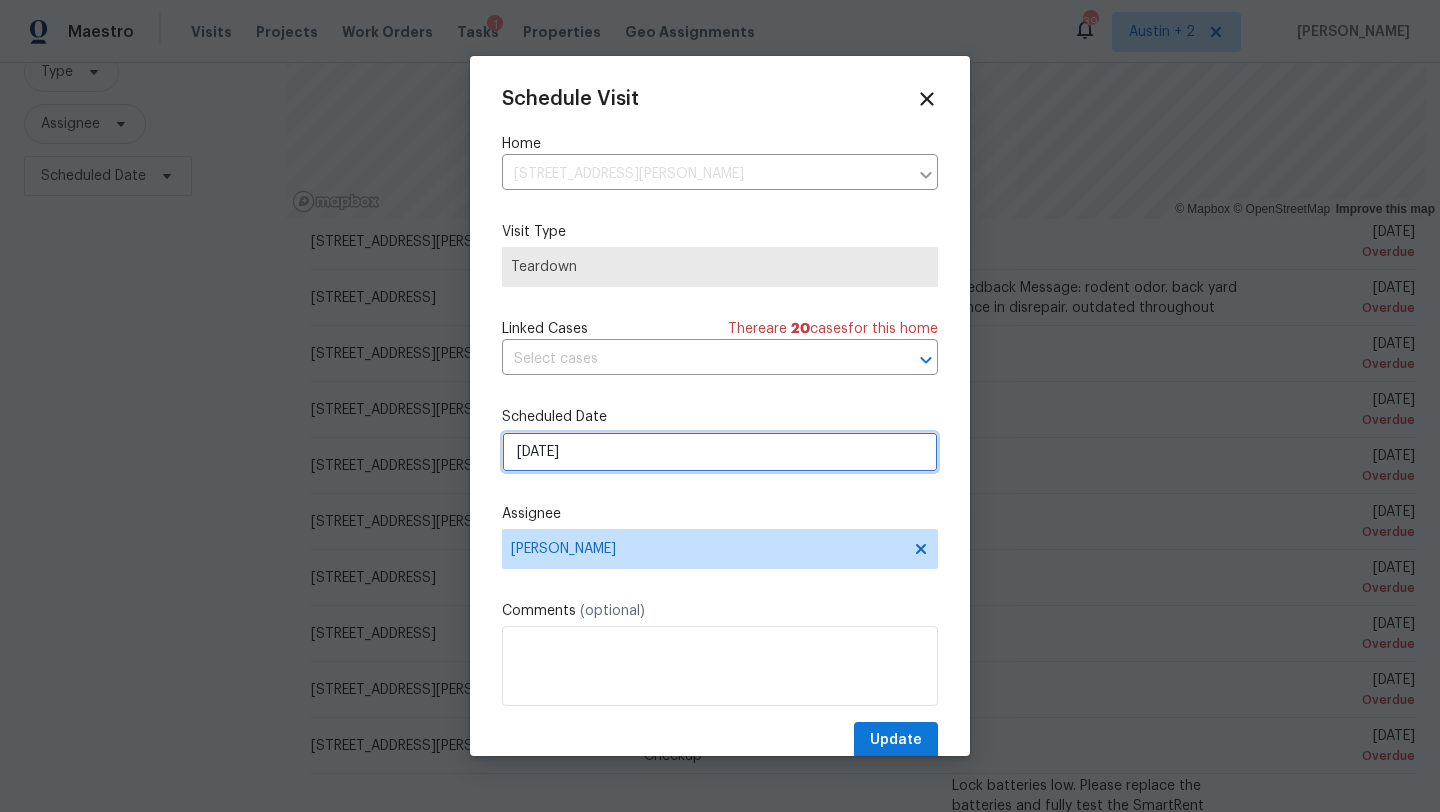 click on "7/15/2025" at bounding box center [720, 452] 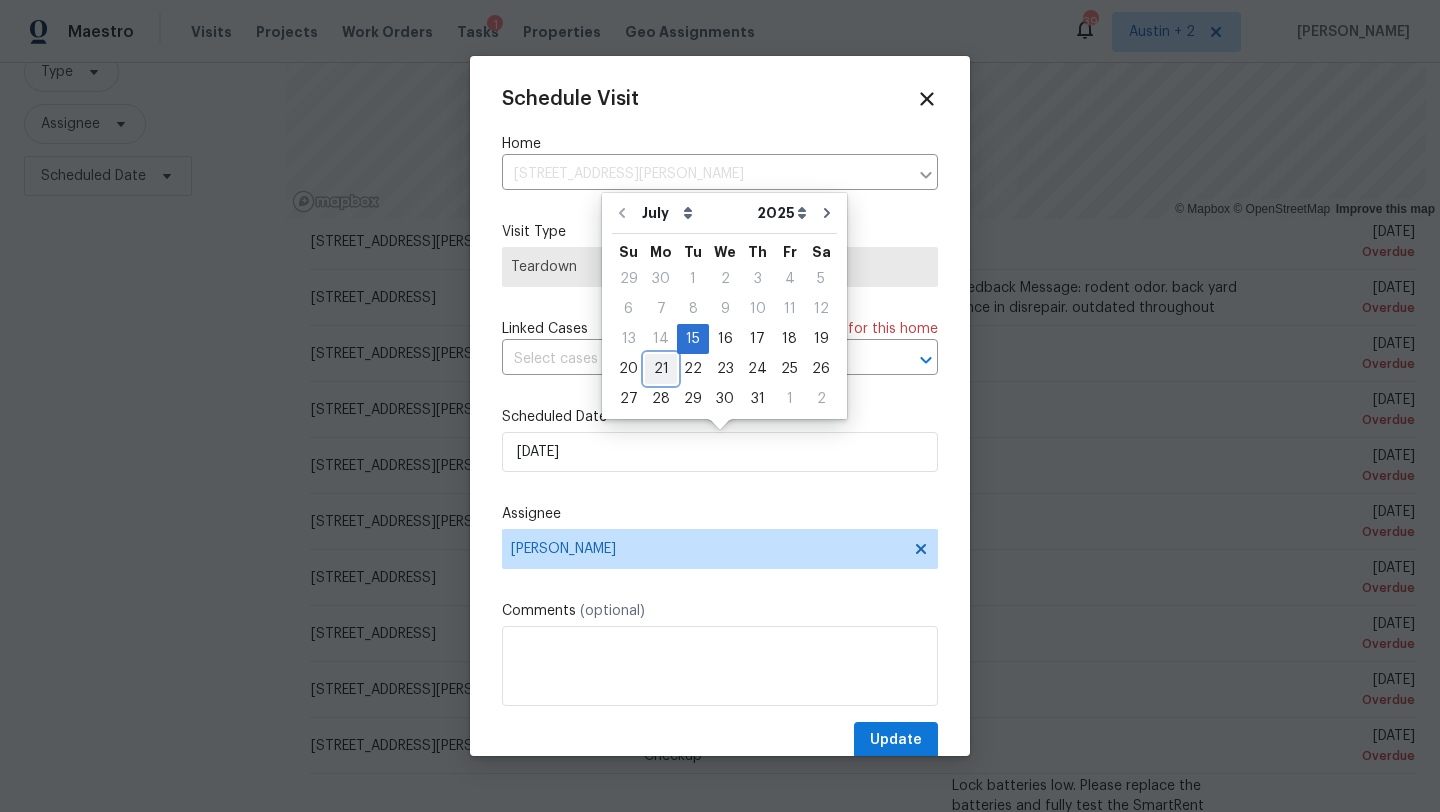 click on "21" at bounding box center (661, 369) 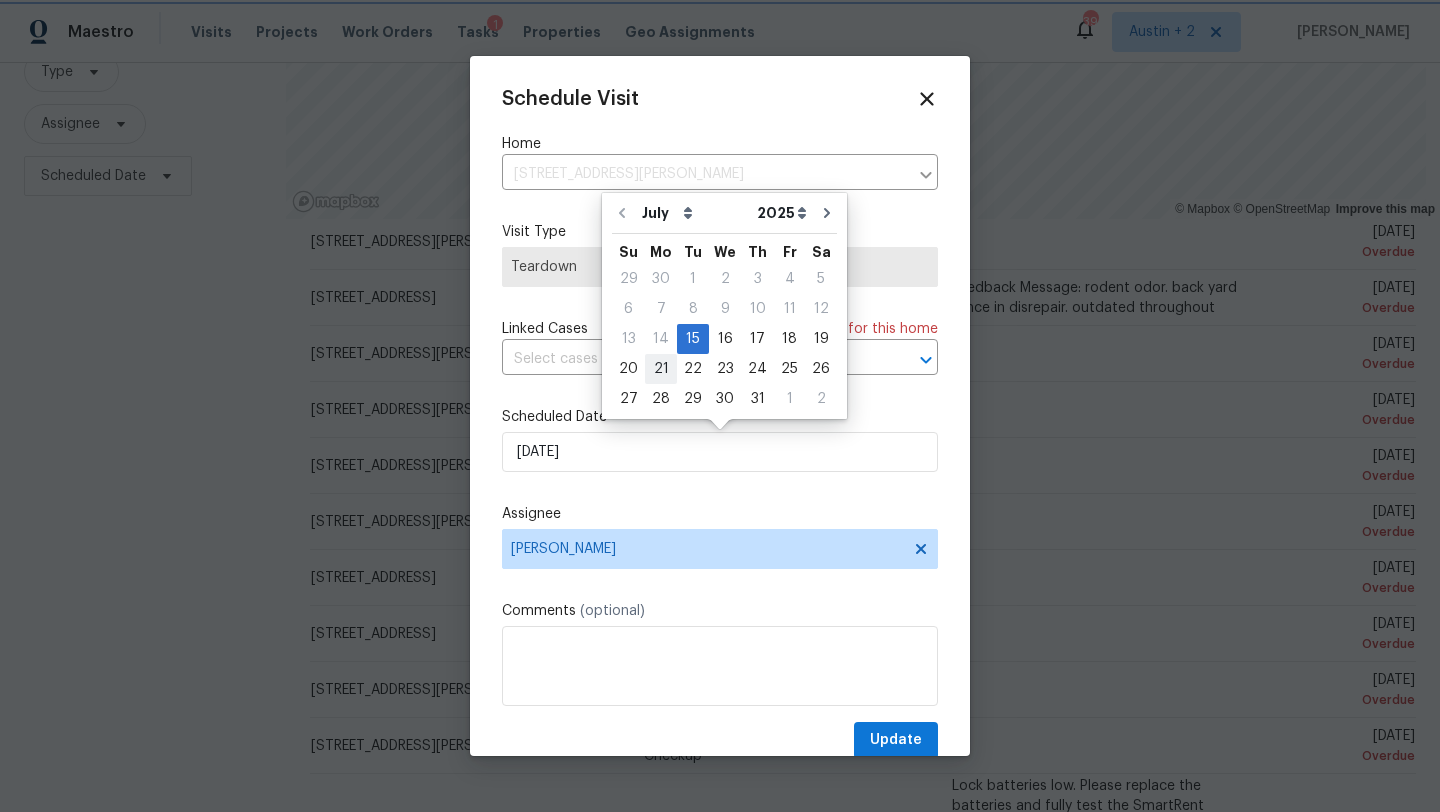 type on "7/21/2025" 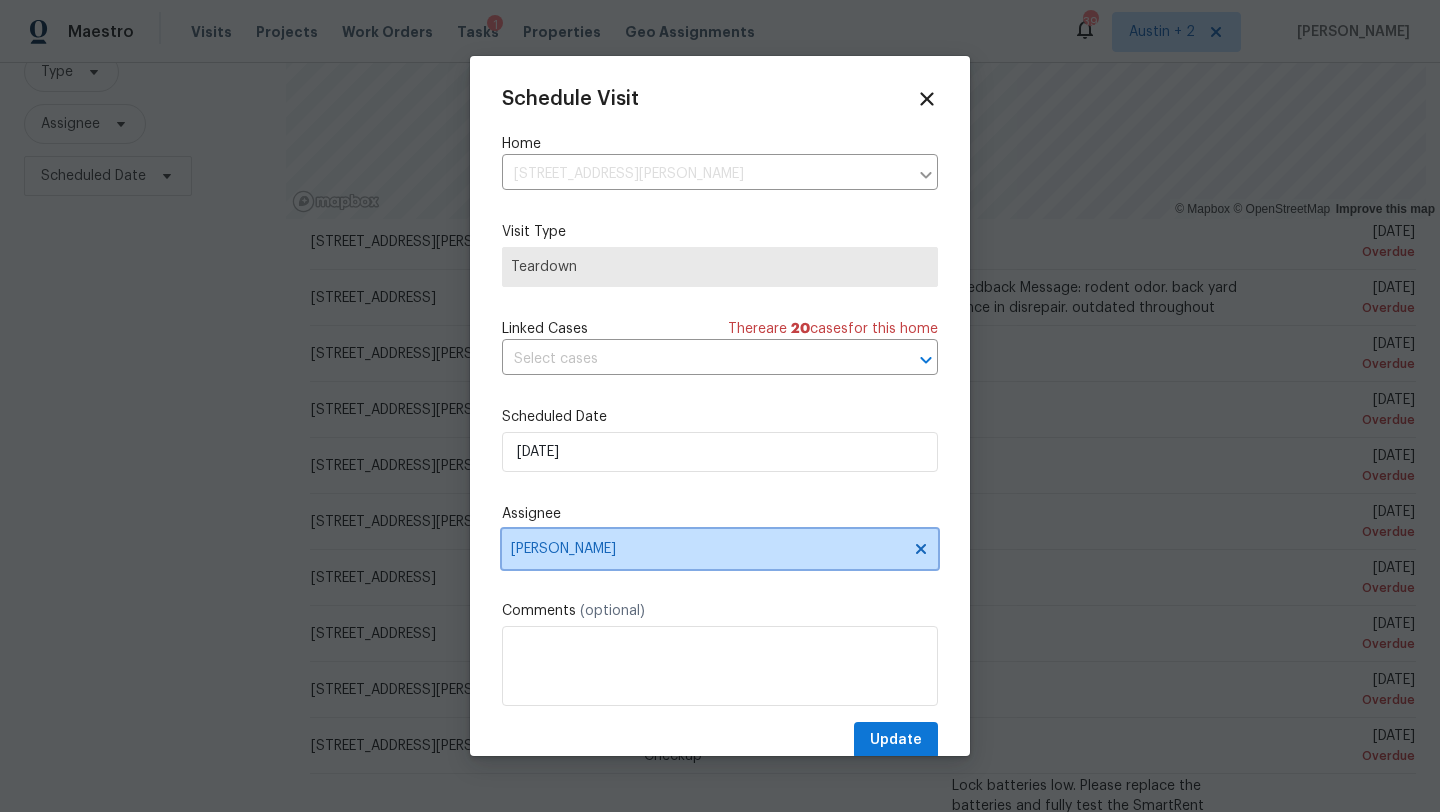 click on "[PERSON_NAME]" at bounding box center (707, 549) 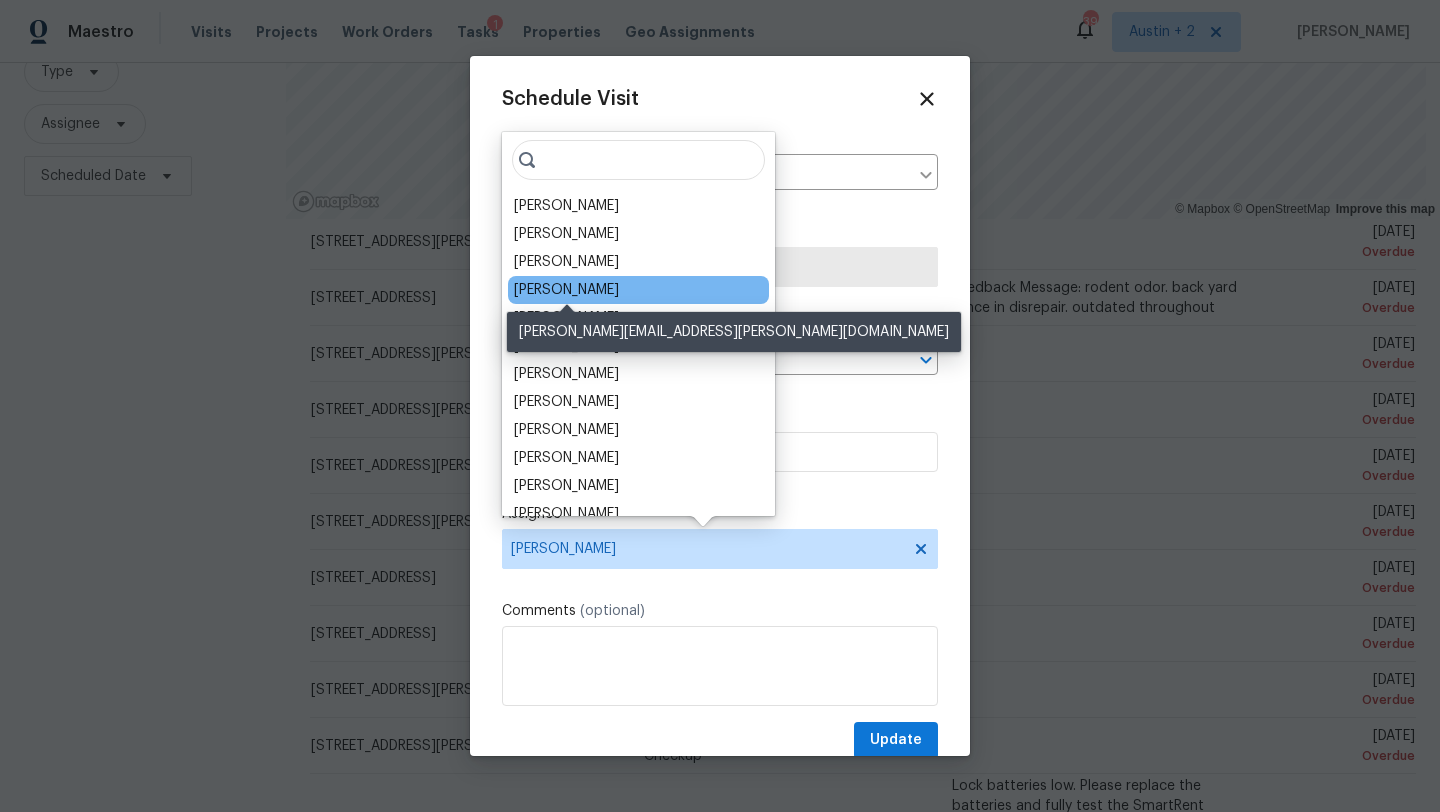 click on "Nelson Figueroa" at bounding box center [566, 290] 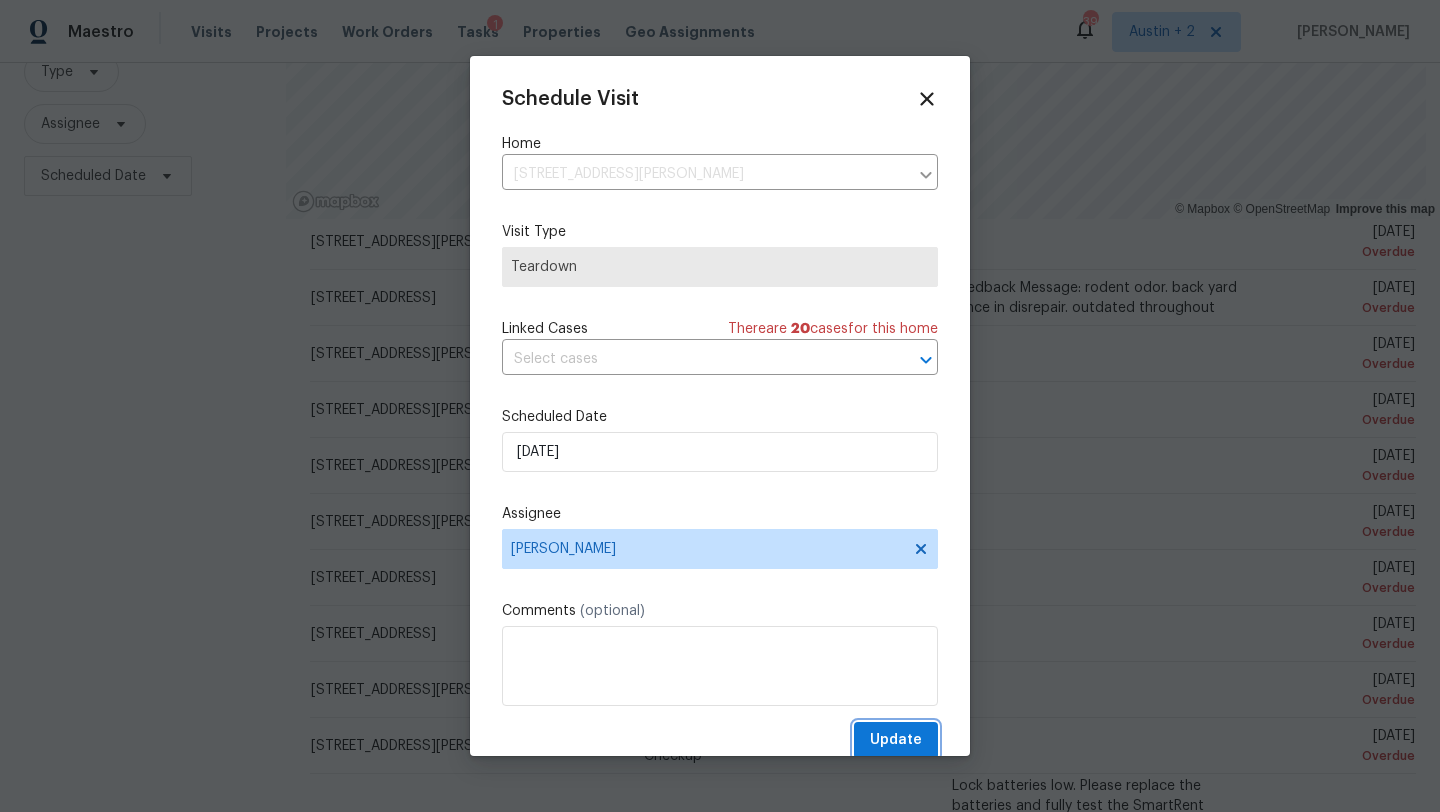 click on "Update" at bounding box center [896, 740] 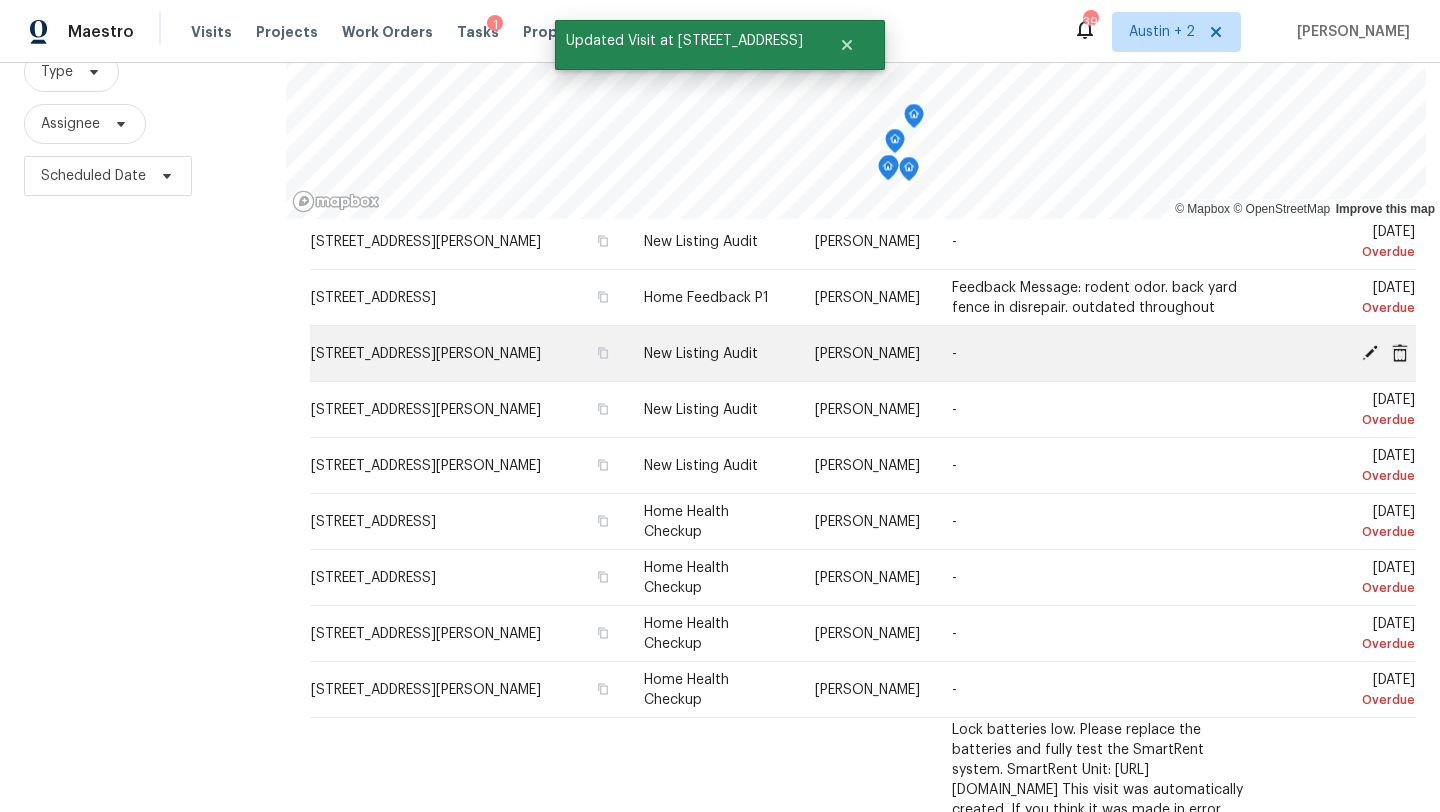 click 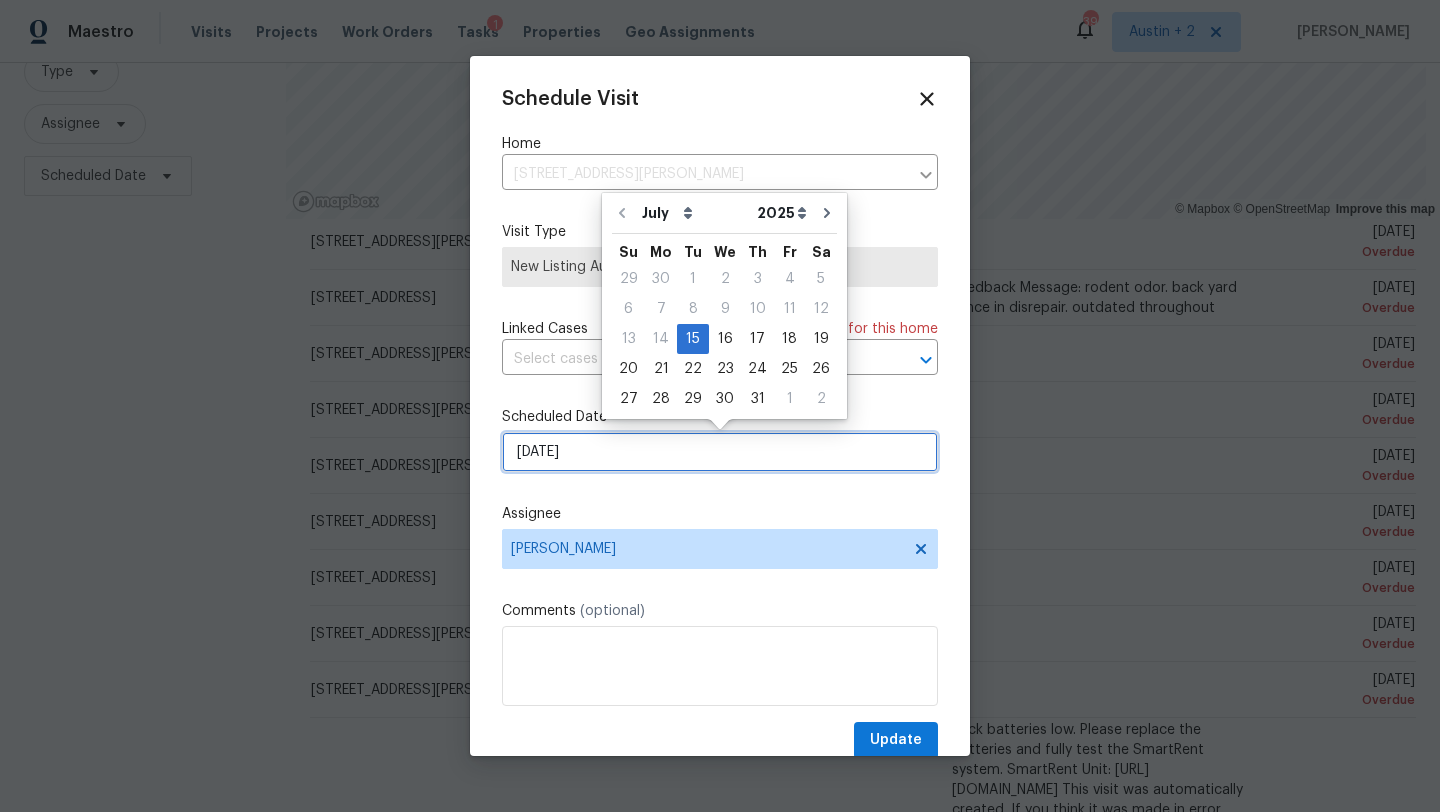 click on "7/15/2025" at bounding box center (720, 452) 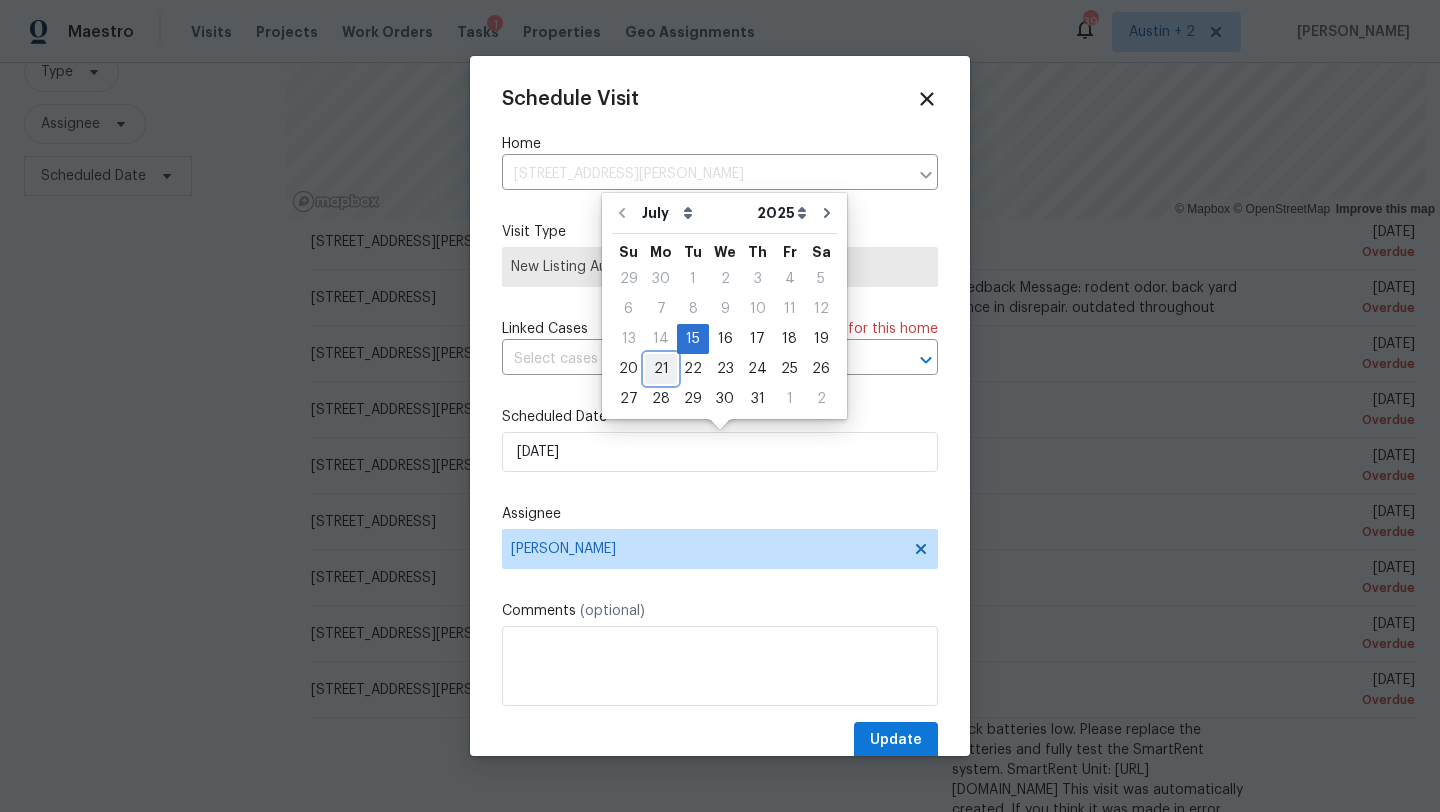 click on "21" at bounding box center (661, 369) 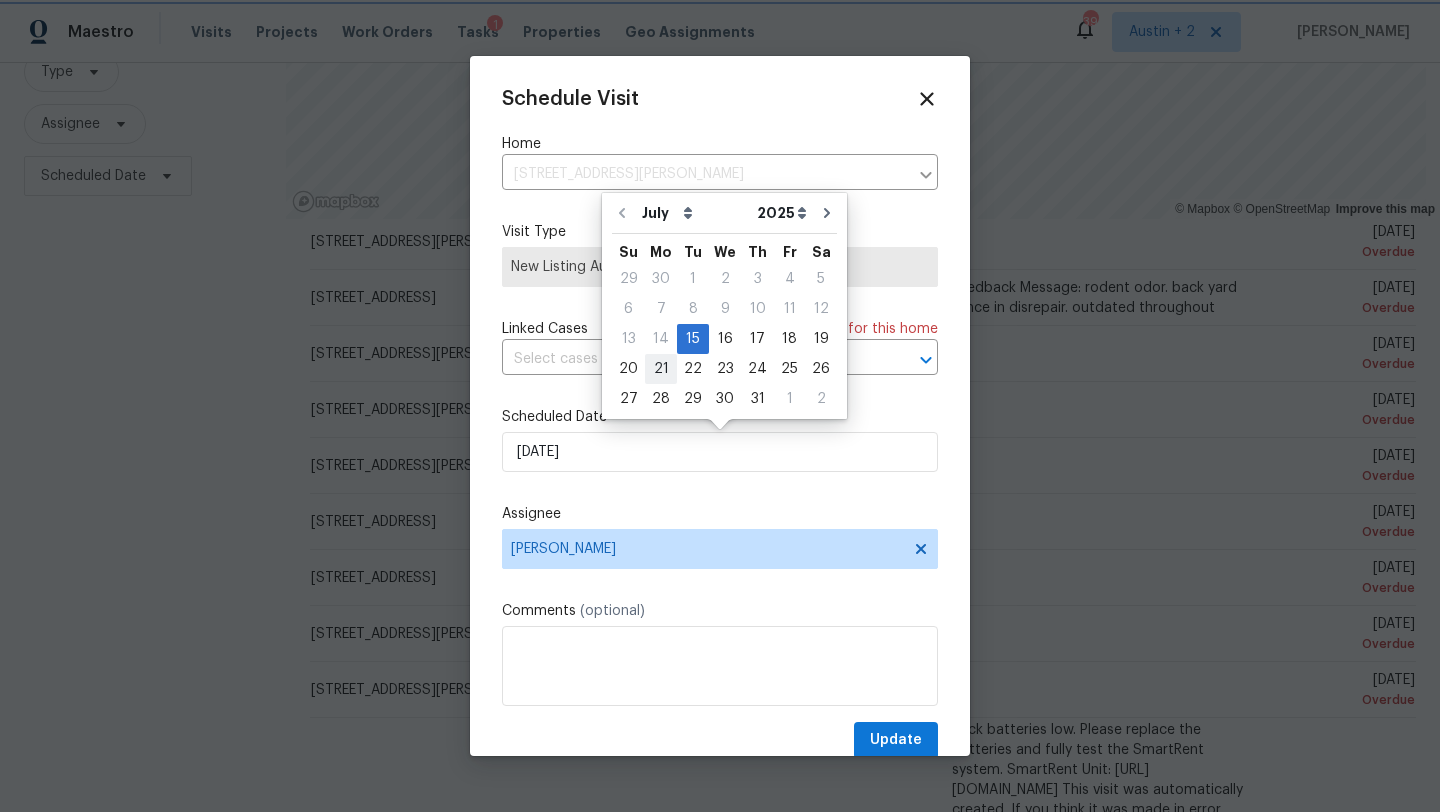 type on "7/21/2025" 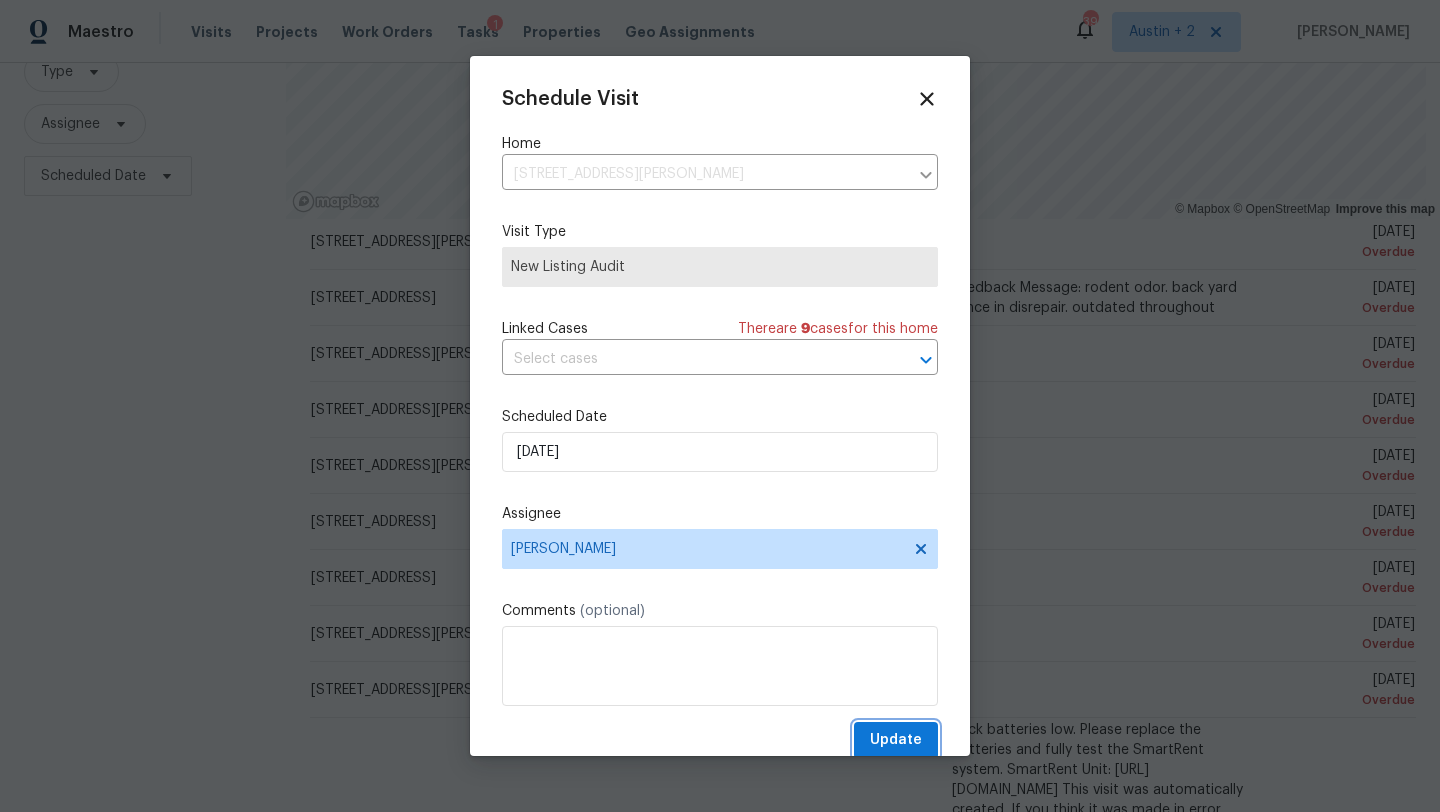 click on "Update" at bounding box center (896, 740) 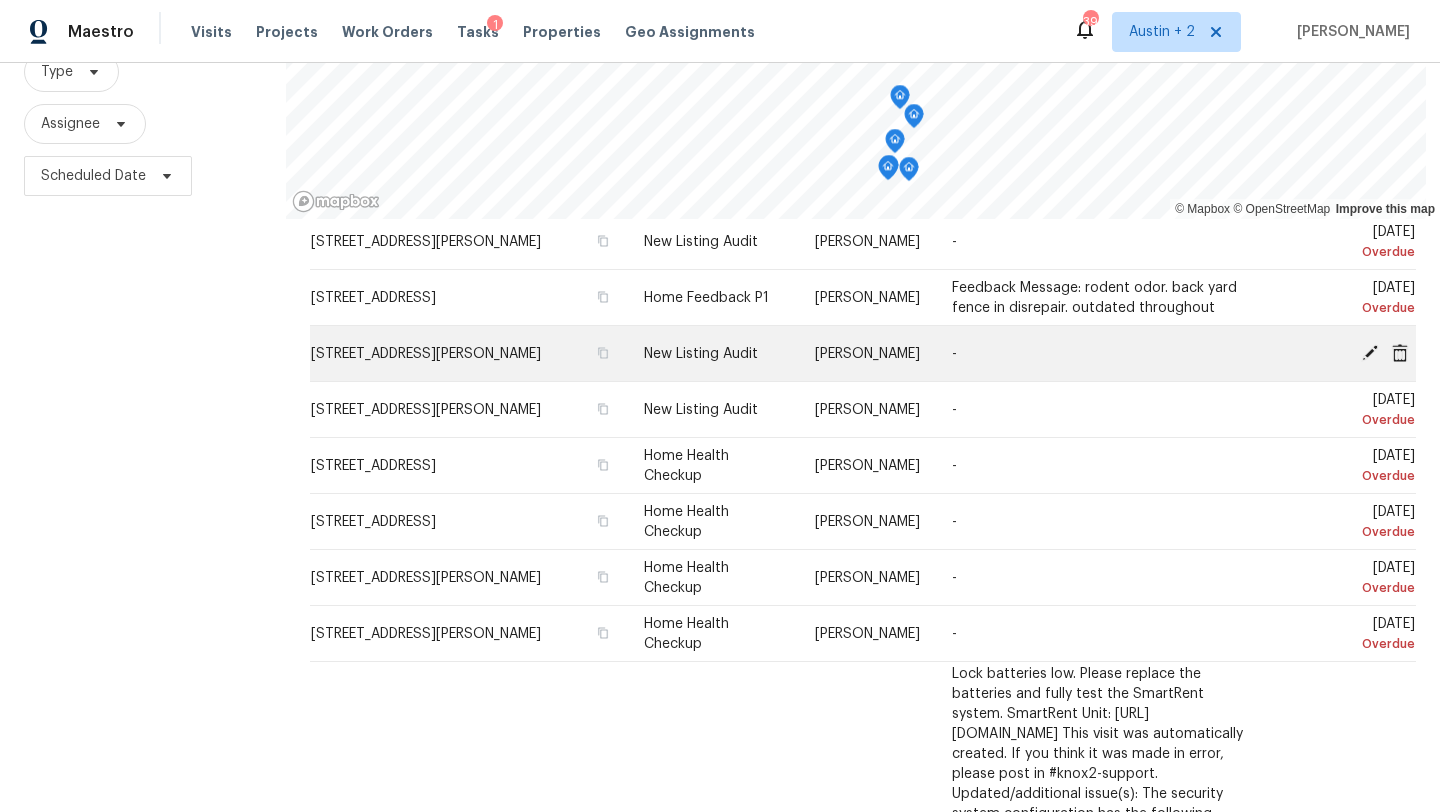 click 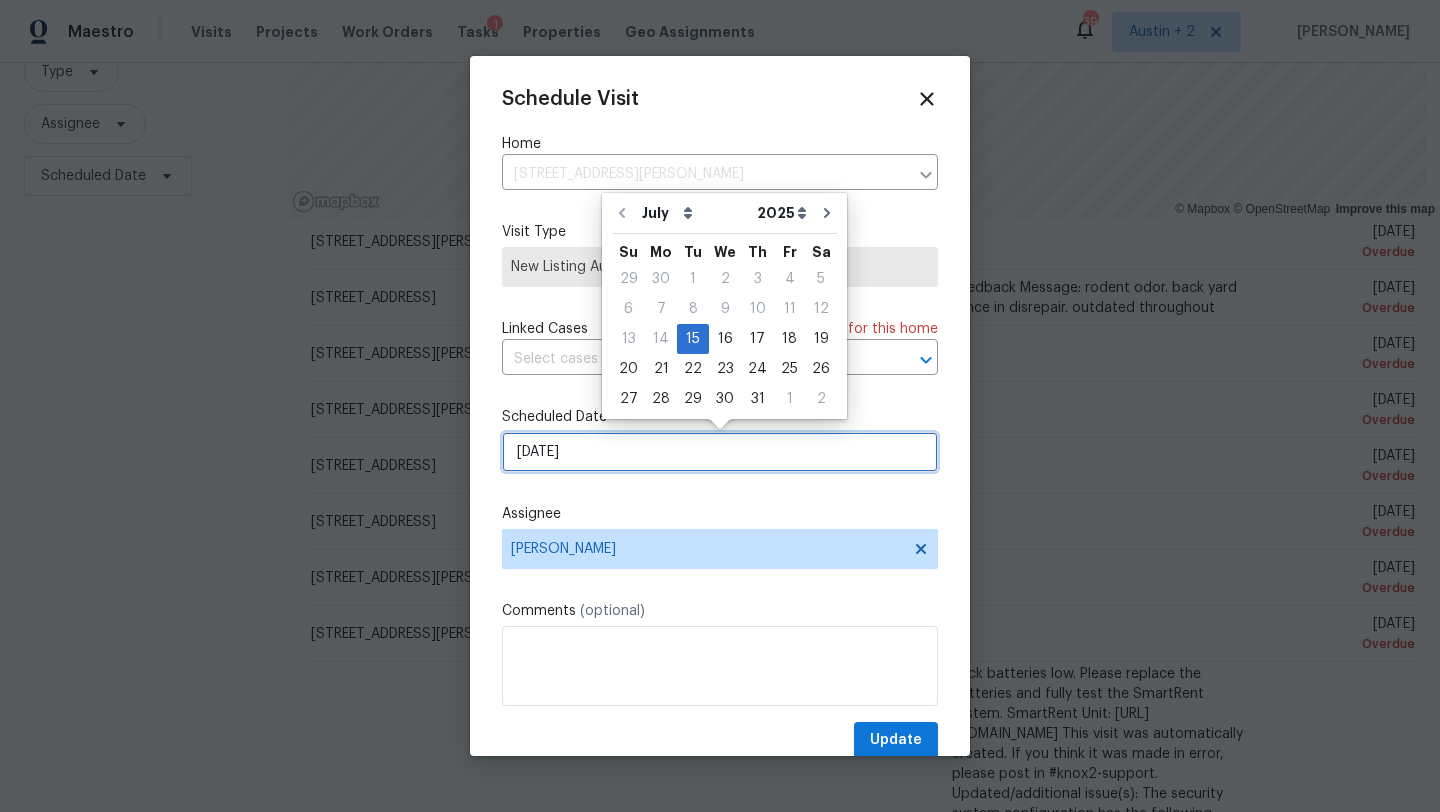 click on "7/15/2025" at bounding box center (720, 452) 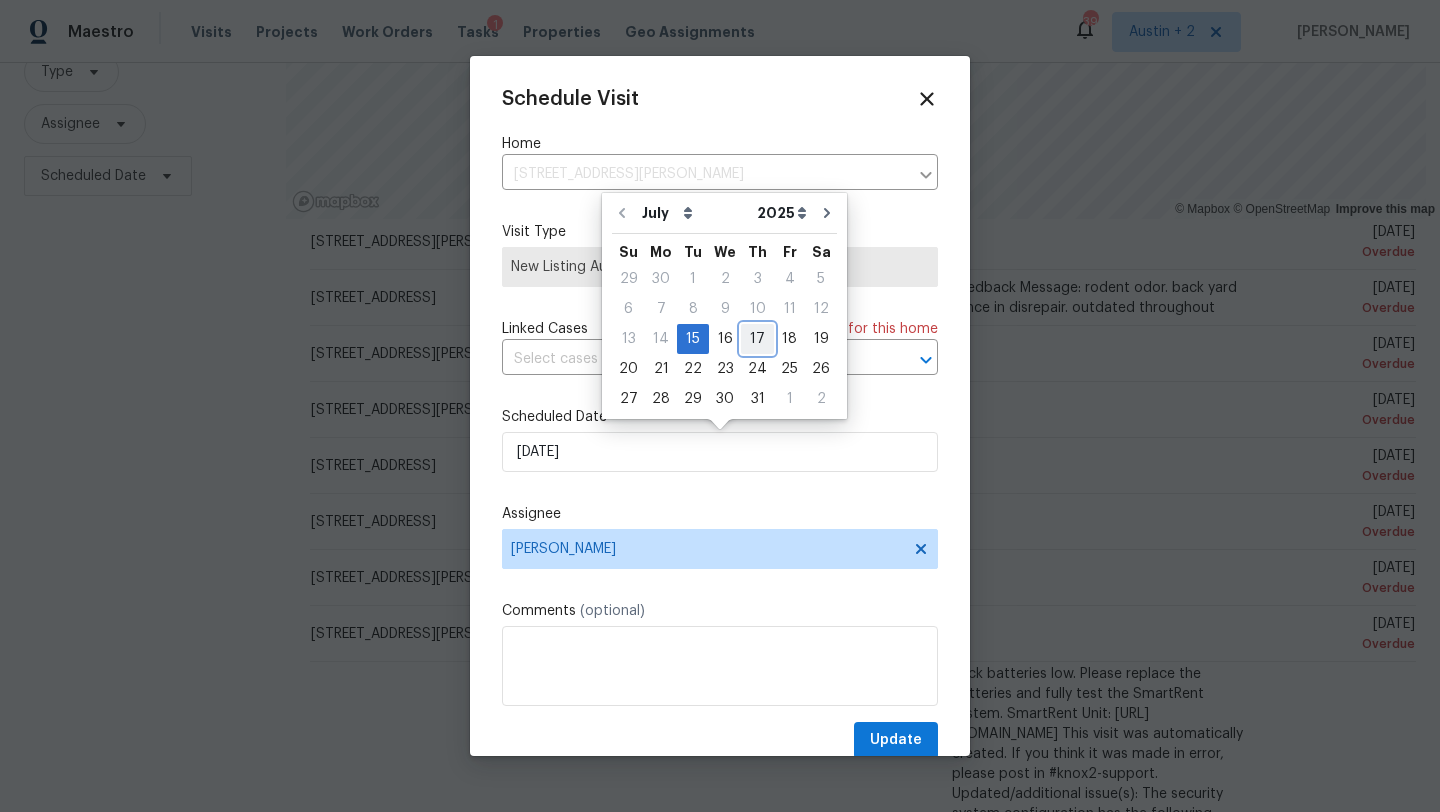 click on "17" at bounding box center [757, 339] 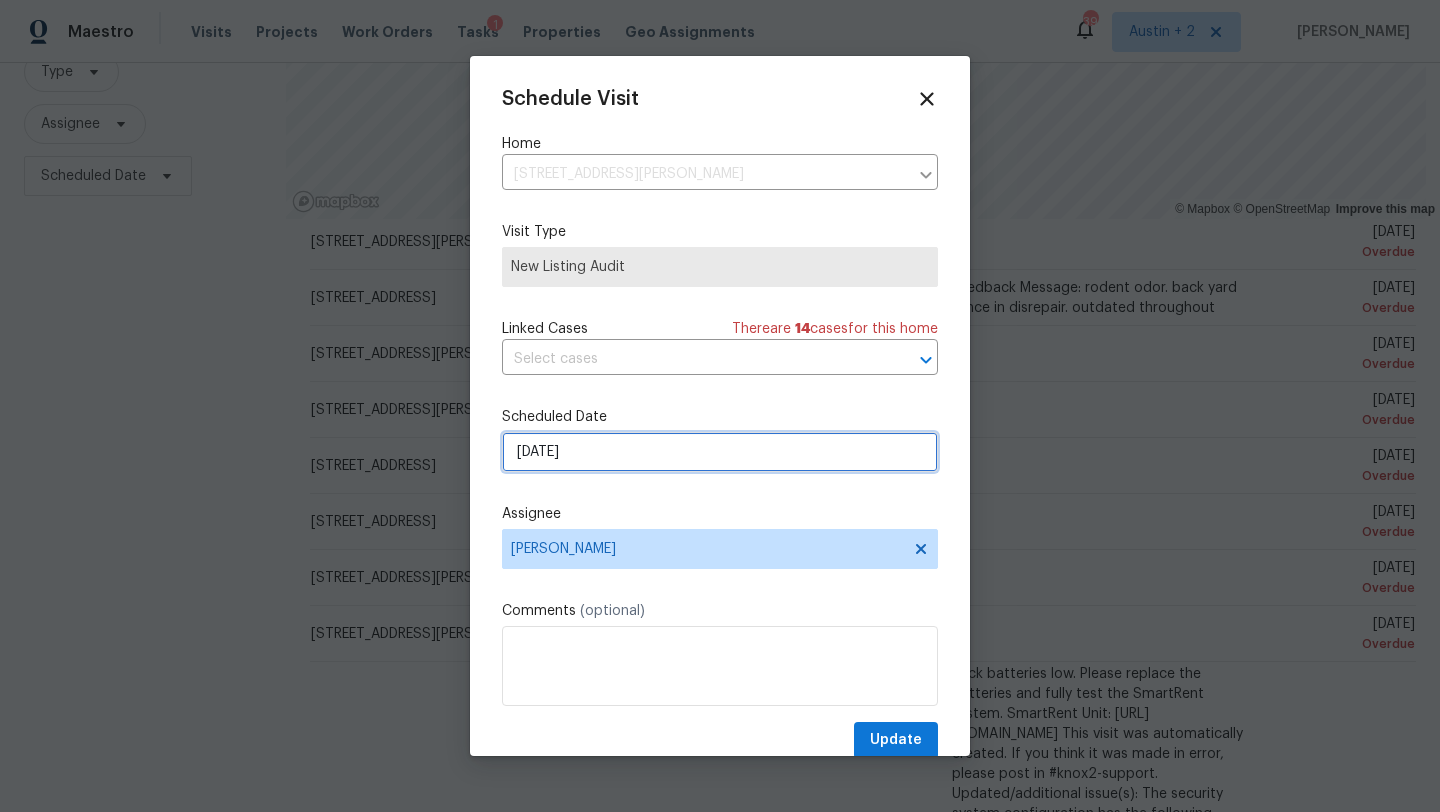 click on "7/17/2025" at bounding box center [720, 452] 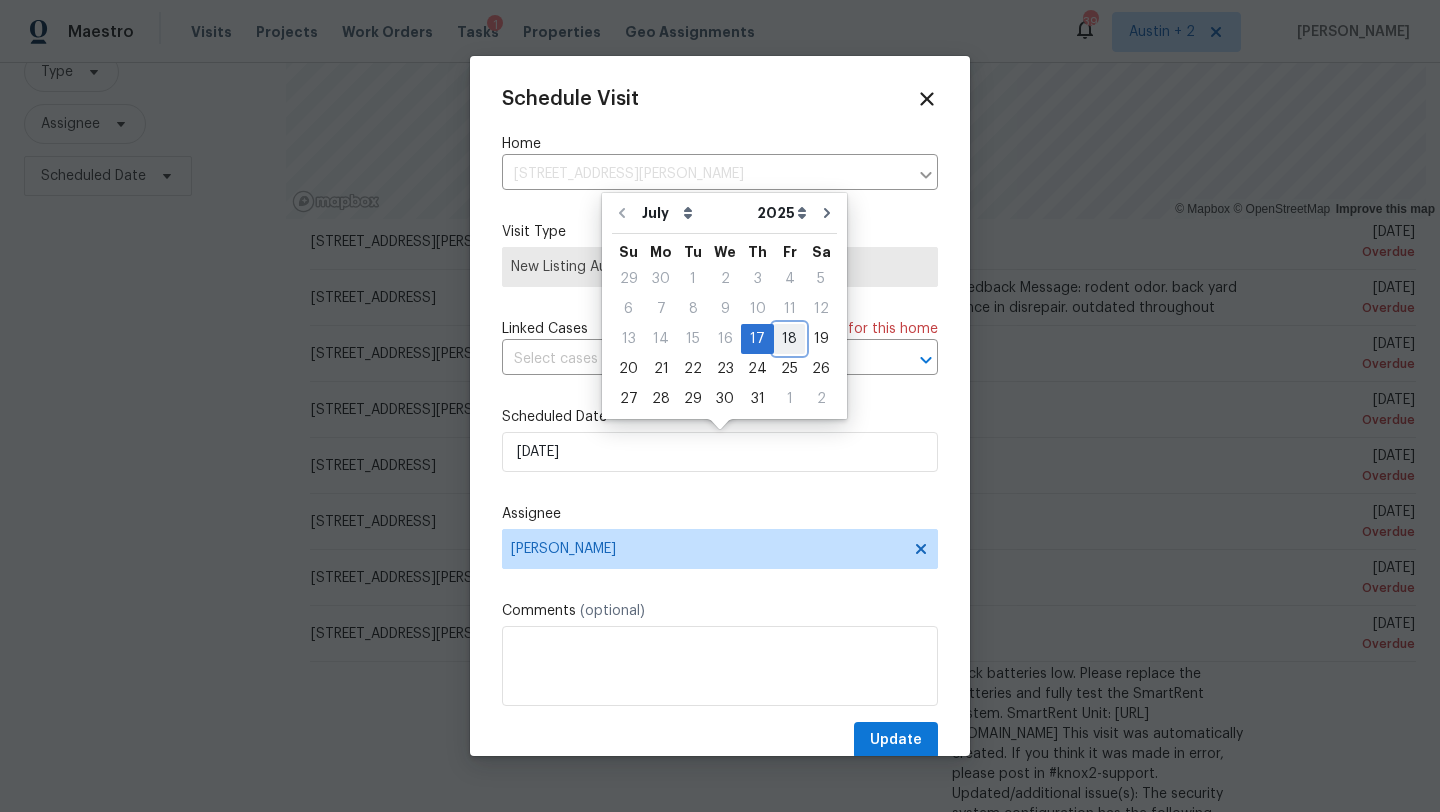 click on "18" at bounding box center [789, 339] 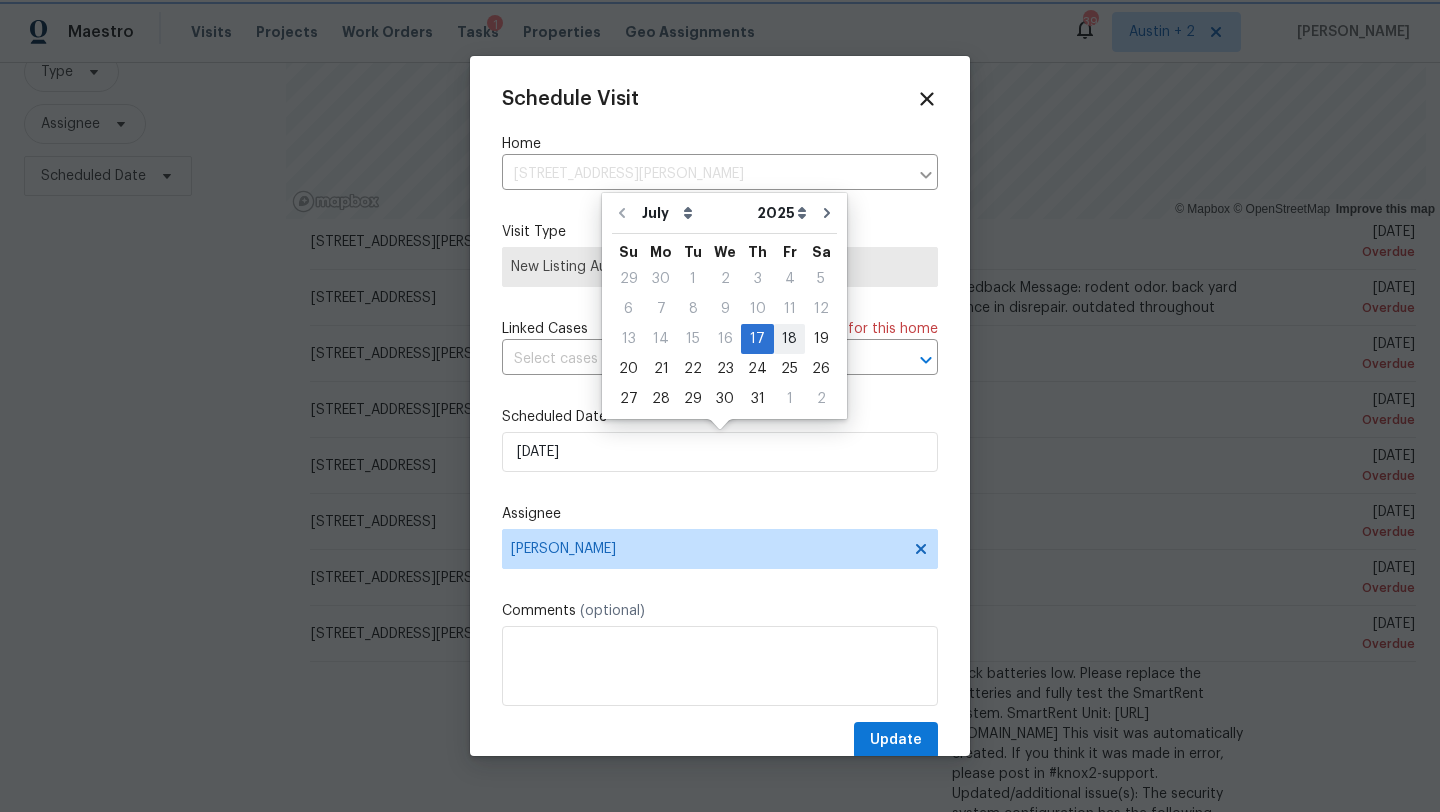 type on "7/18/2025" 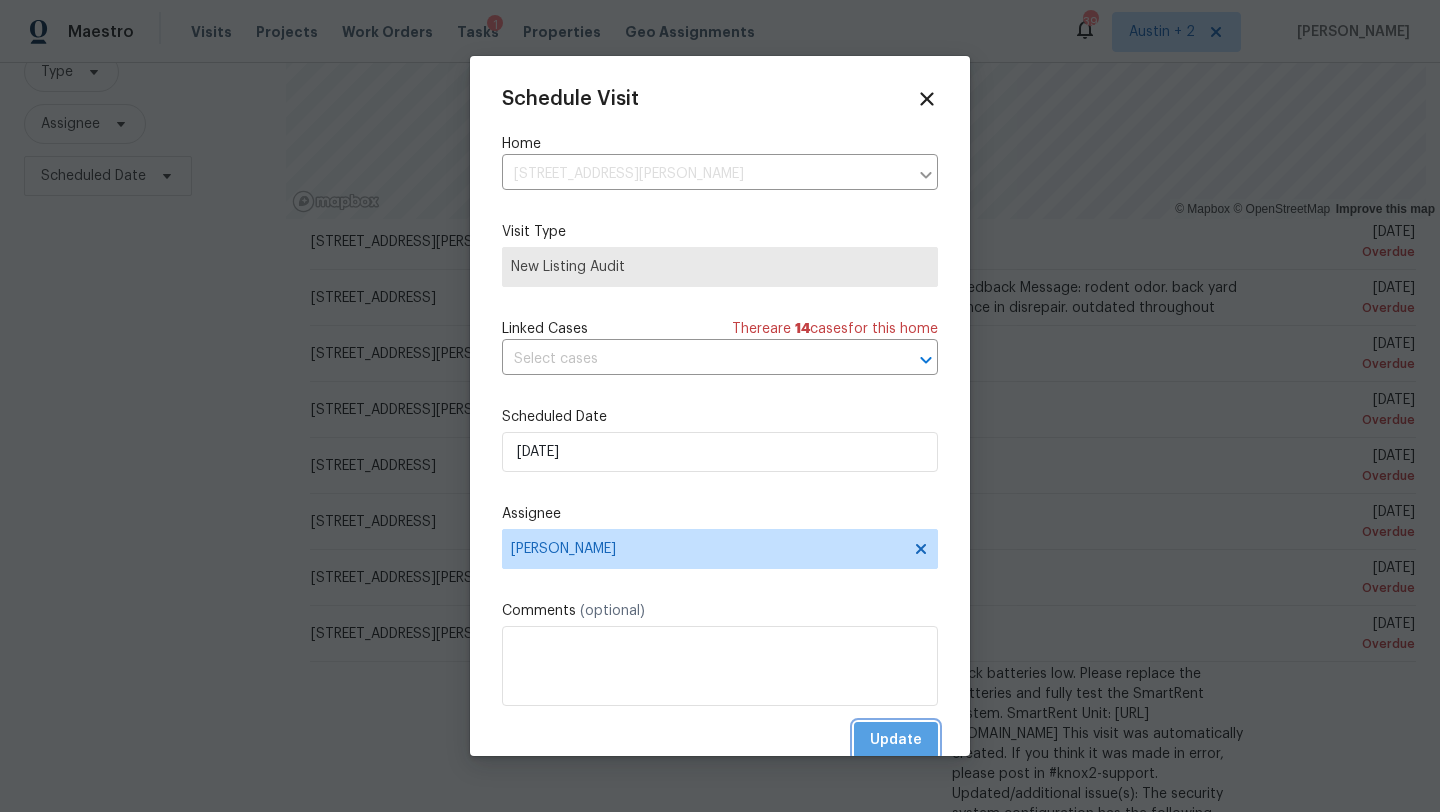 click on "Update" at bounding box center [896, 740] 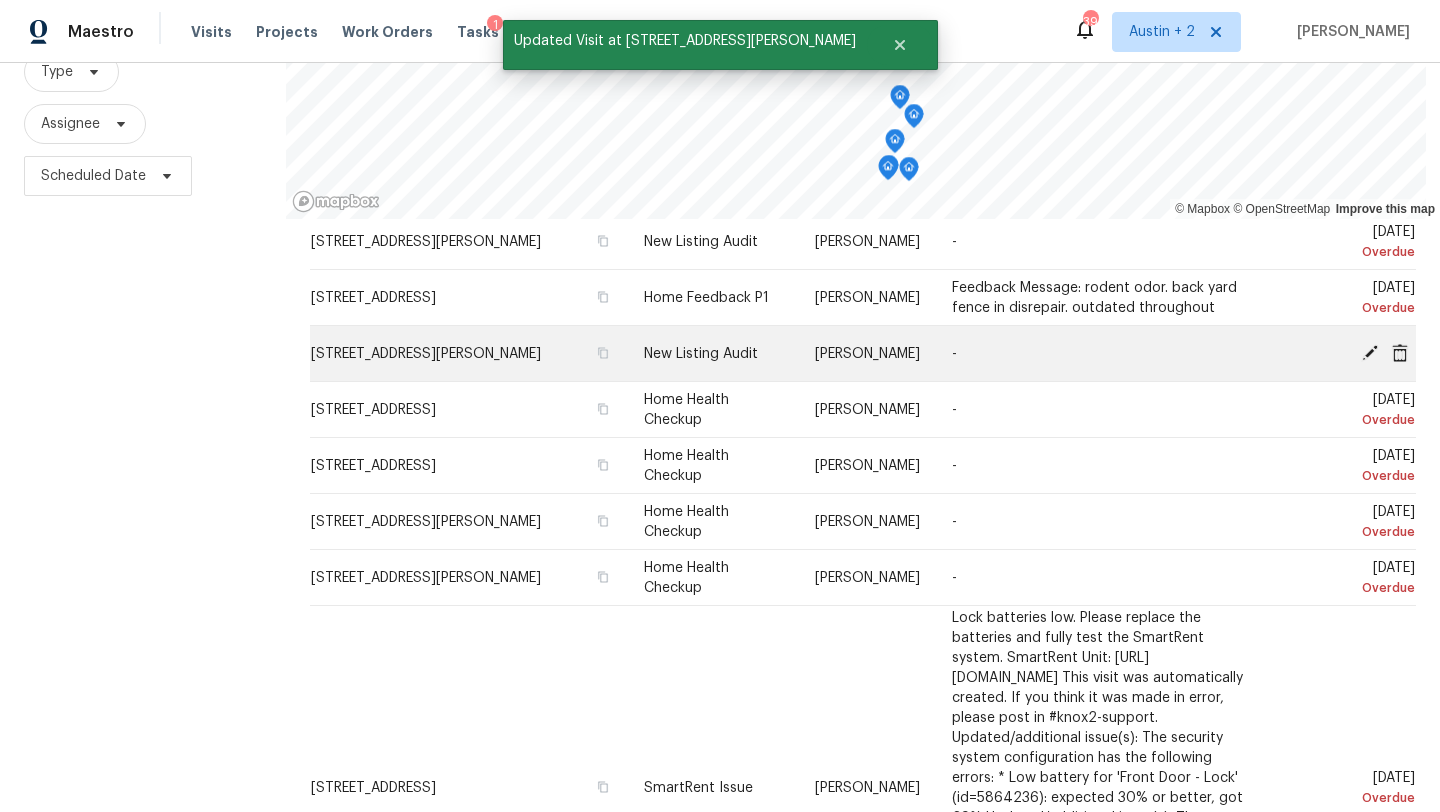 click 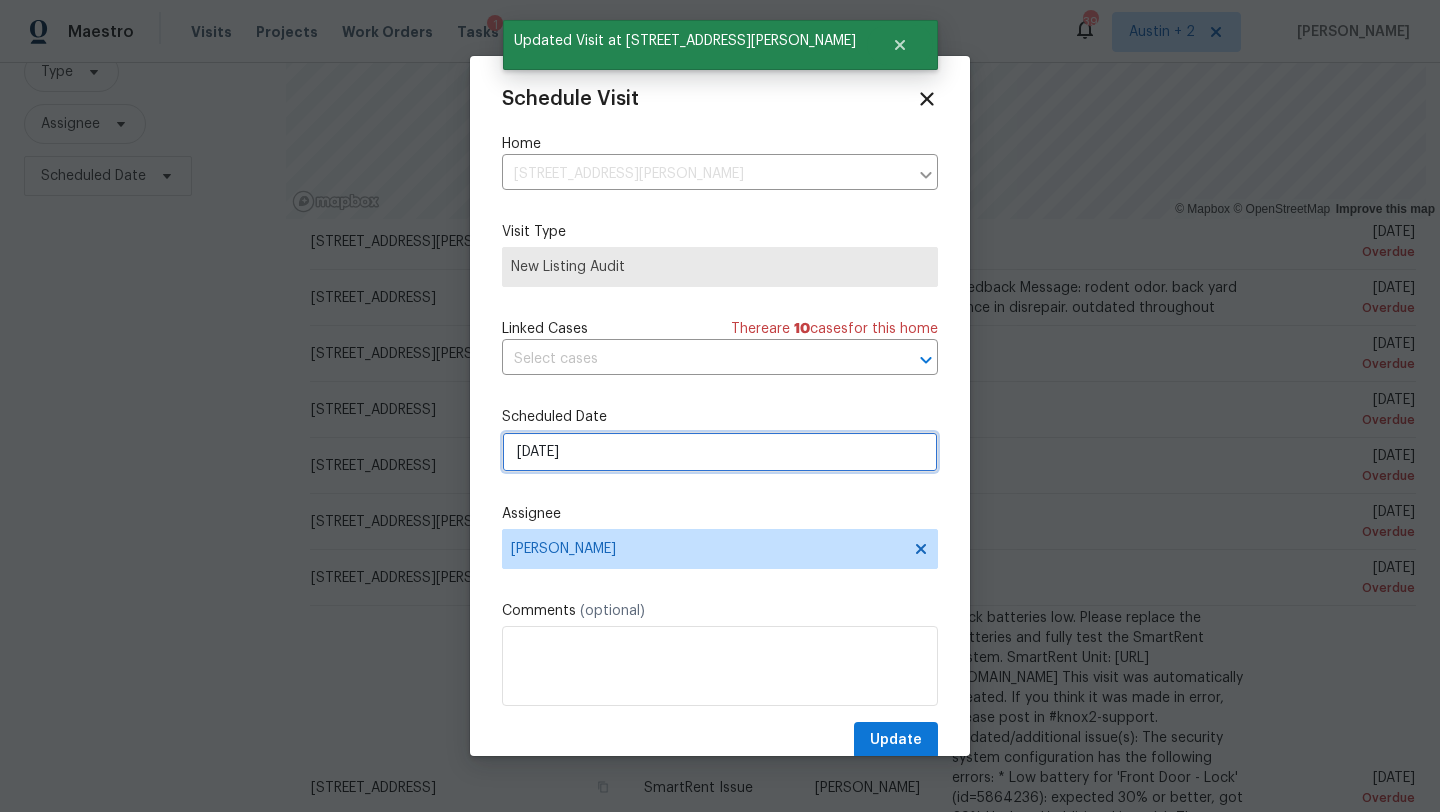 click on "7/15/2025" at bounding box center (720, 452) 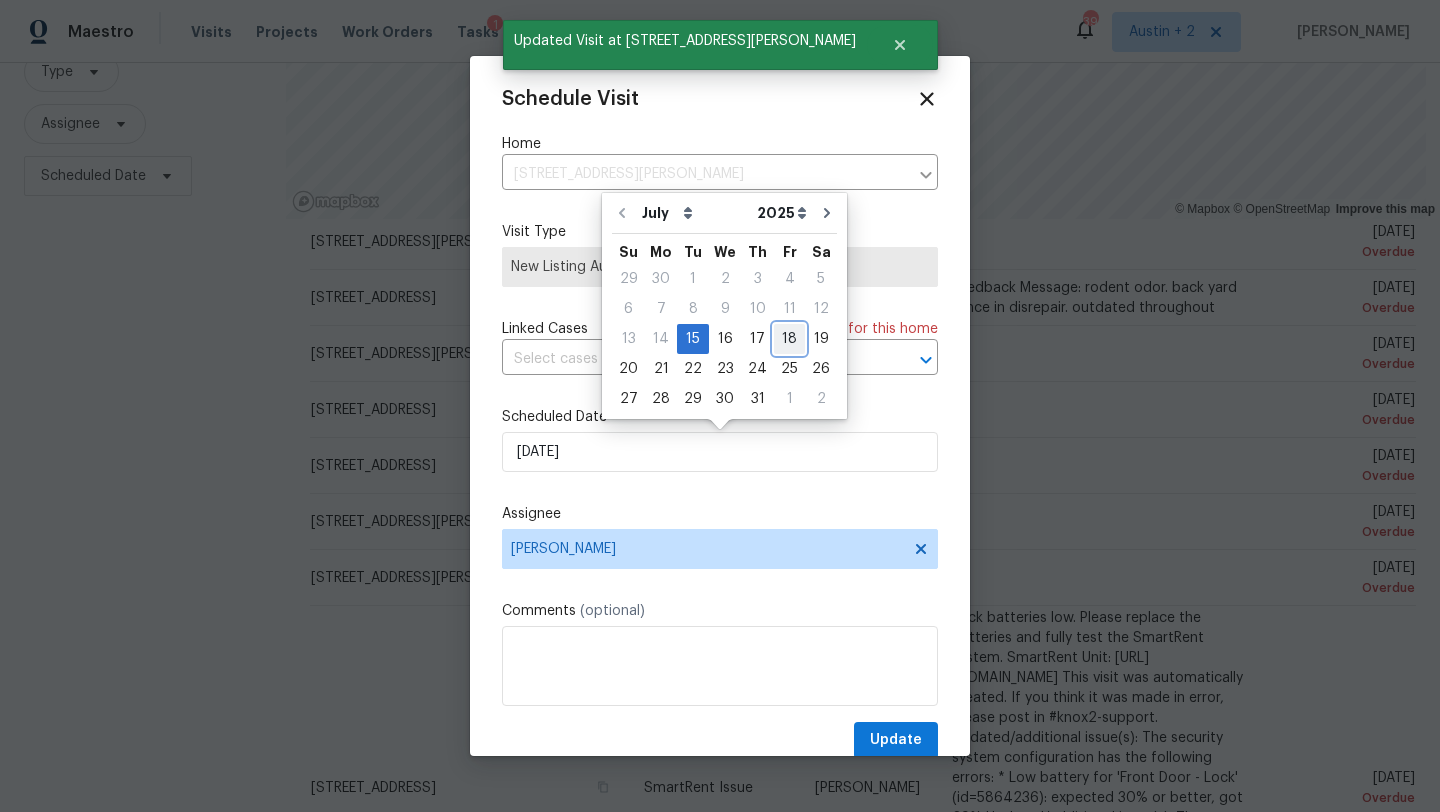 click on "18" at bounding box center [789, 339] 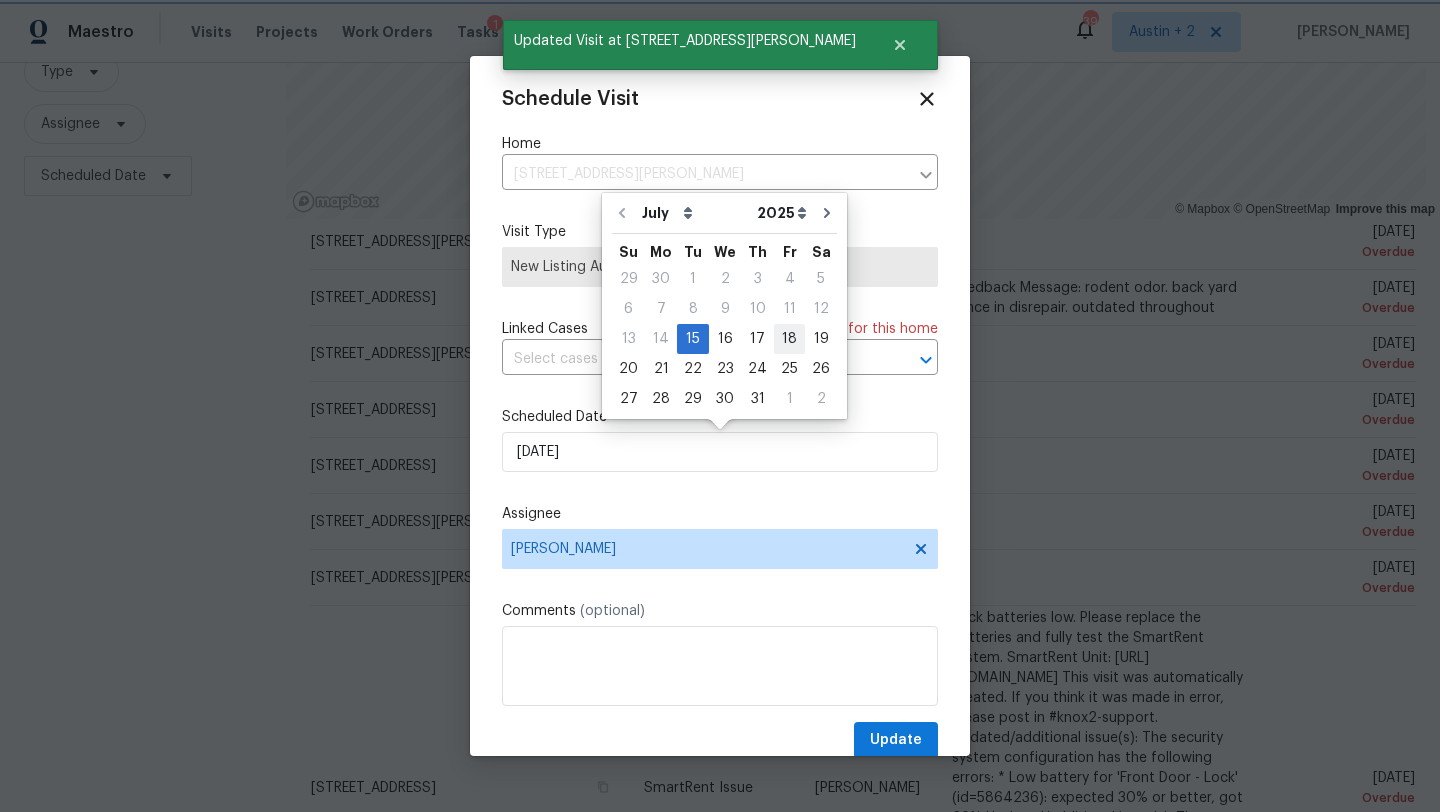 type on "7/18/2025" 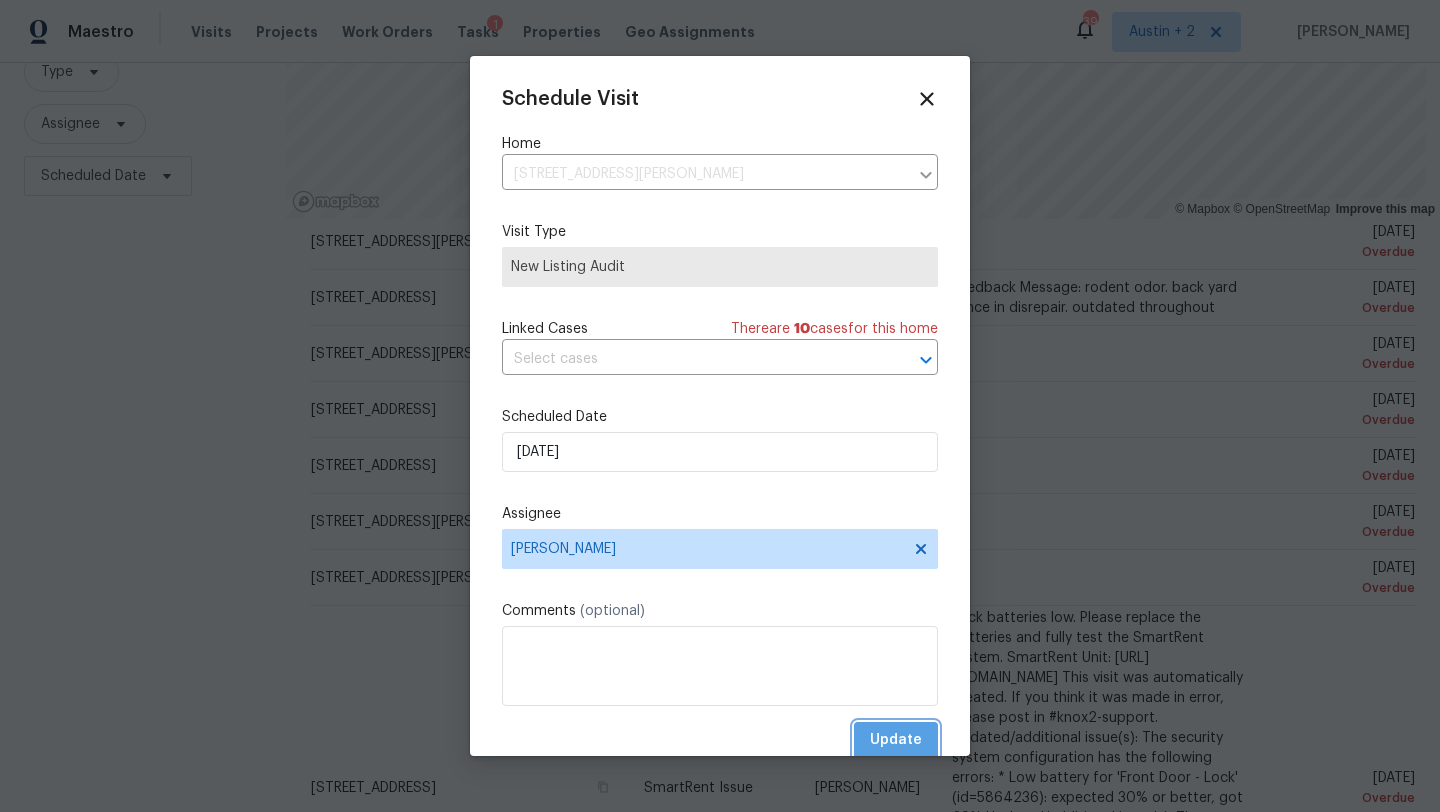 click on "Update" at bounding box center [896, 740] 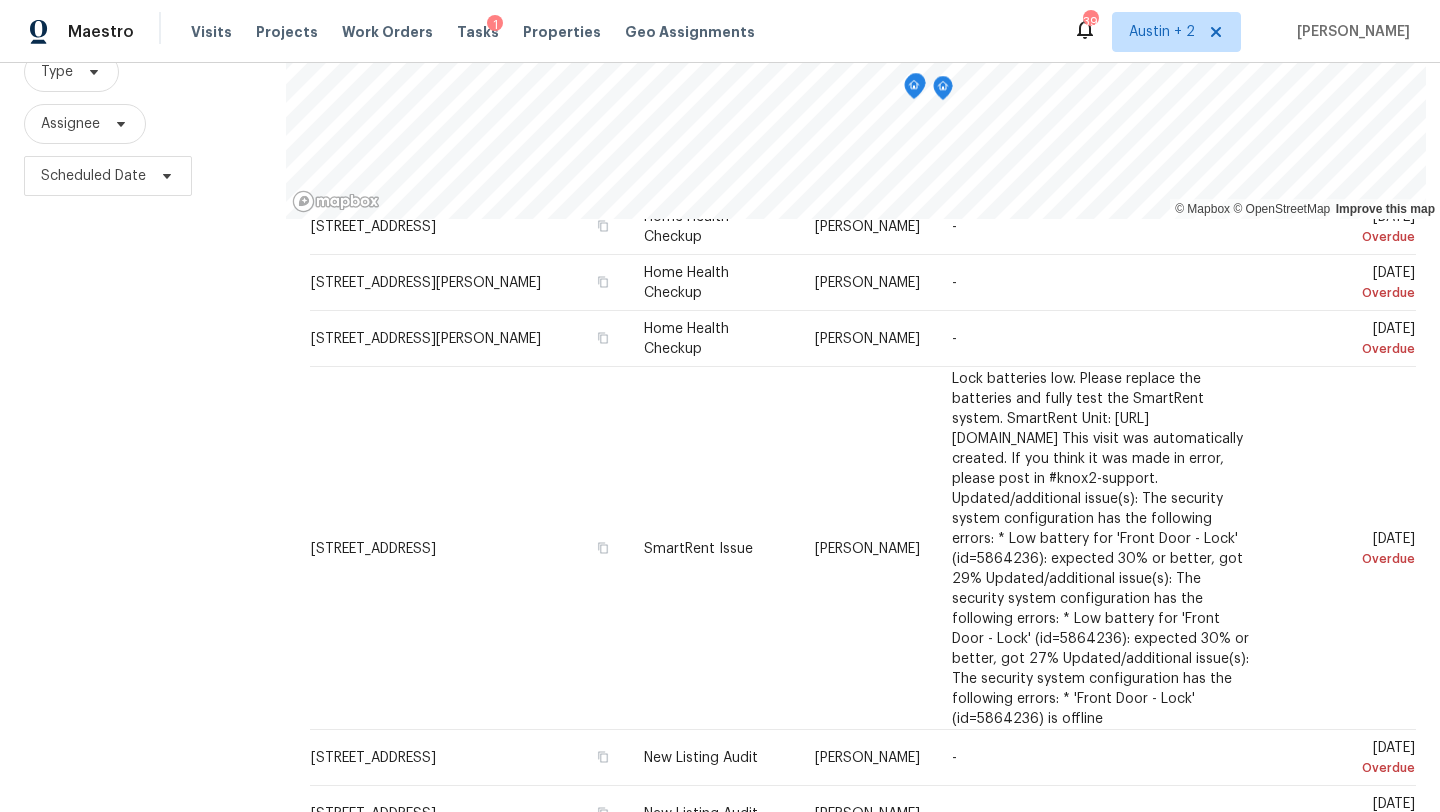 scroll, scrollTop: 0, scrollLeft: 0, axis: both 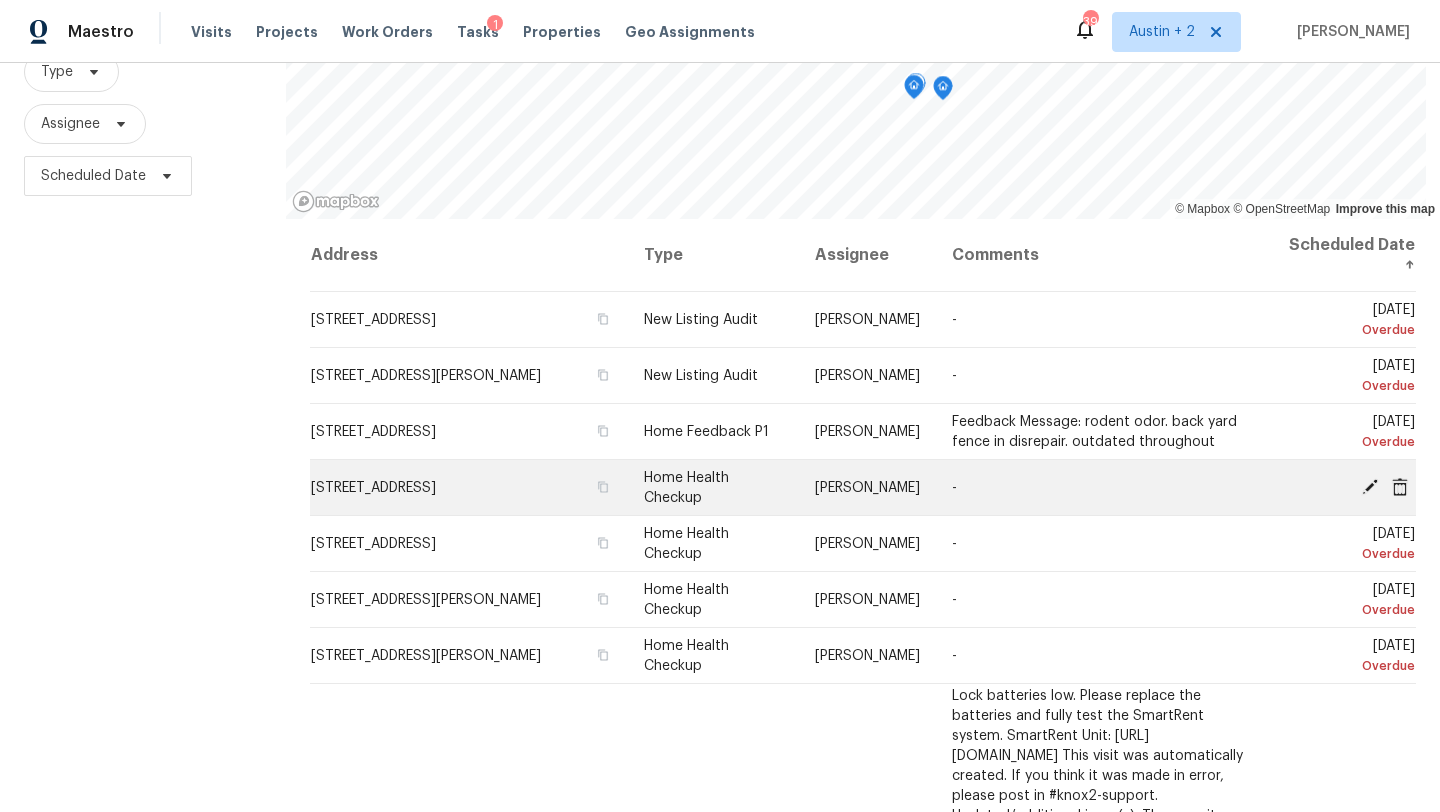 click 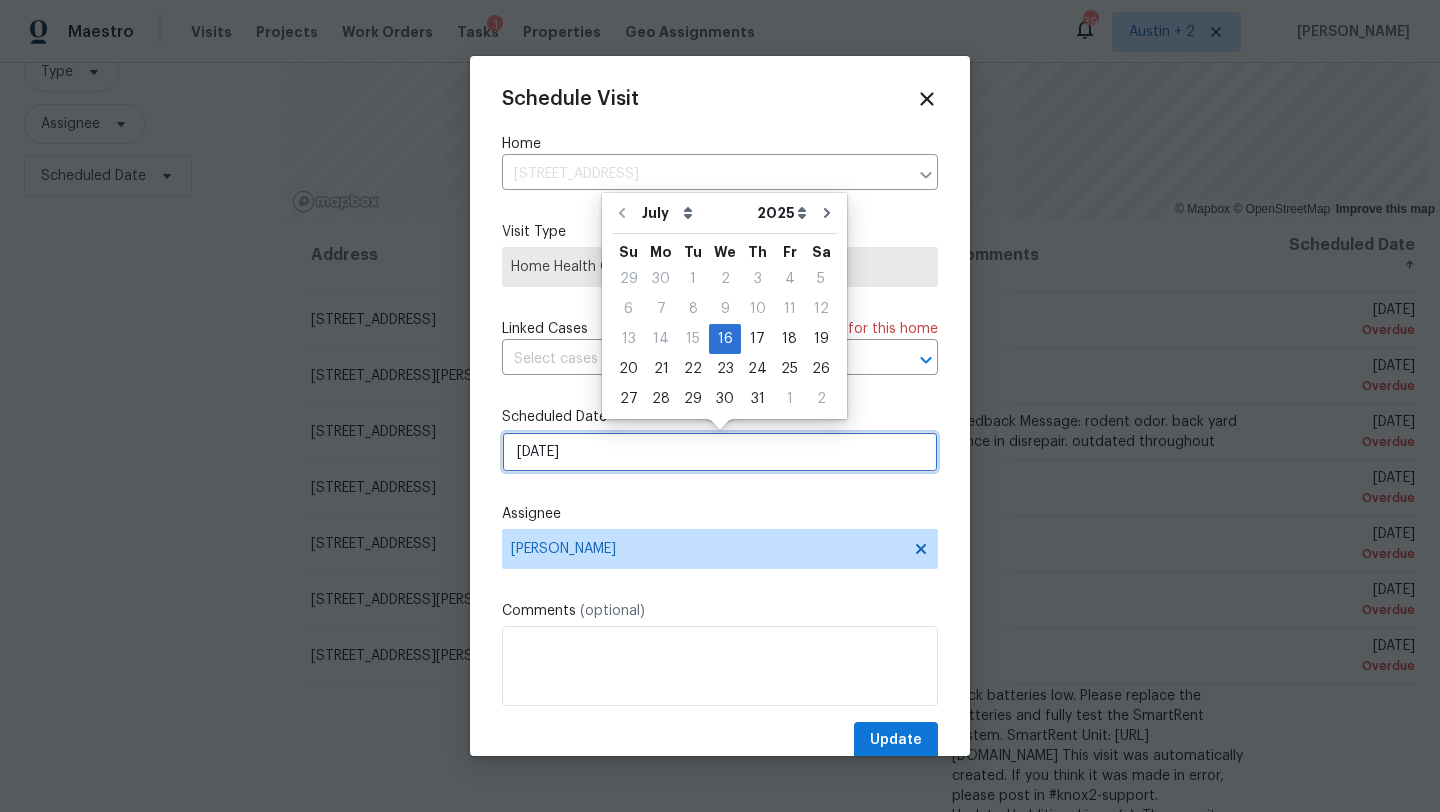 click on "7/16/2025" at bounding box center (720, 452) 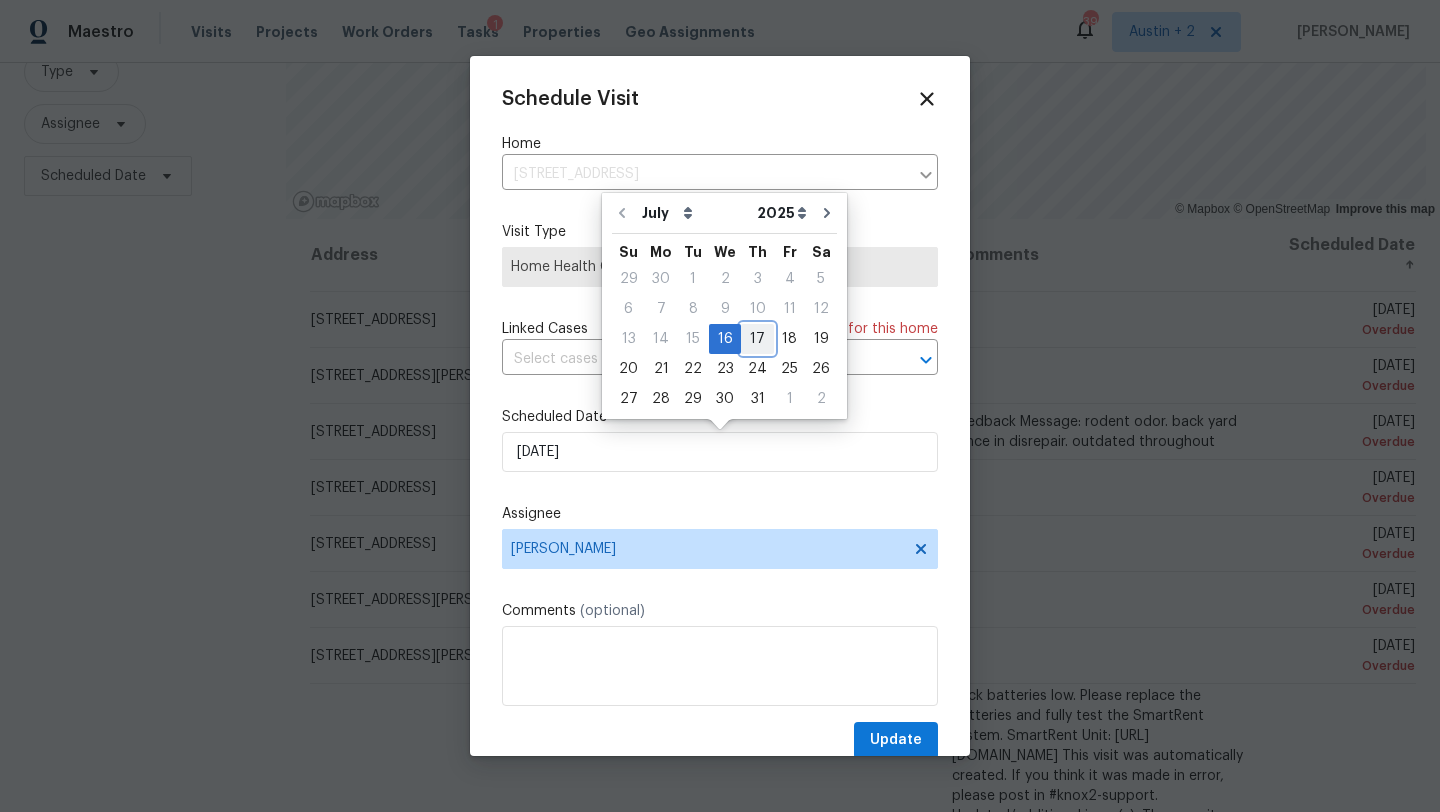click on "17" at bounding box center (757, 339) 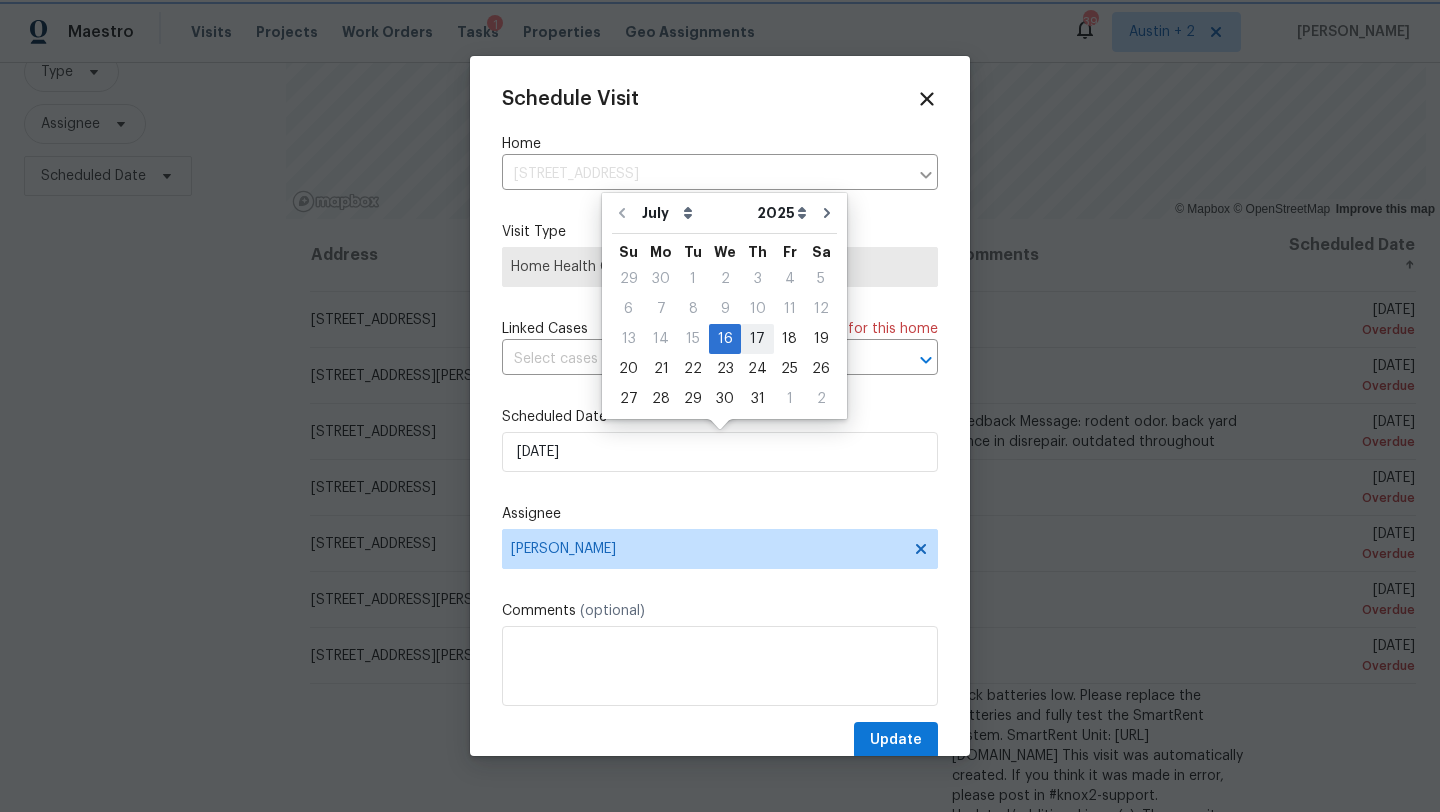 type on "7/17/2025" 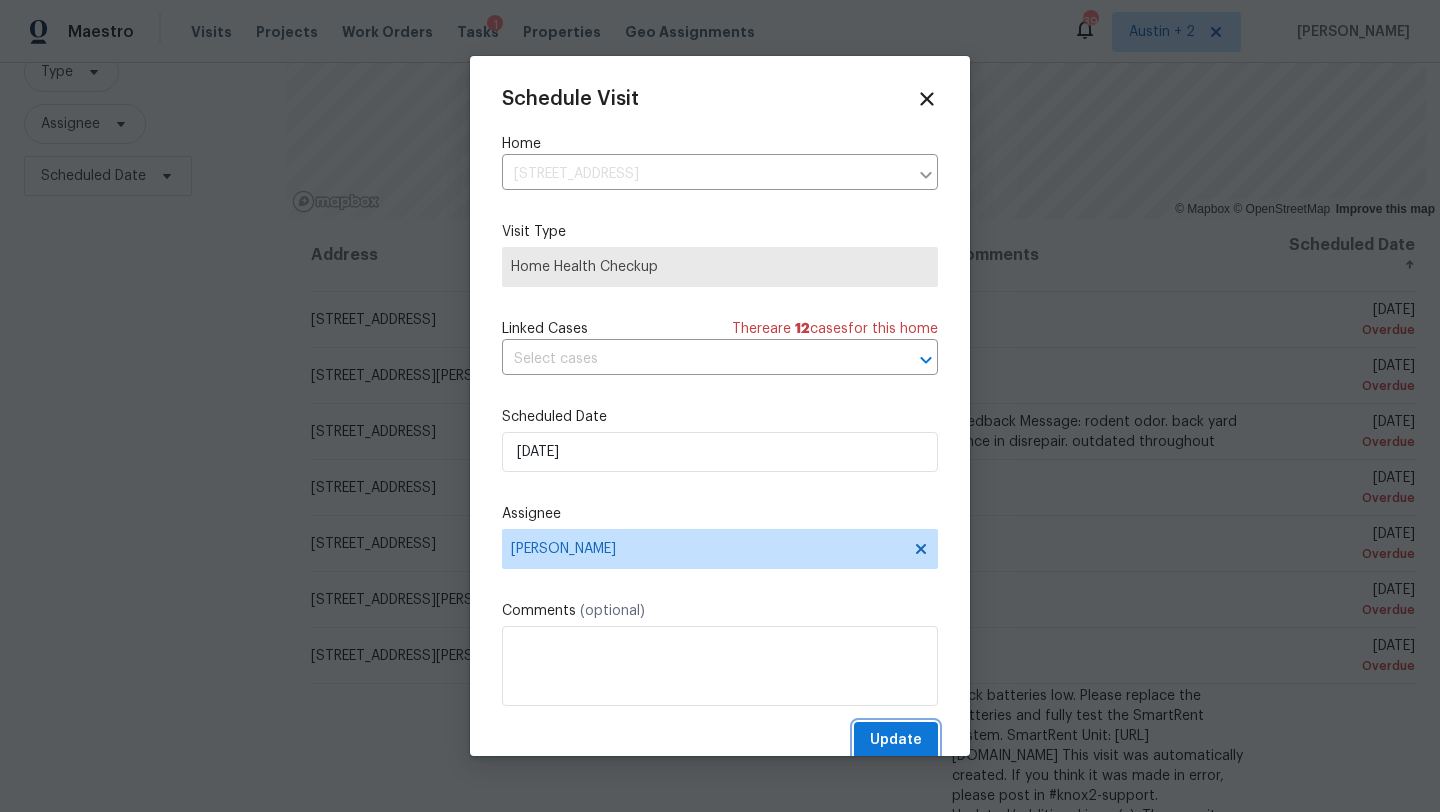click on "Update" at bounding box center [896, 740] 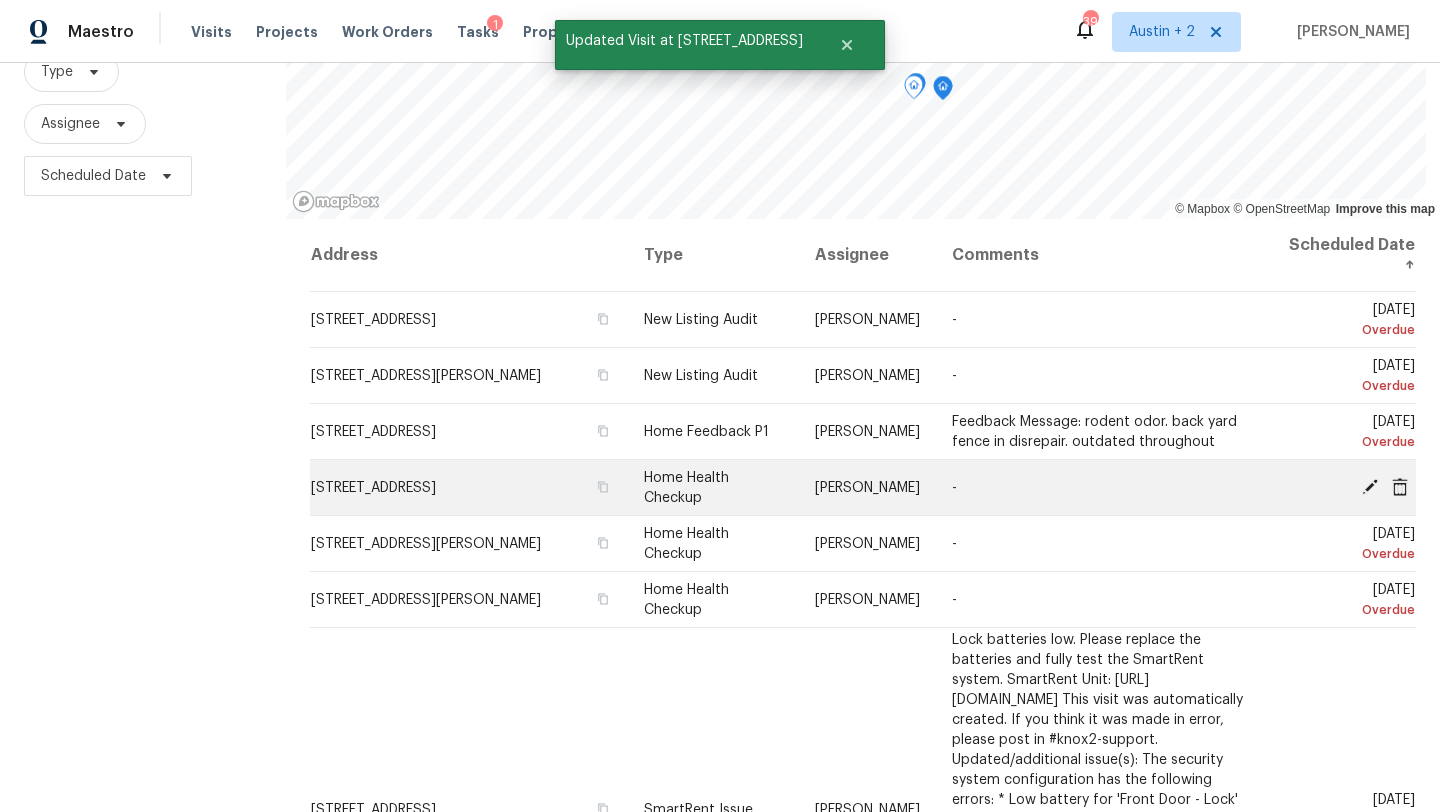 click 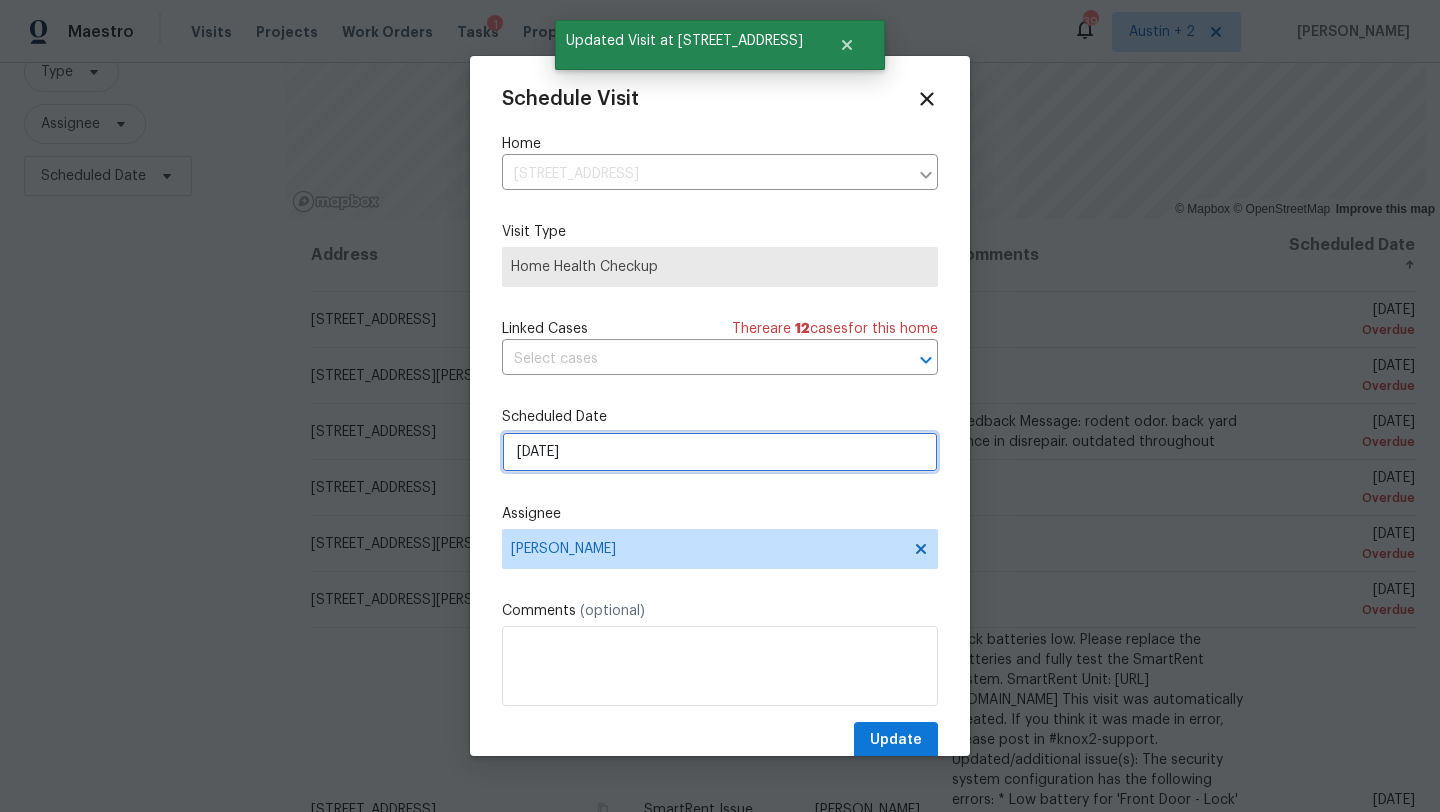 click on "7/16/2025" at bounding box center [720, 452] 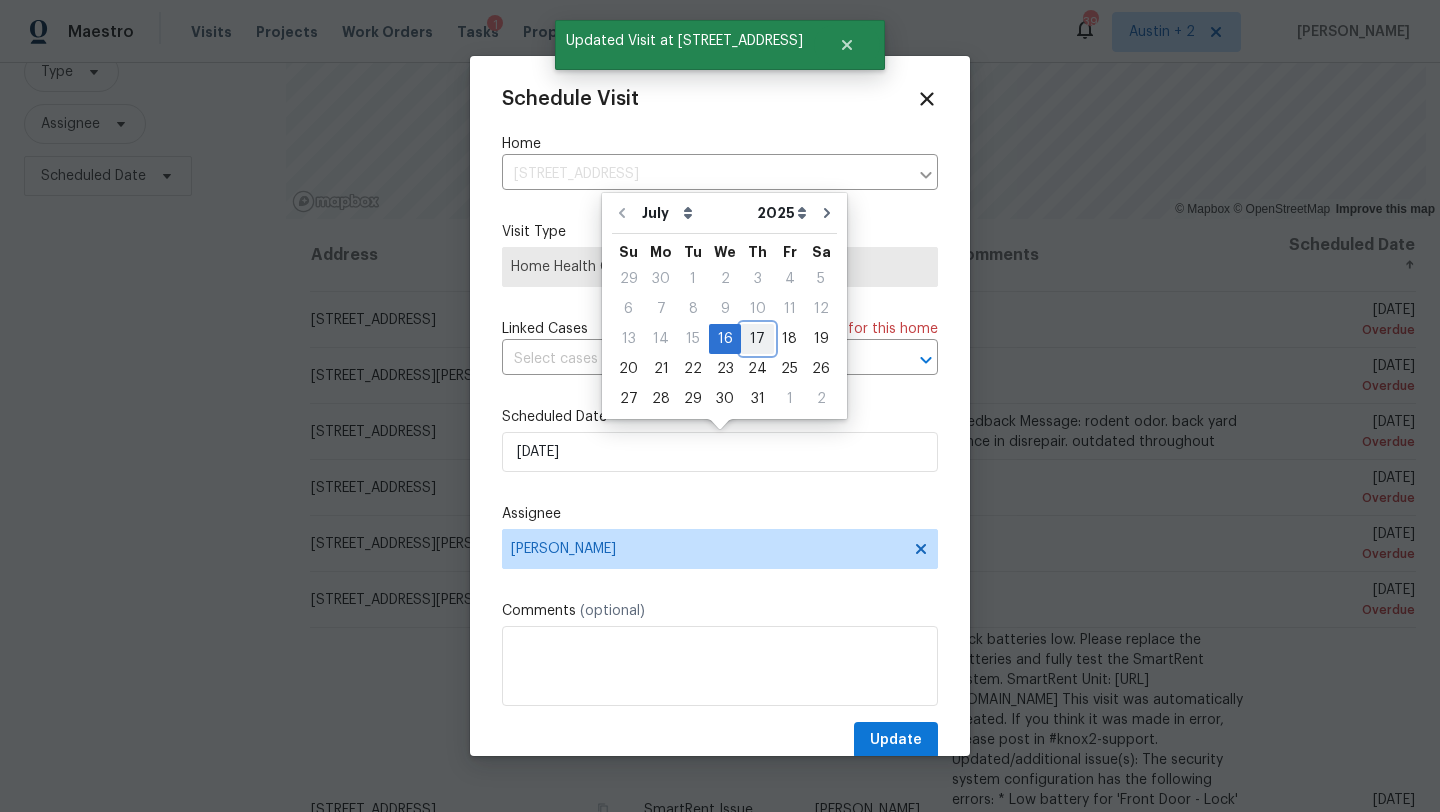 click on "17" at bounding box center (757, 339) 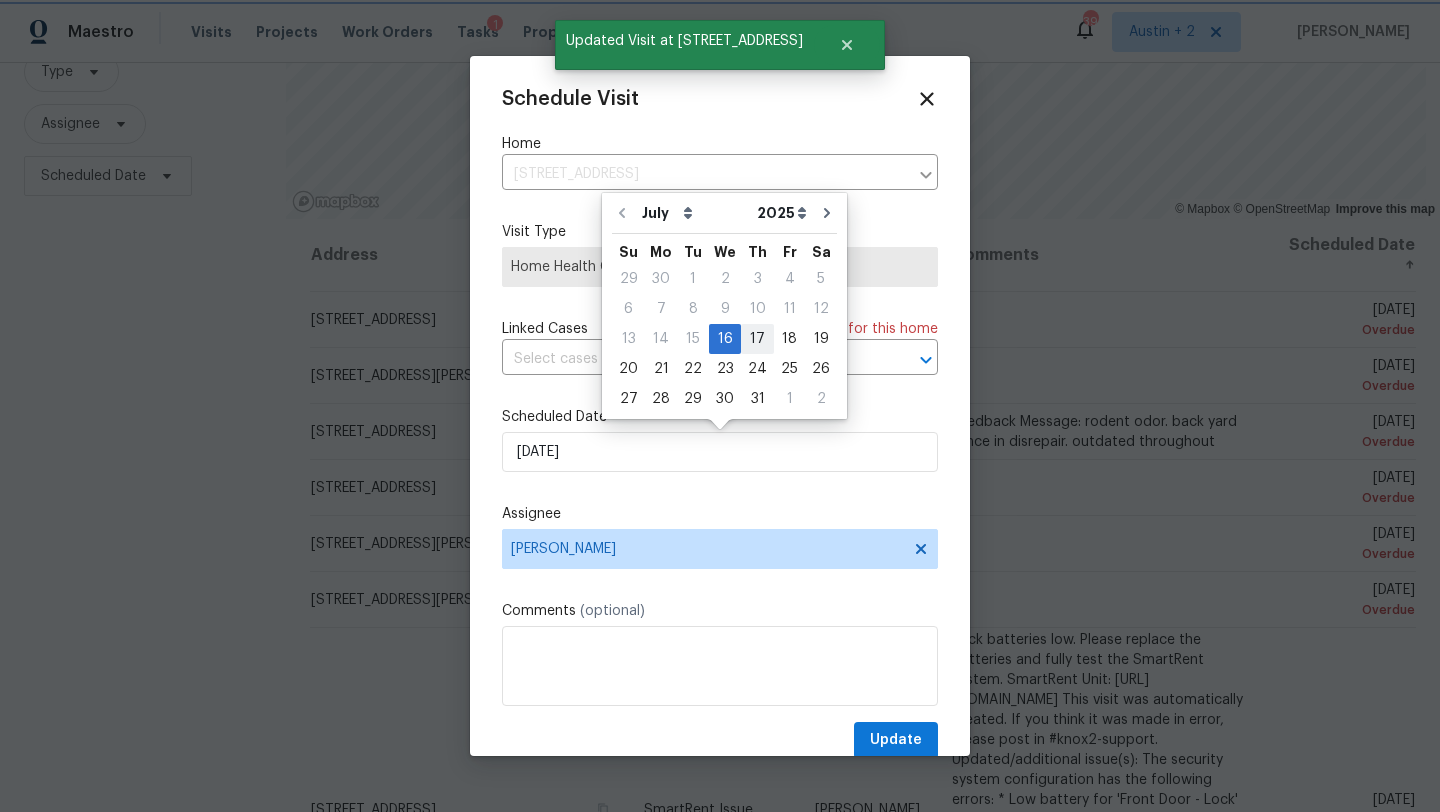 type on "7/17/2025" 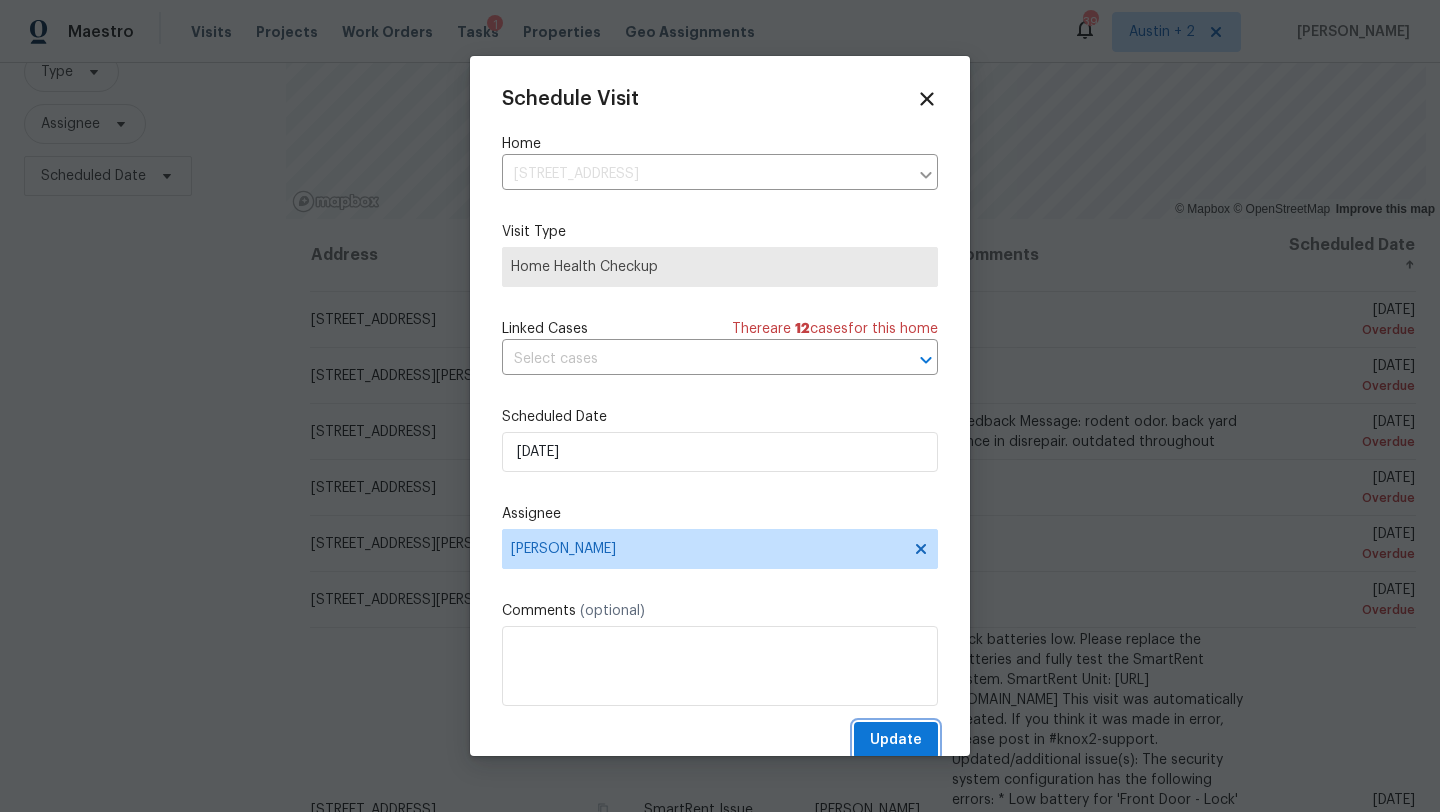 click on "Update" at bounding box center (896, 740) 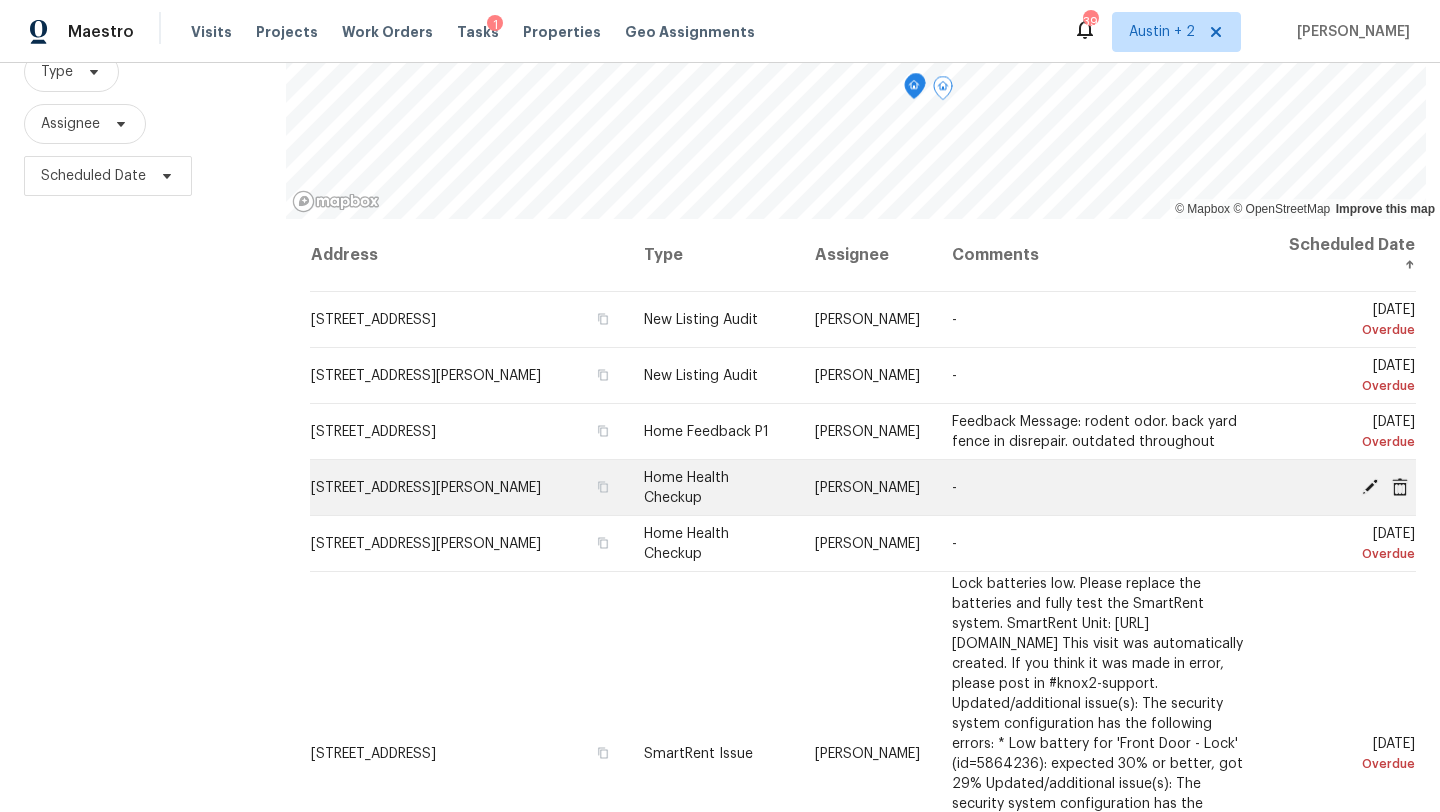 click 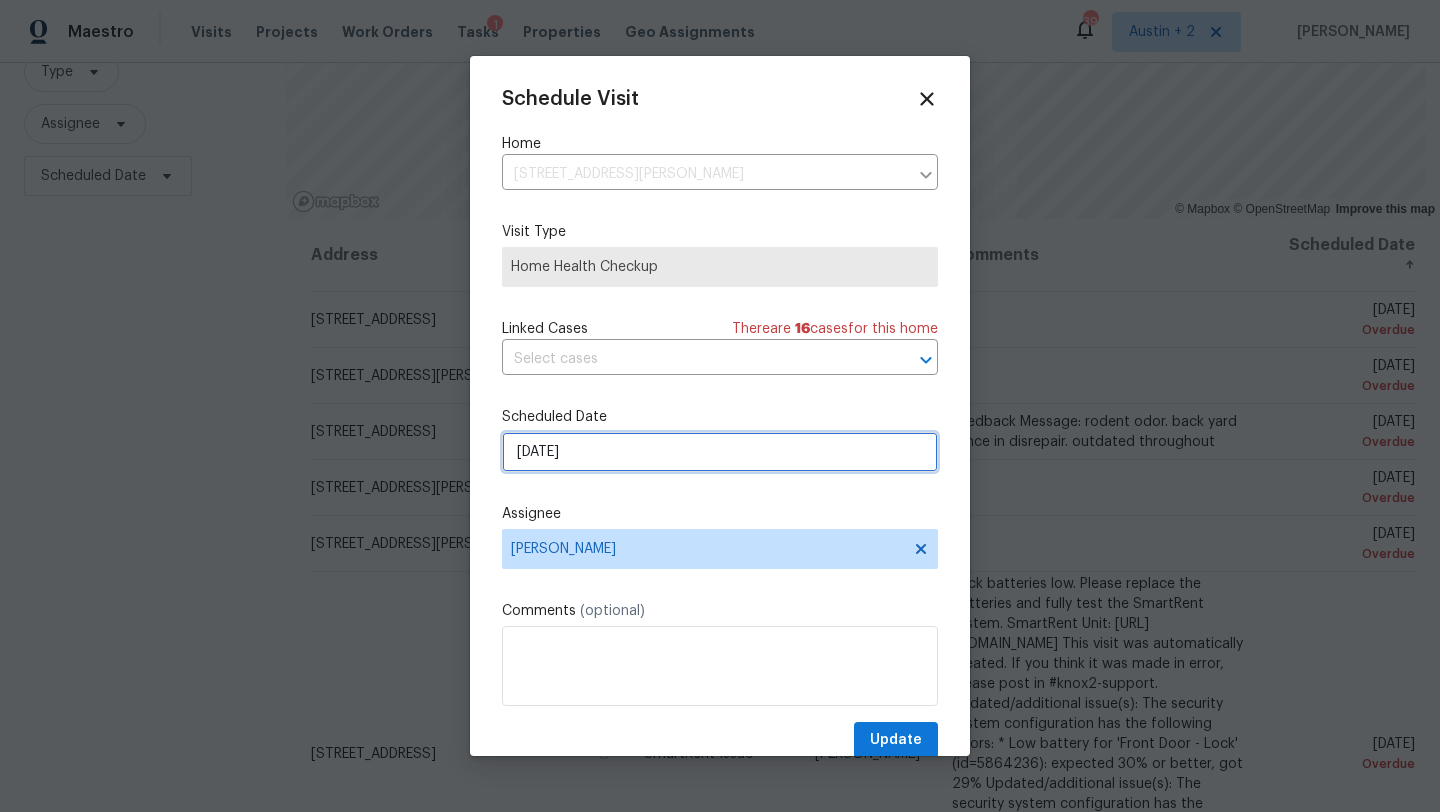 click on "7/16/2025" at bounding box center [720, 452] 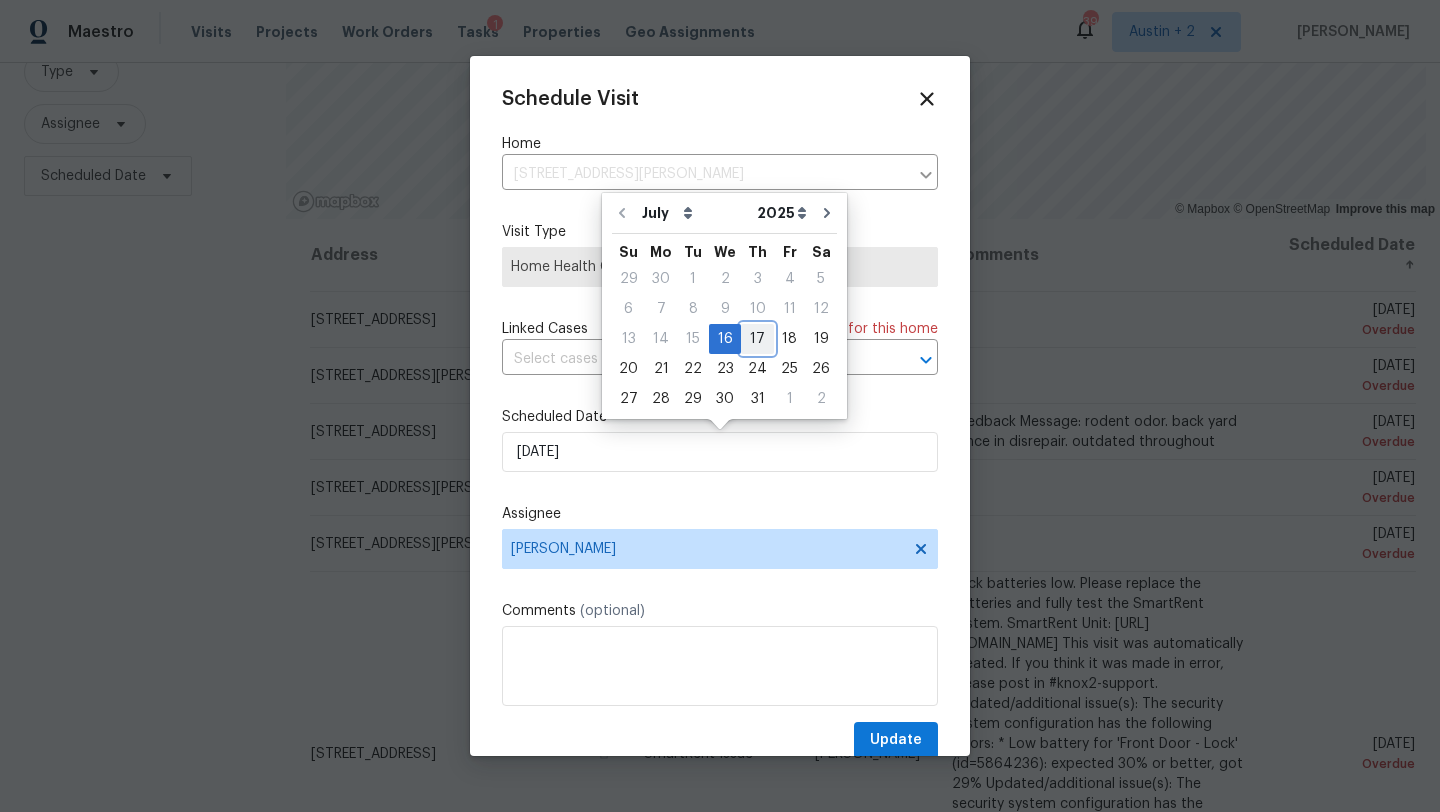 click on "17" at bounding box center [757, 339] 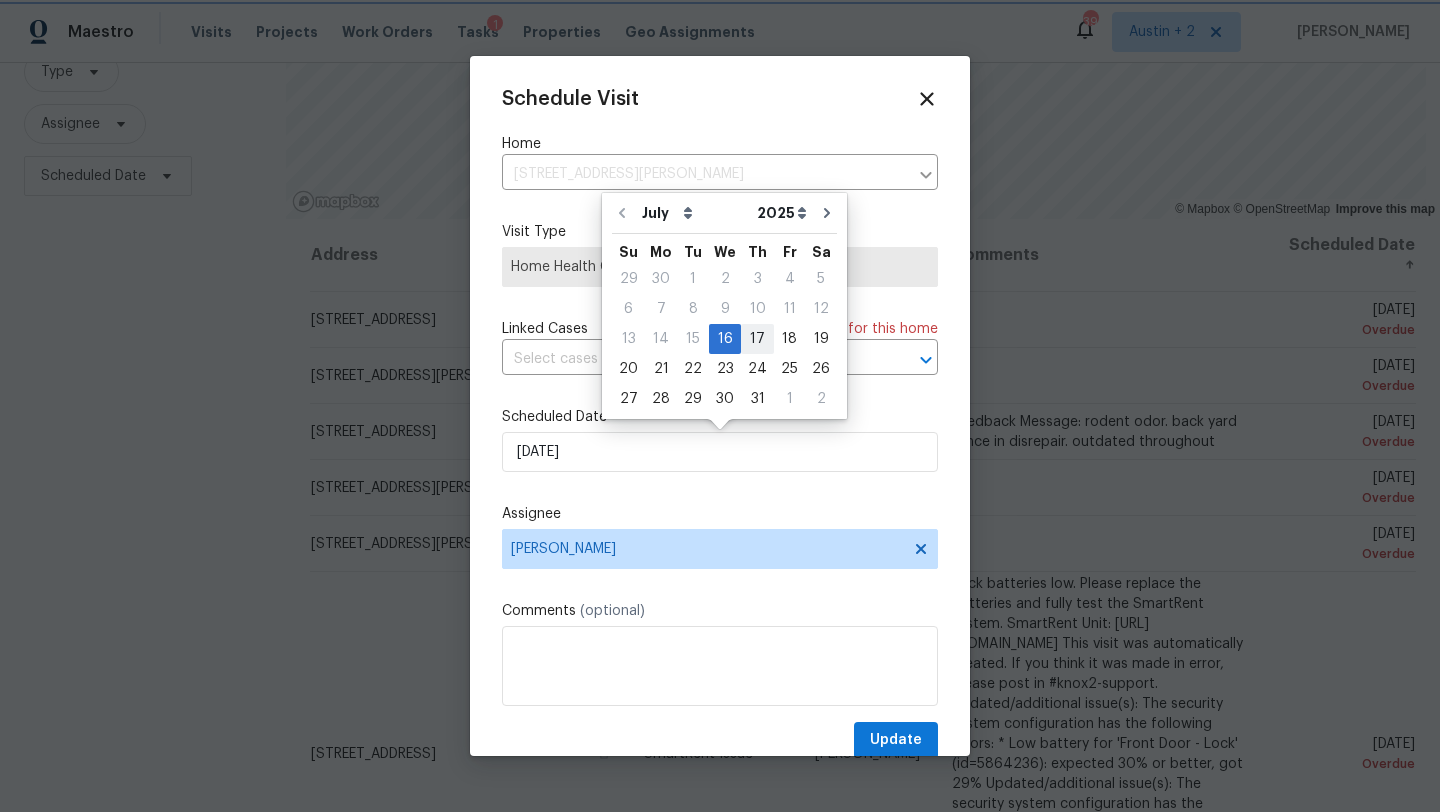type on "7/17/2025" 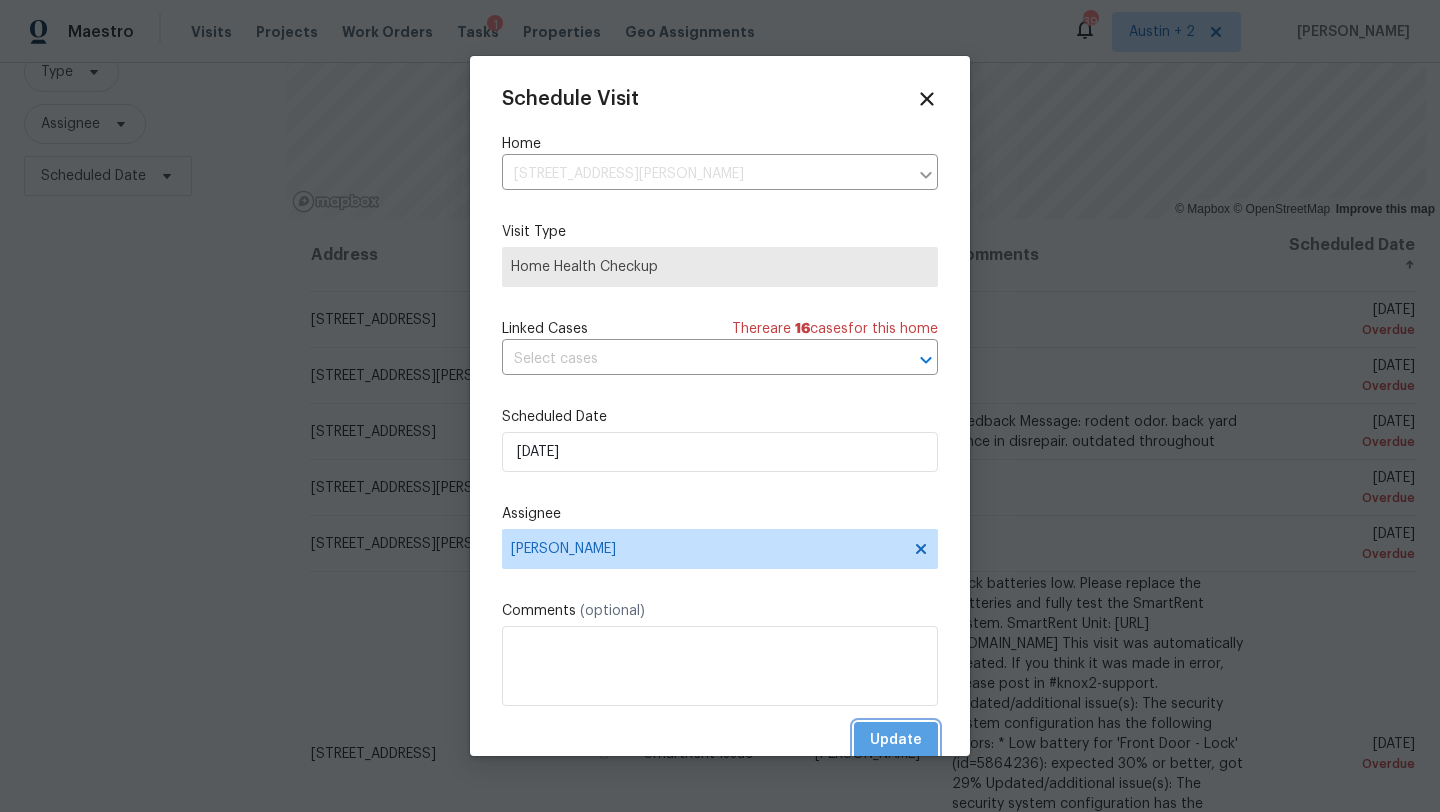 click on "Update" at bounding box center (896, 740) 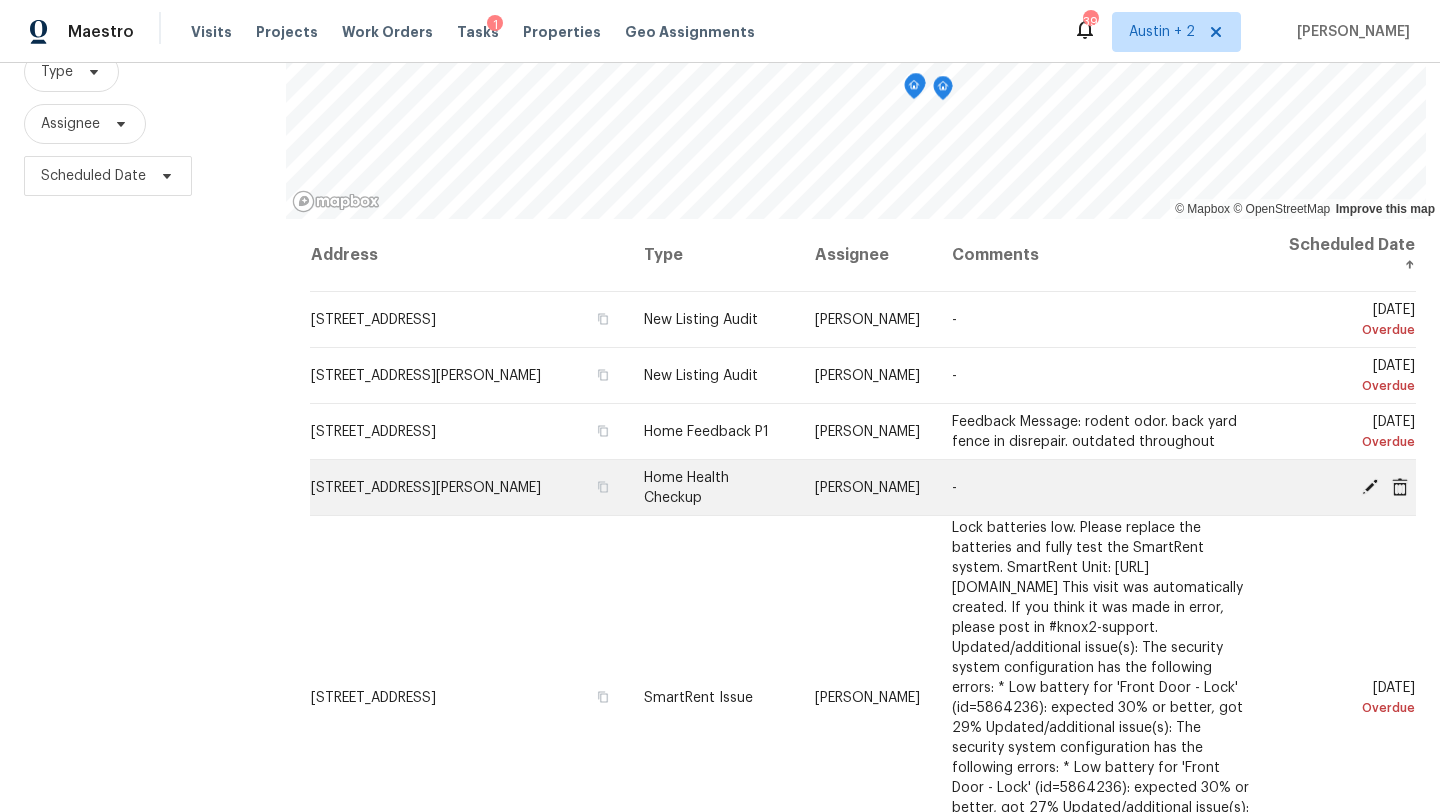click 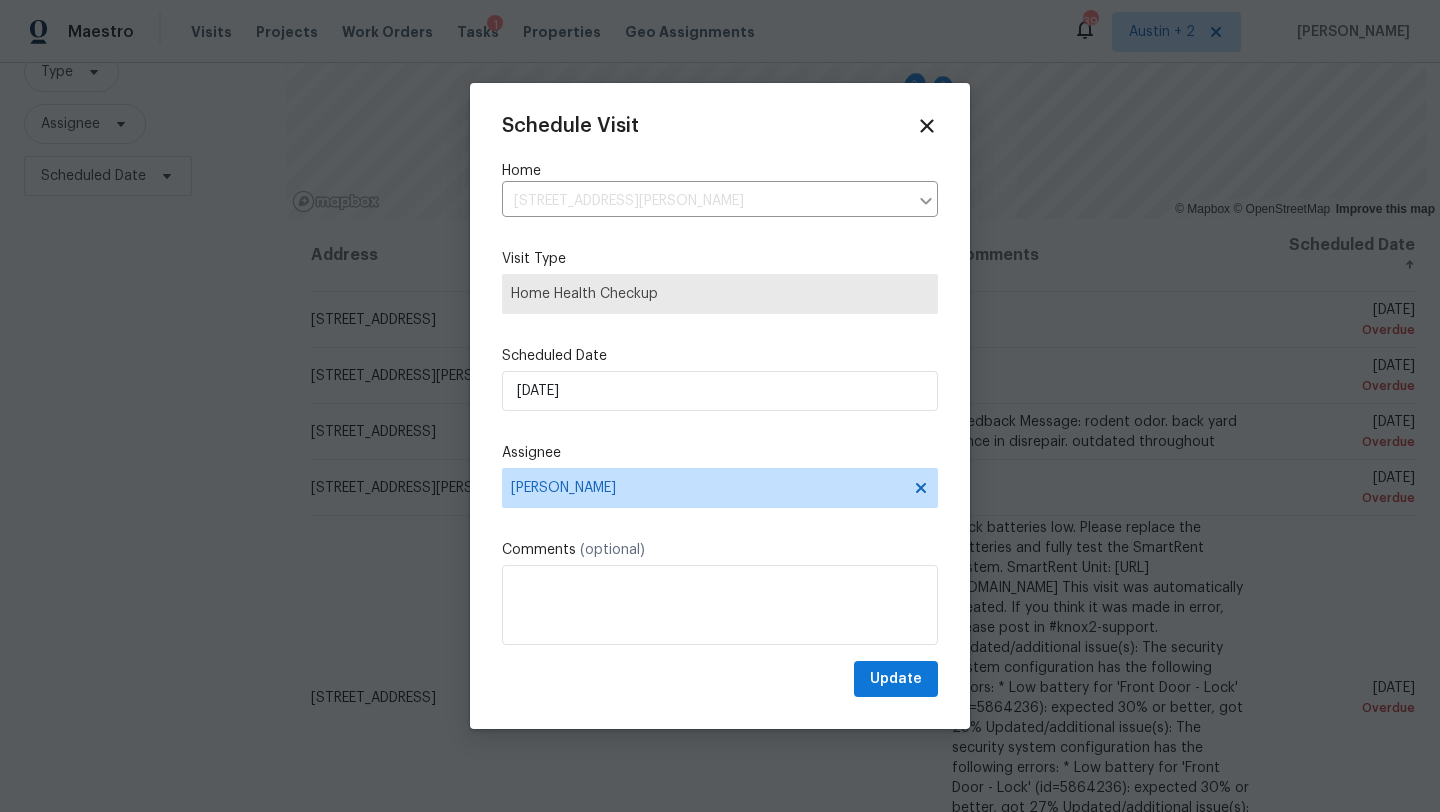 click on "Schedule Visit Home   540 Fieldwood Dr Unit A, Buda, TX 78610 ​ Visit Type   Home Health Checkup Scheduled Date   7/16/2025 Assignee   Sheila Cooksey Comments   (optional) Update" at bounding box center (720, 406) 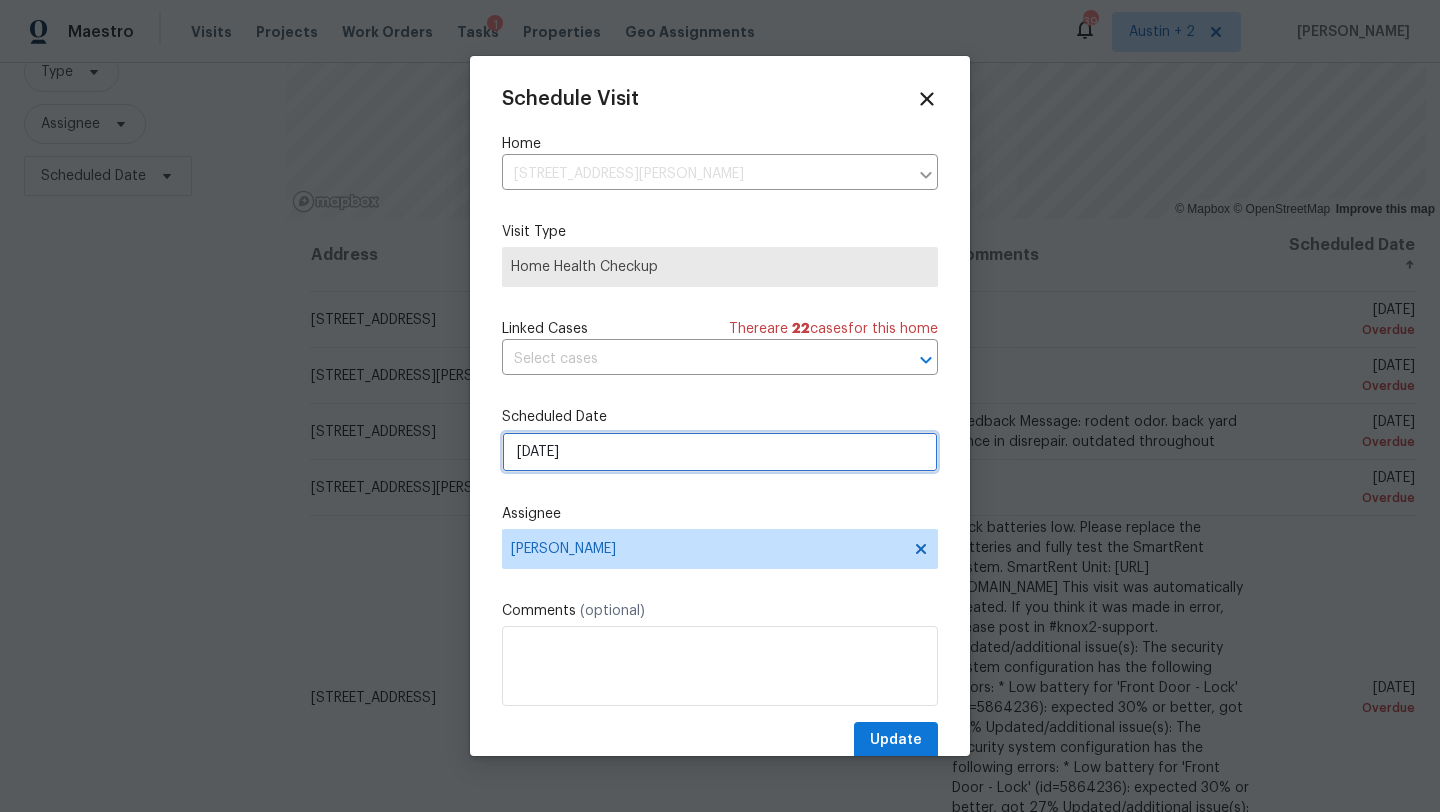 click on "7/16/2025" at bounding box center (720, 452) 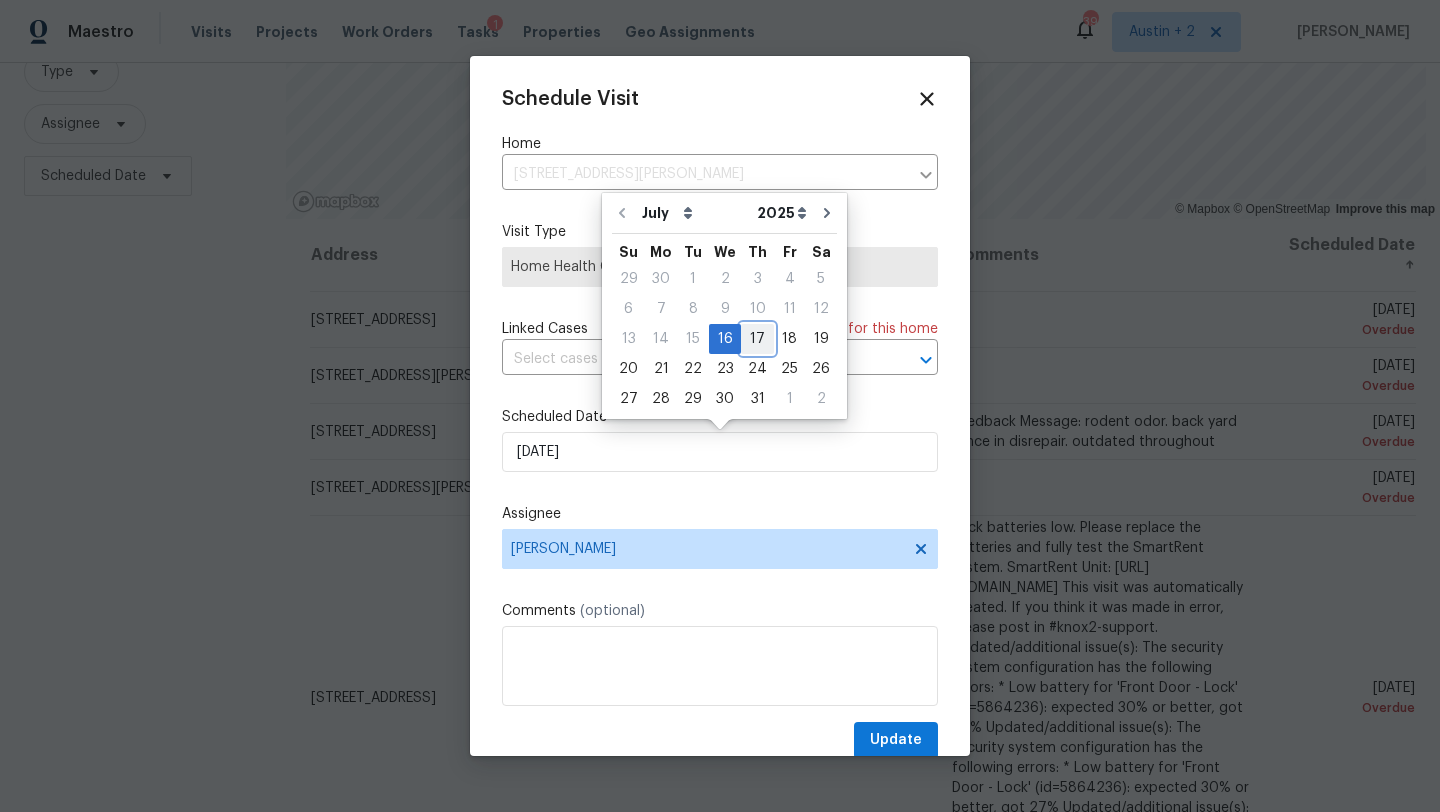 click on "17" at bounding box center (757, 339) 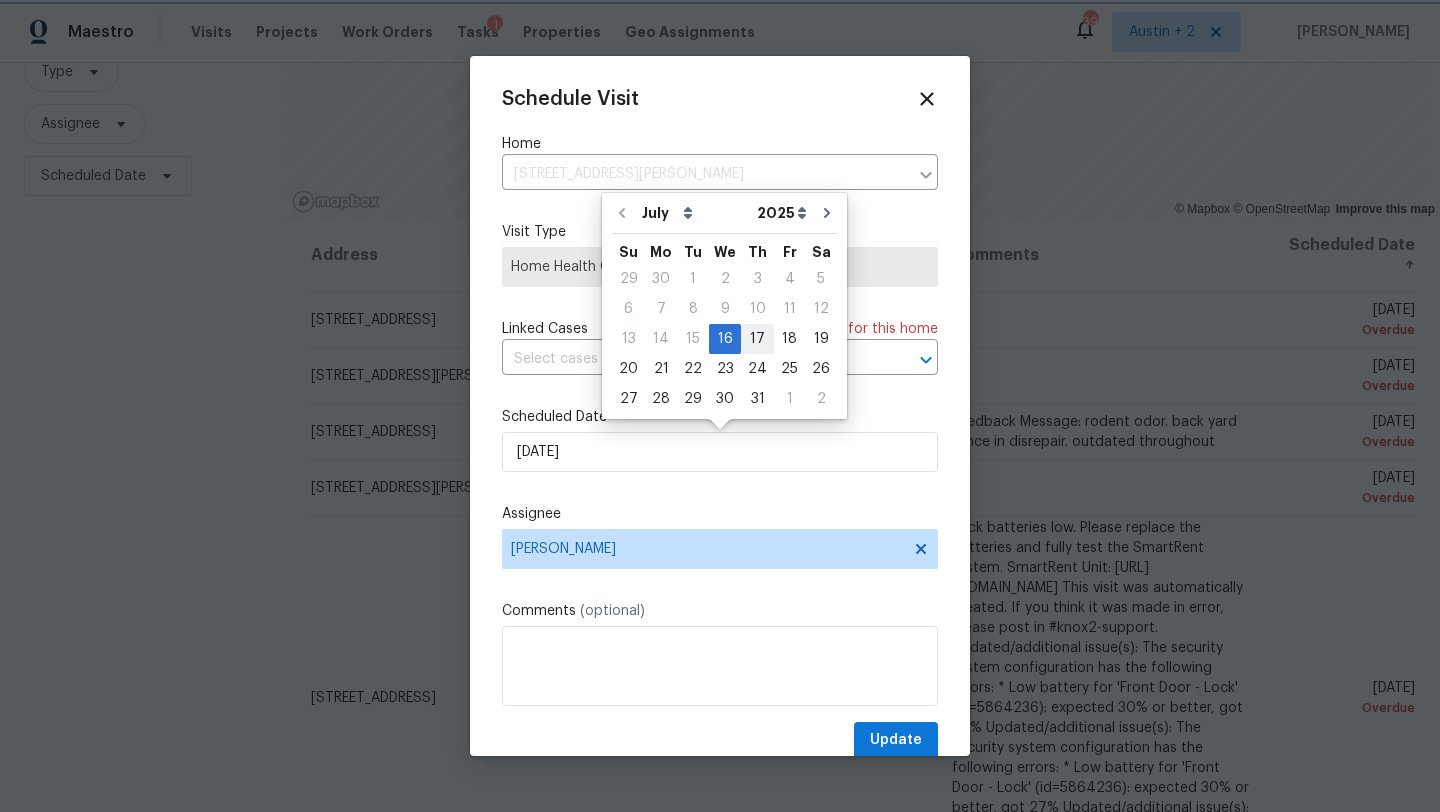type on "7/17/2025" 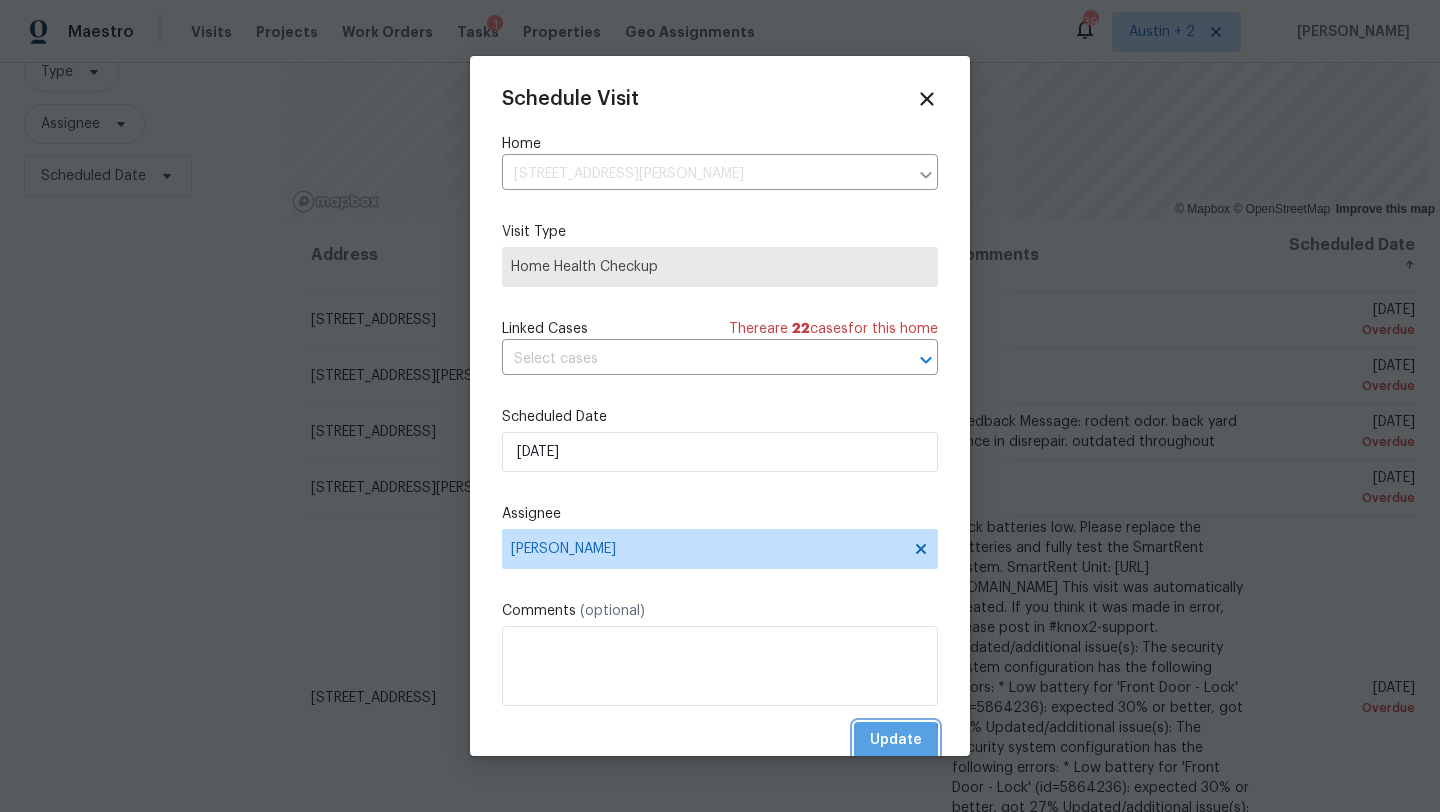 click on "Update" at bounding box center (896, 740) 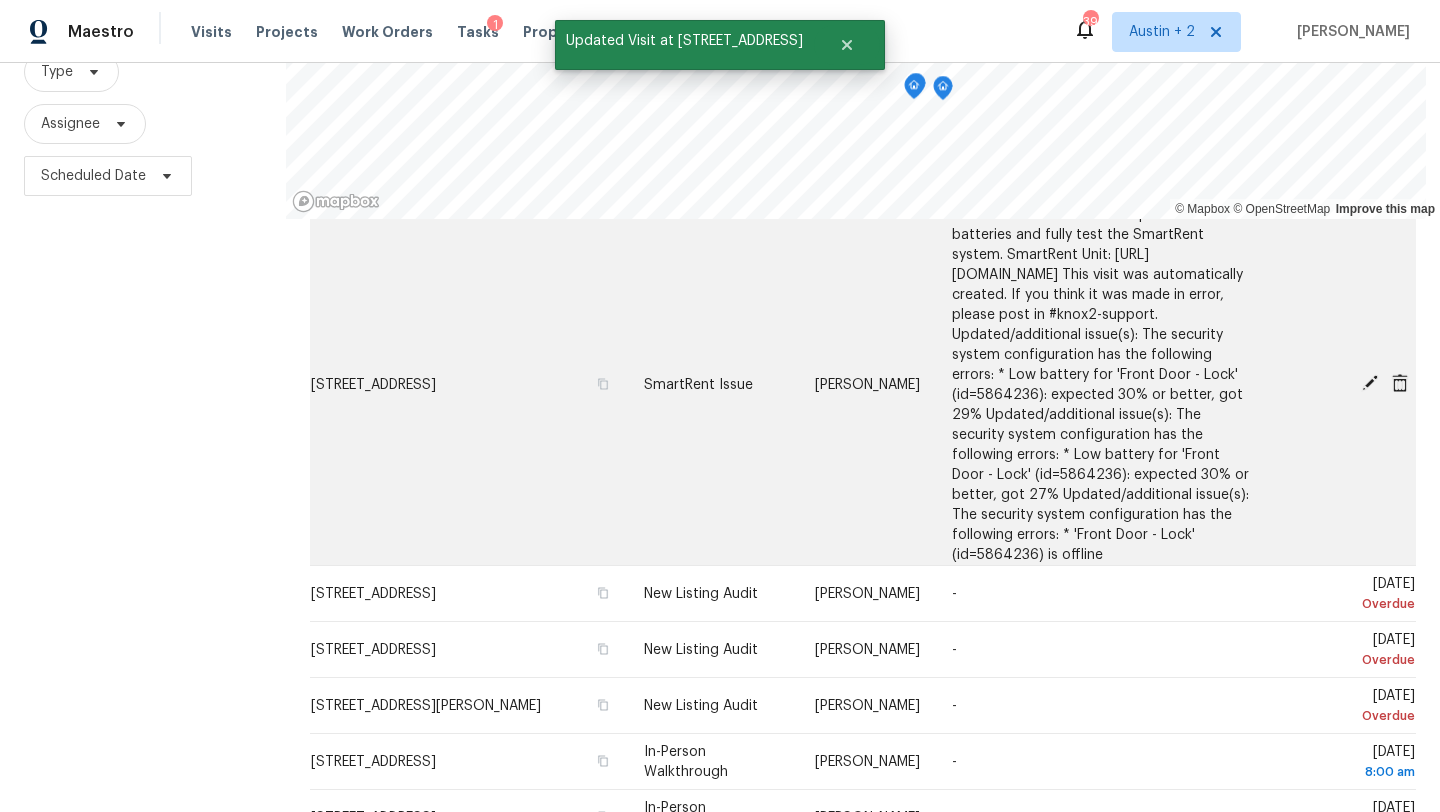 scroll, scrollTop: 0, scrollLeft: 0, axis: both 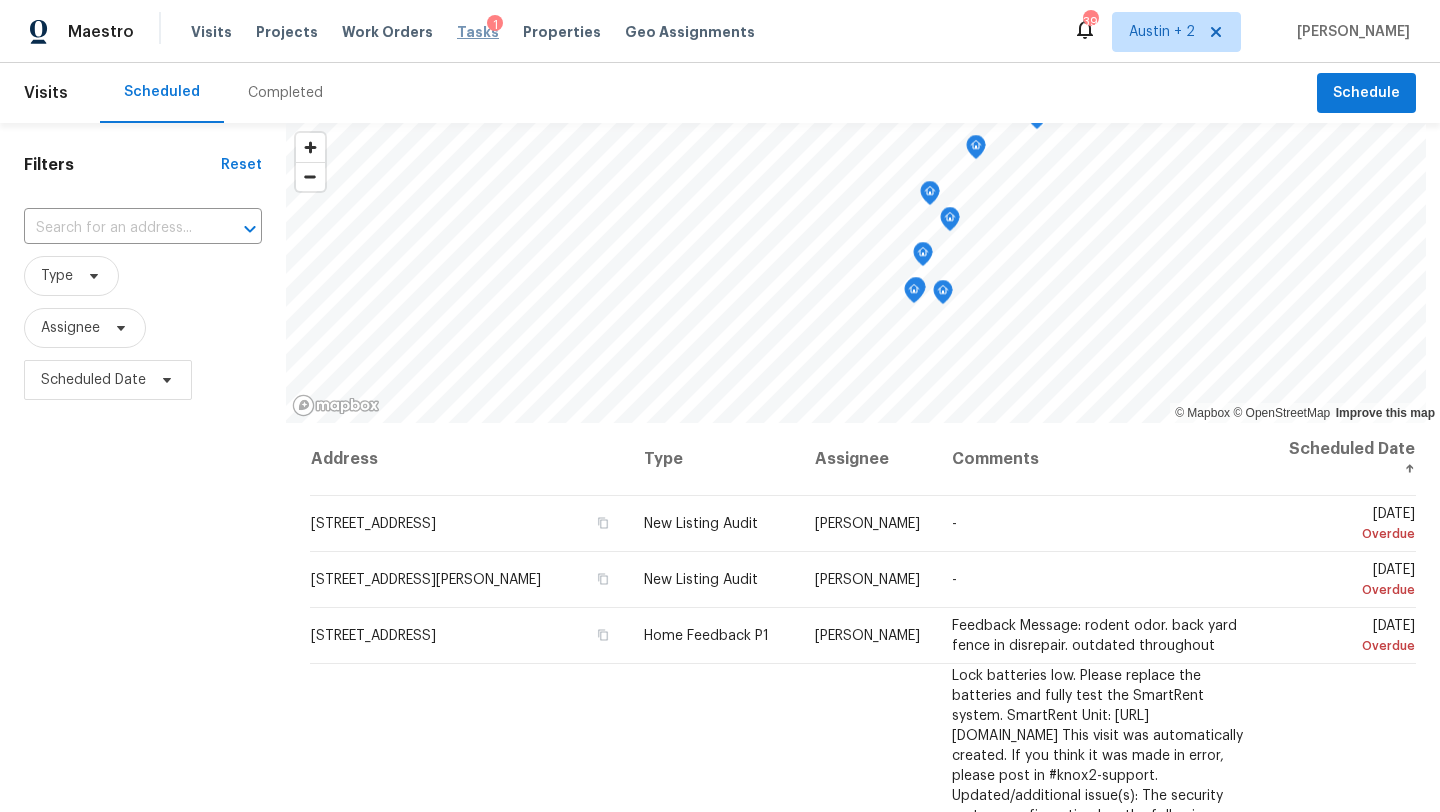 click on "Tasks" at bounding box center [478, 32] 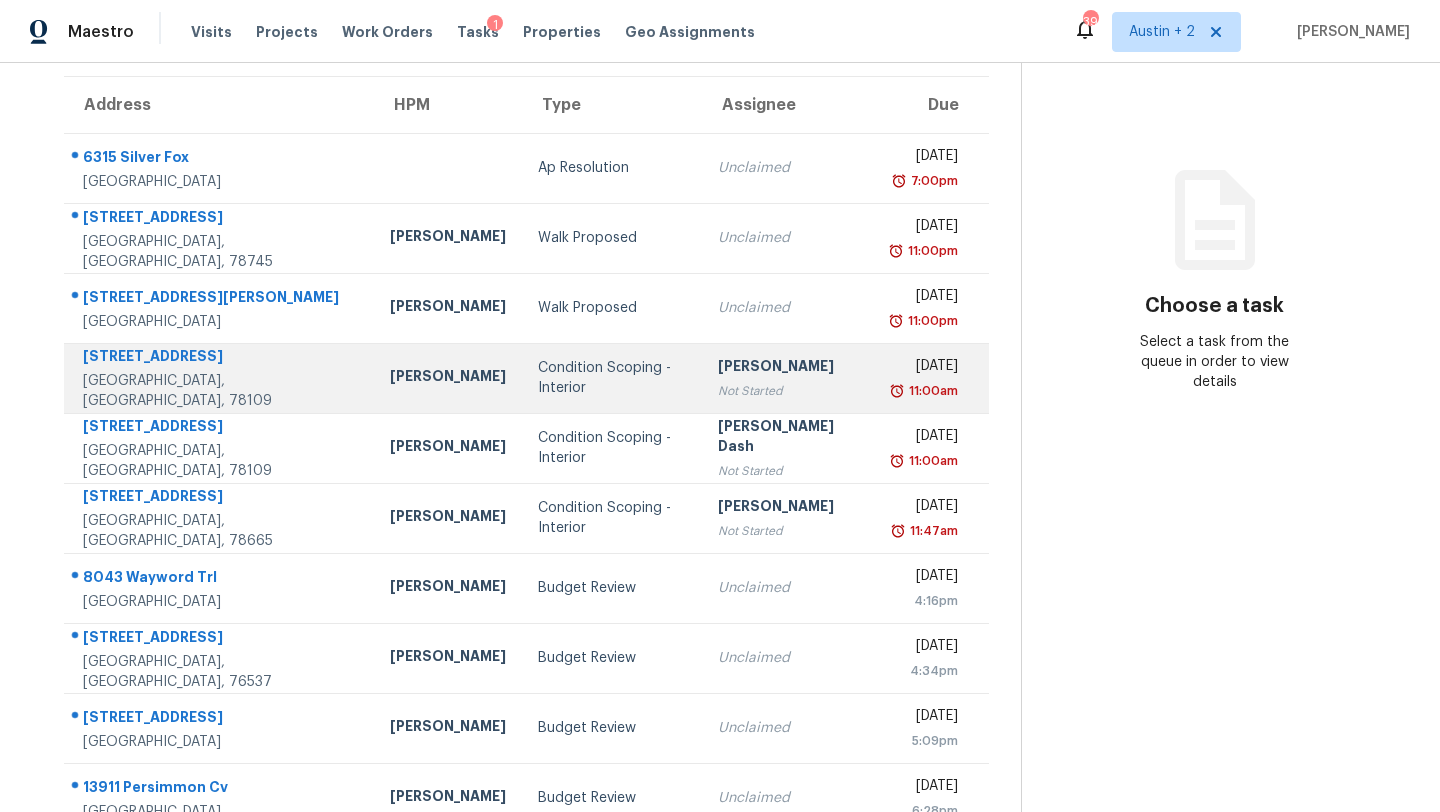scroll, scrollTop: 229, scrollLeft: 0, axis: vertical 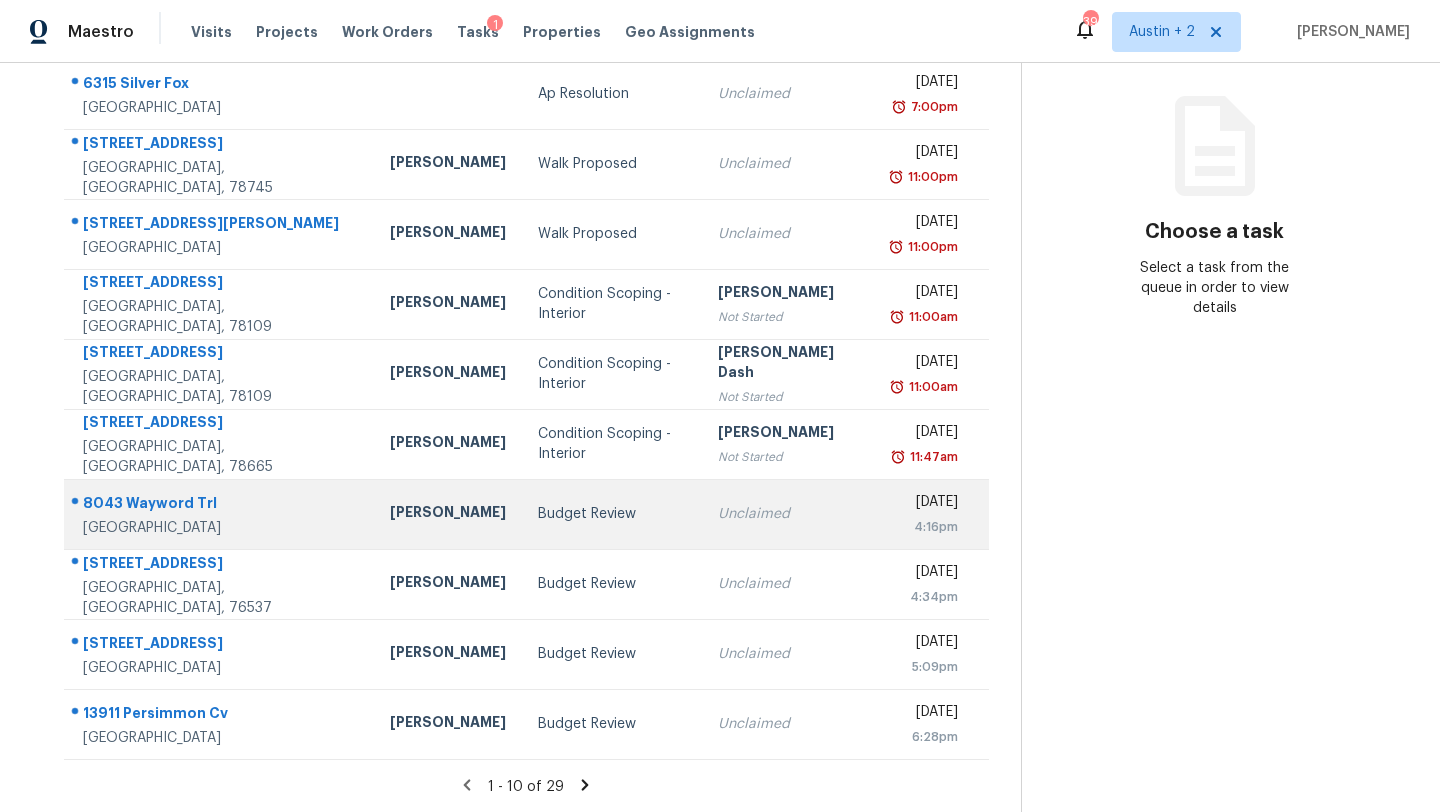 click on "Budget Review" at bounding box center [612, 514] 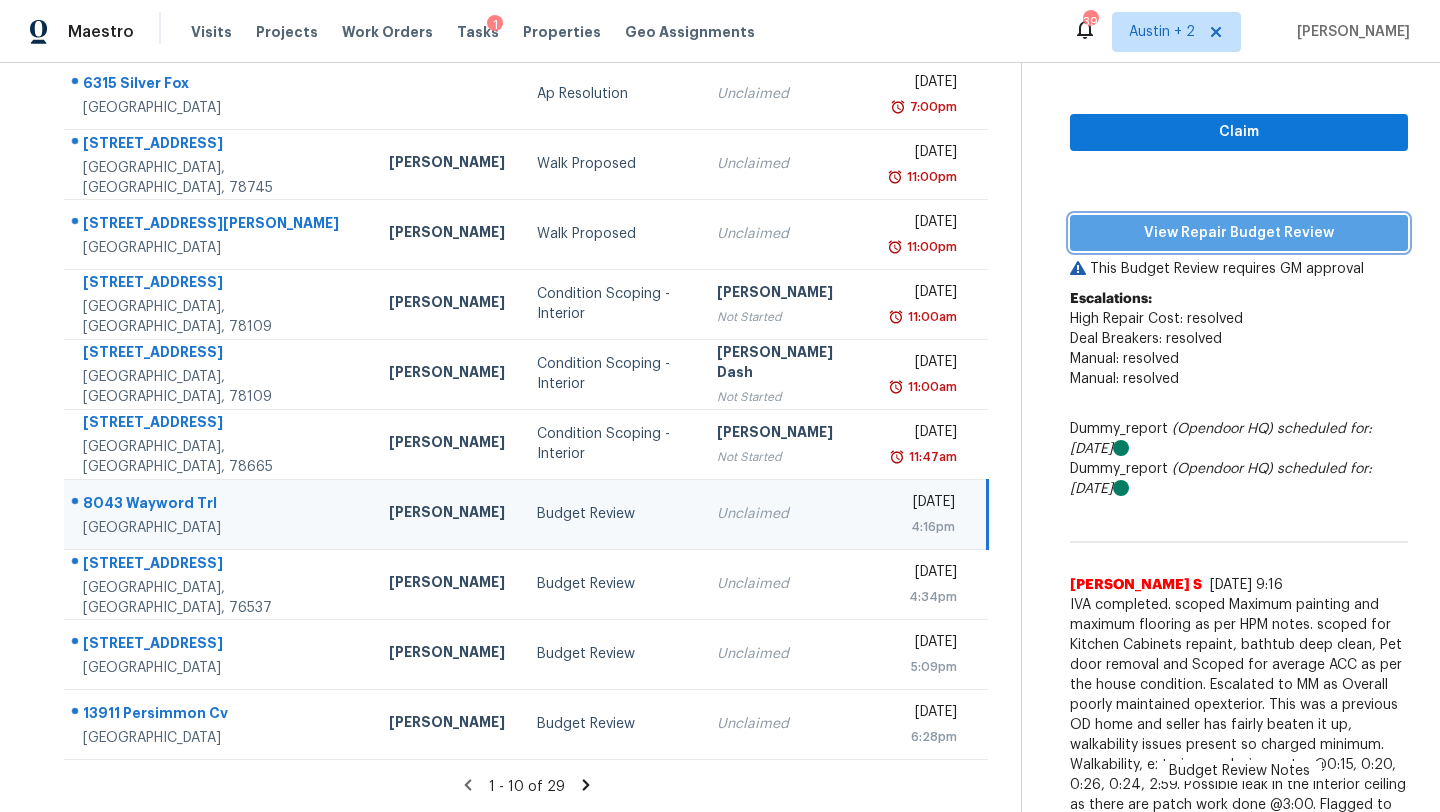 click on "View Repair Budget Review" at bounding box center [1239, 233] 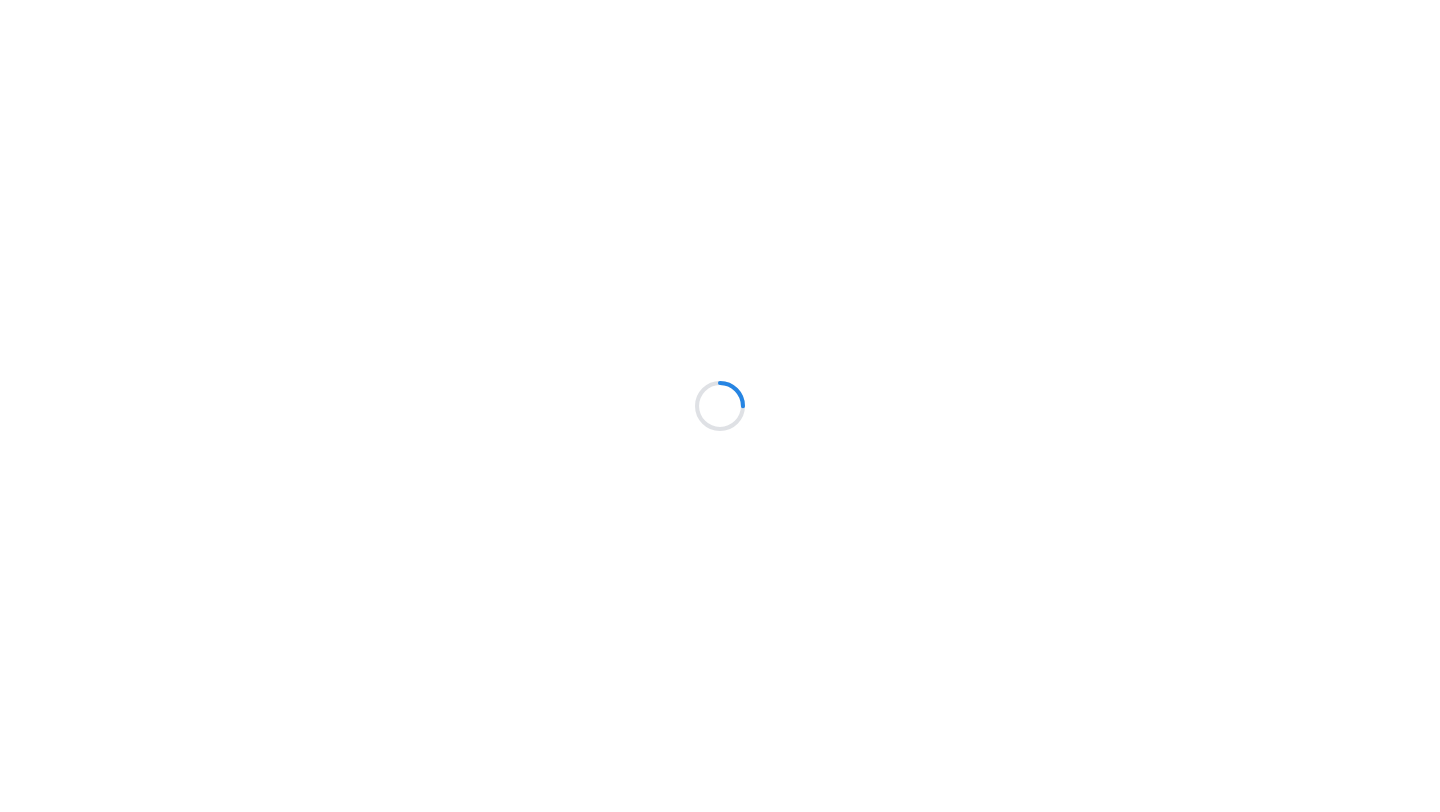 scroll, scrollTop: 0, scrollLeft: 0, axis: both 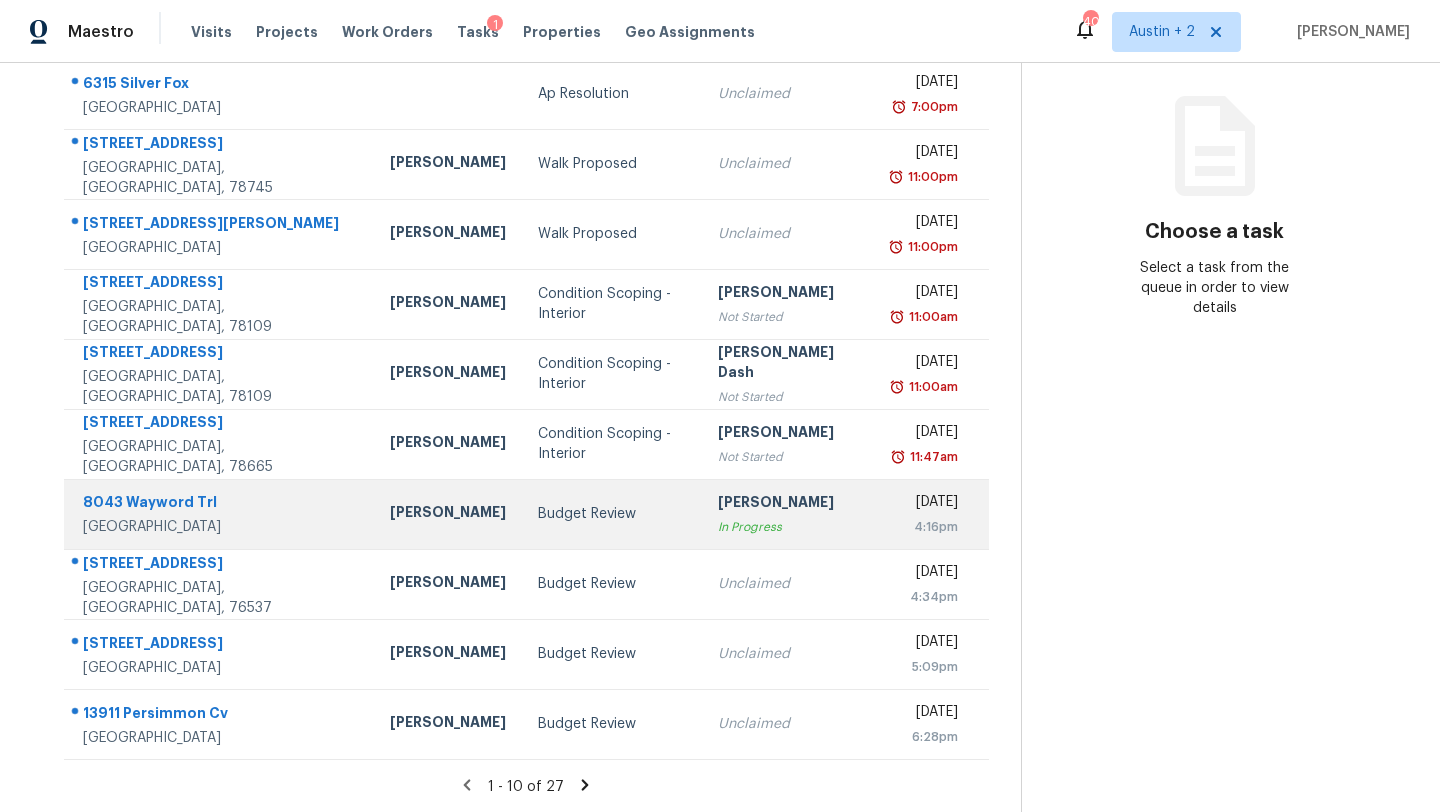 click on "[PERSON_NAME]" at bounding box center [448, 514] 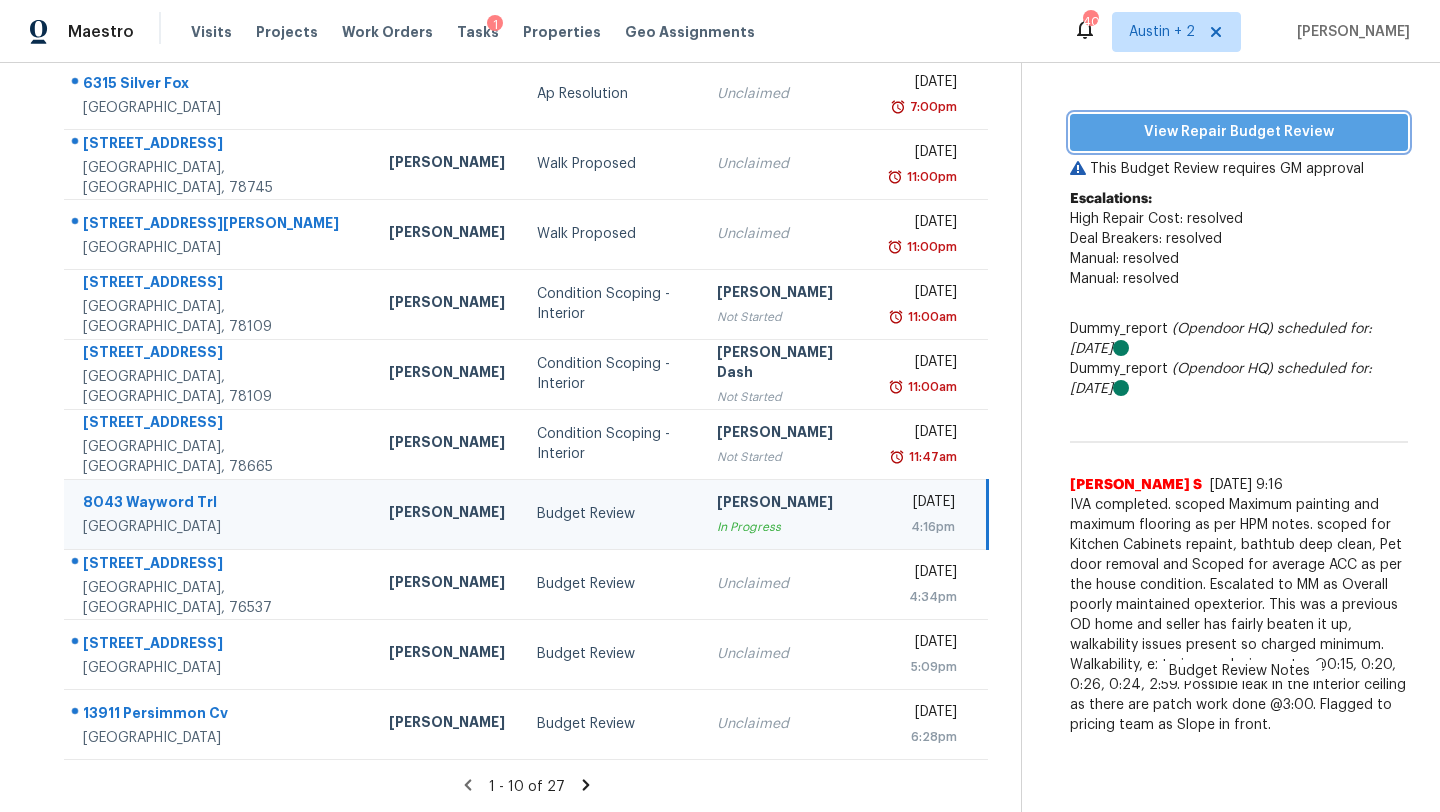 click on "View Repair Budget Review" at bounding box center [1239, 132] 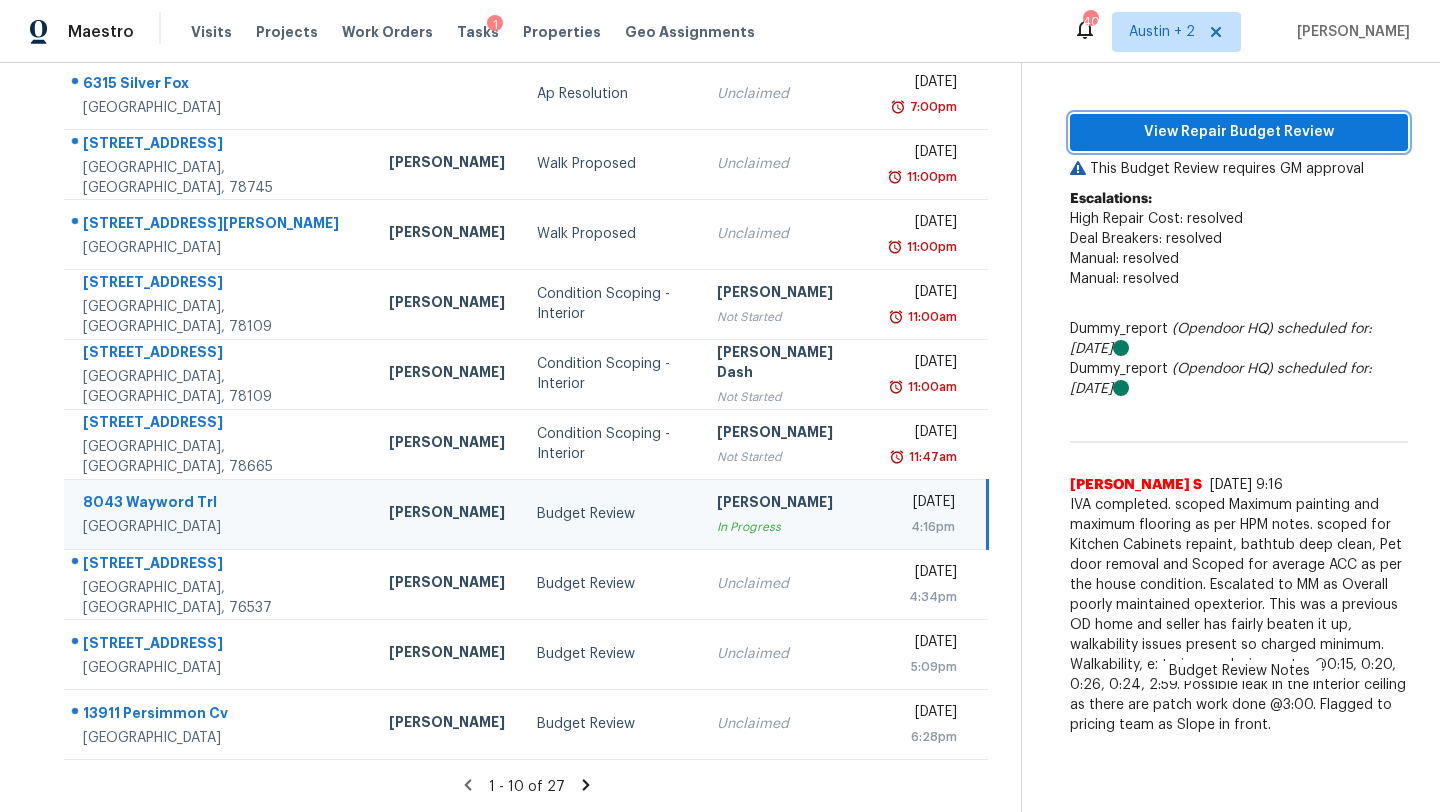 click on "View Repair Budget Review" at bounding box center (1239, 132) 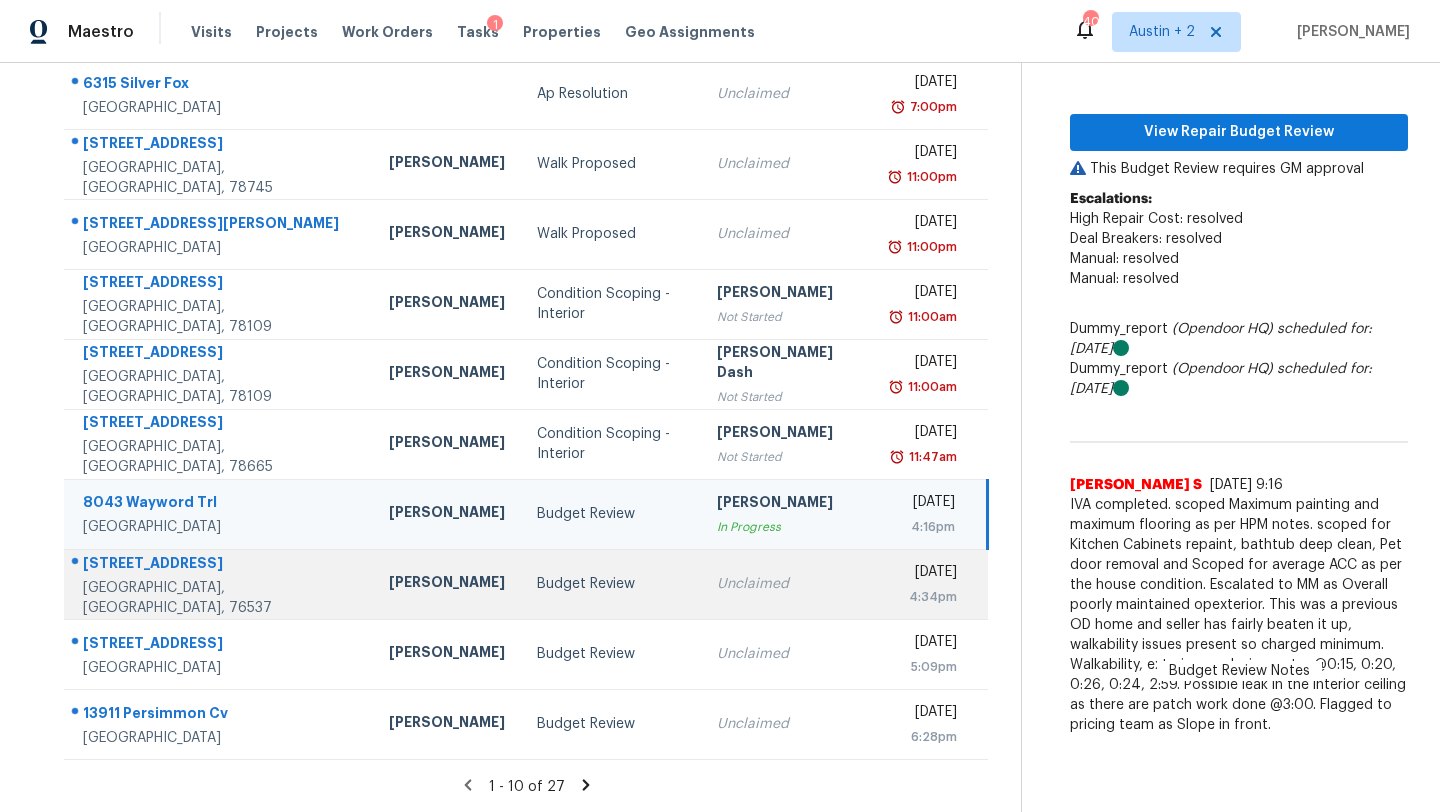 click on "Budget Review" at bounding box center [611, 584] 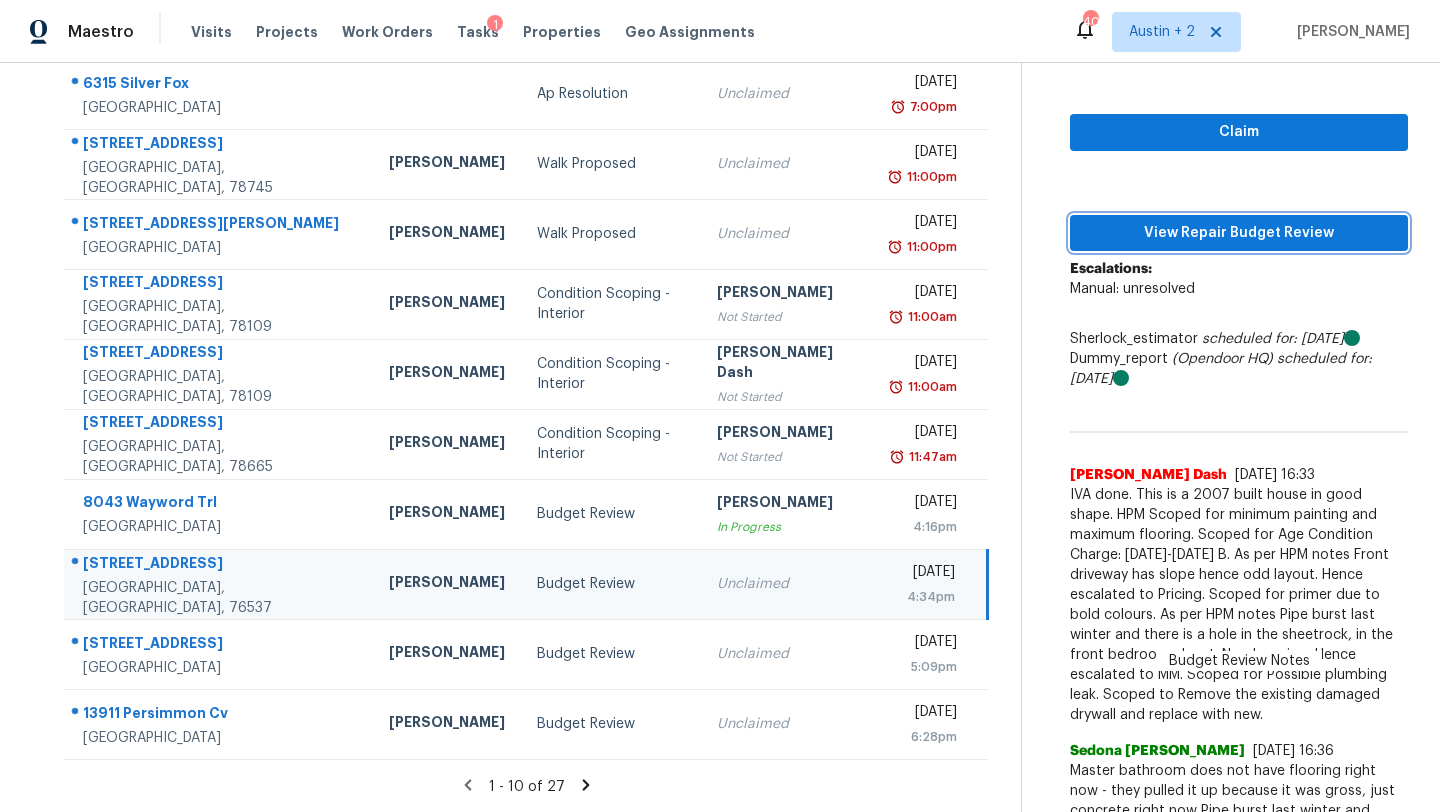 click on "View Repair Budget Review" at bounding box center (1239, 233) 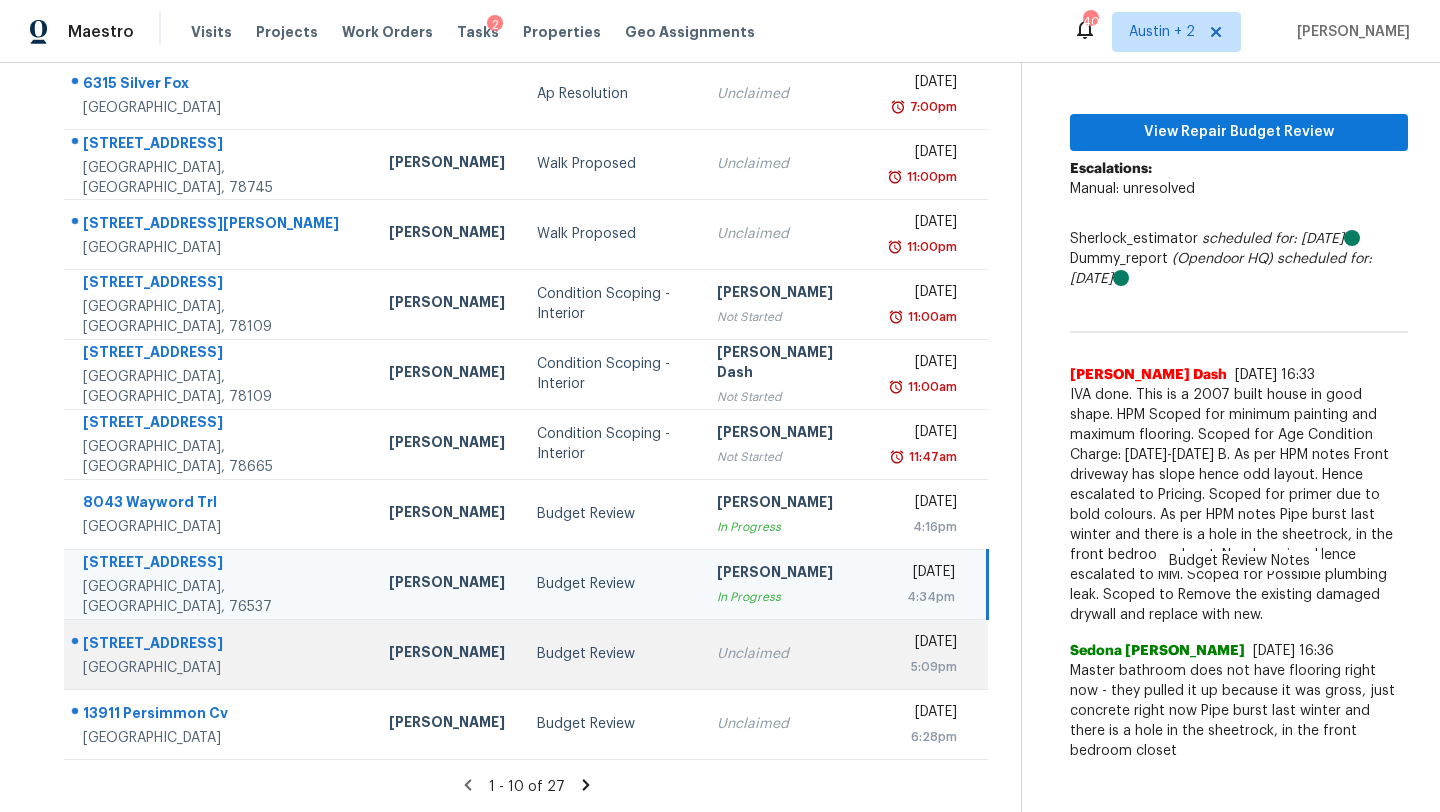 click on "Budget Review" at bounding box center [611, 654] 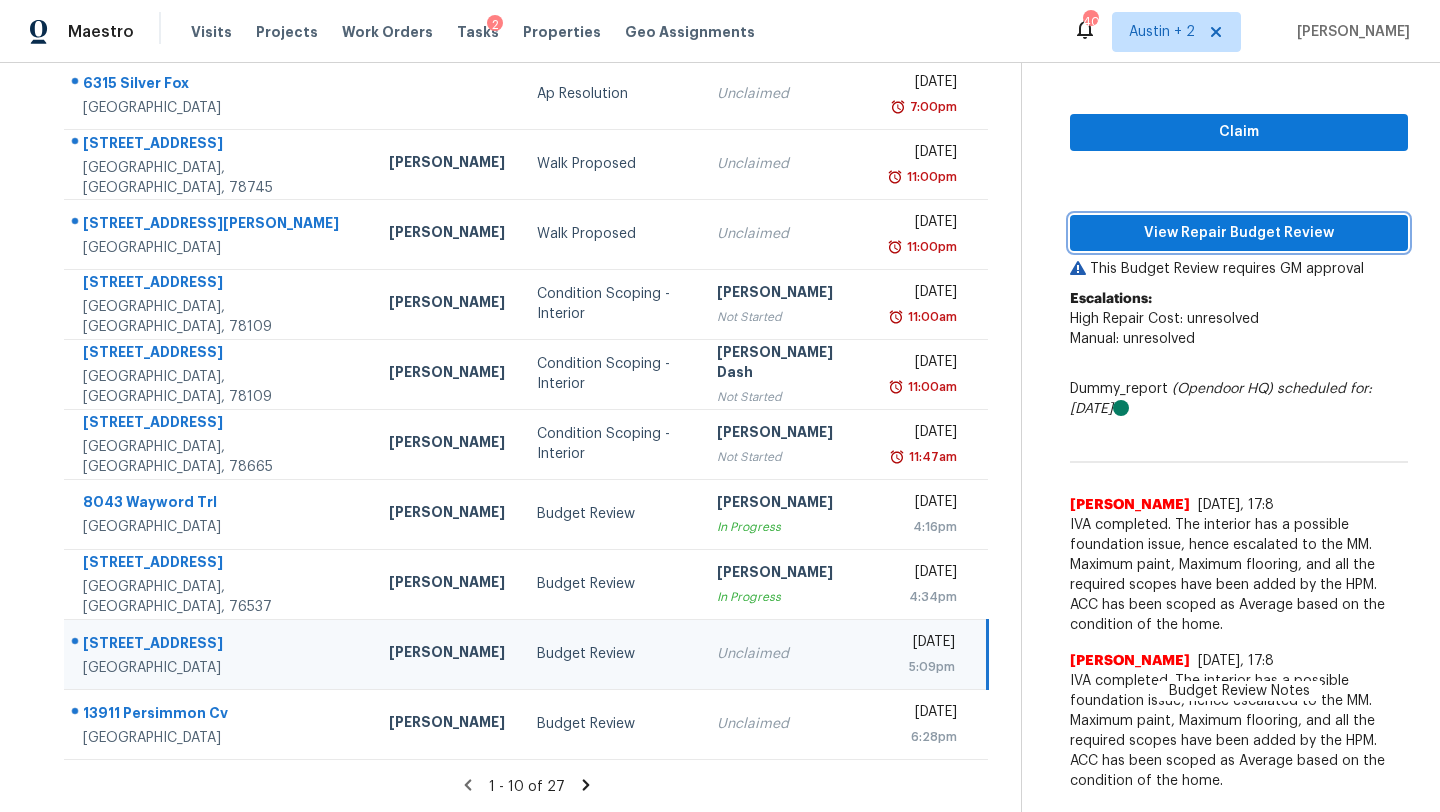 click on "View Repair Budget Review" at bounding box center [1239, 233] 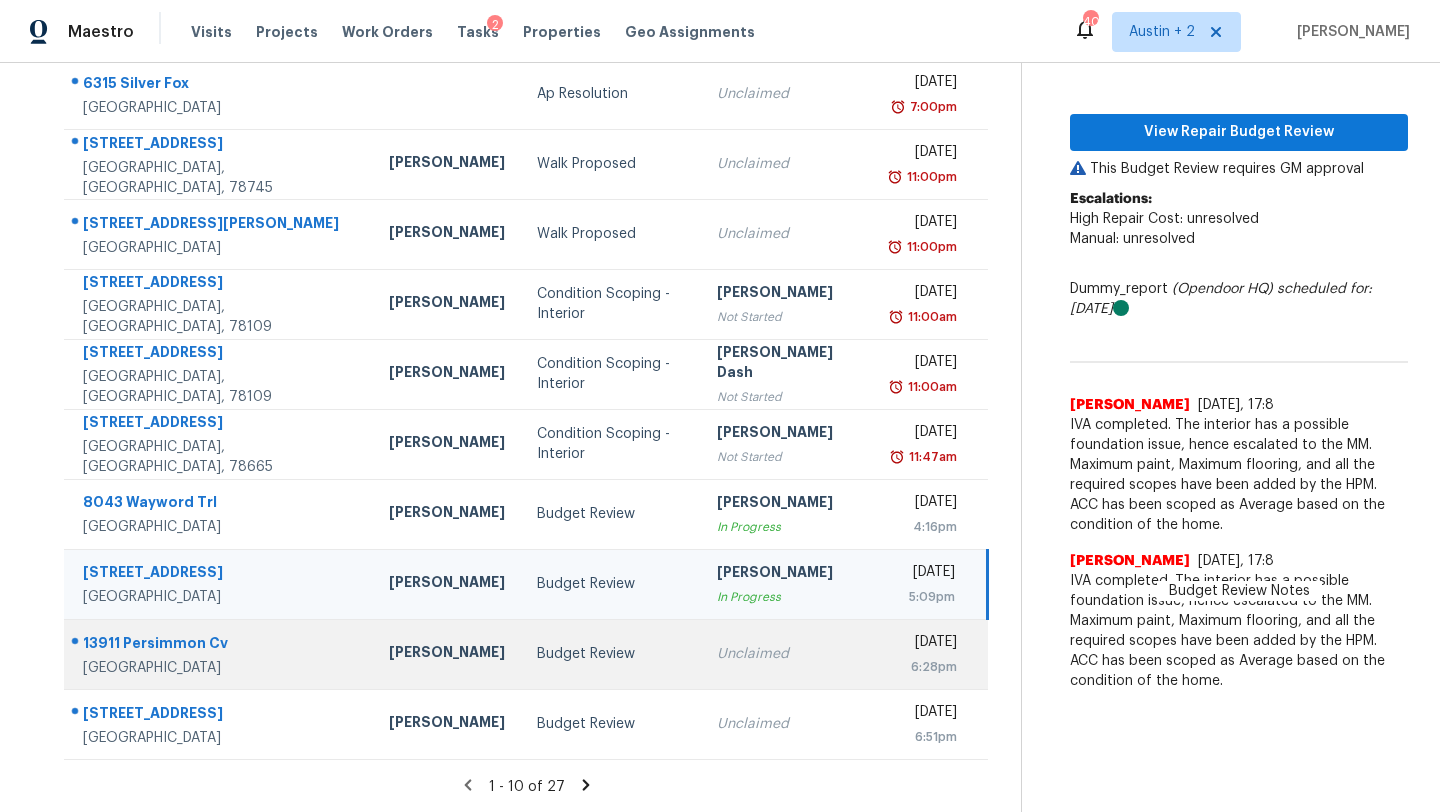 click on "Budget Review" at bounding box center [611, 654] 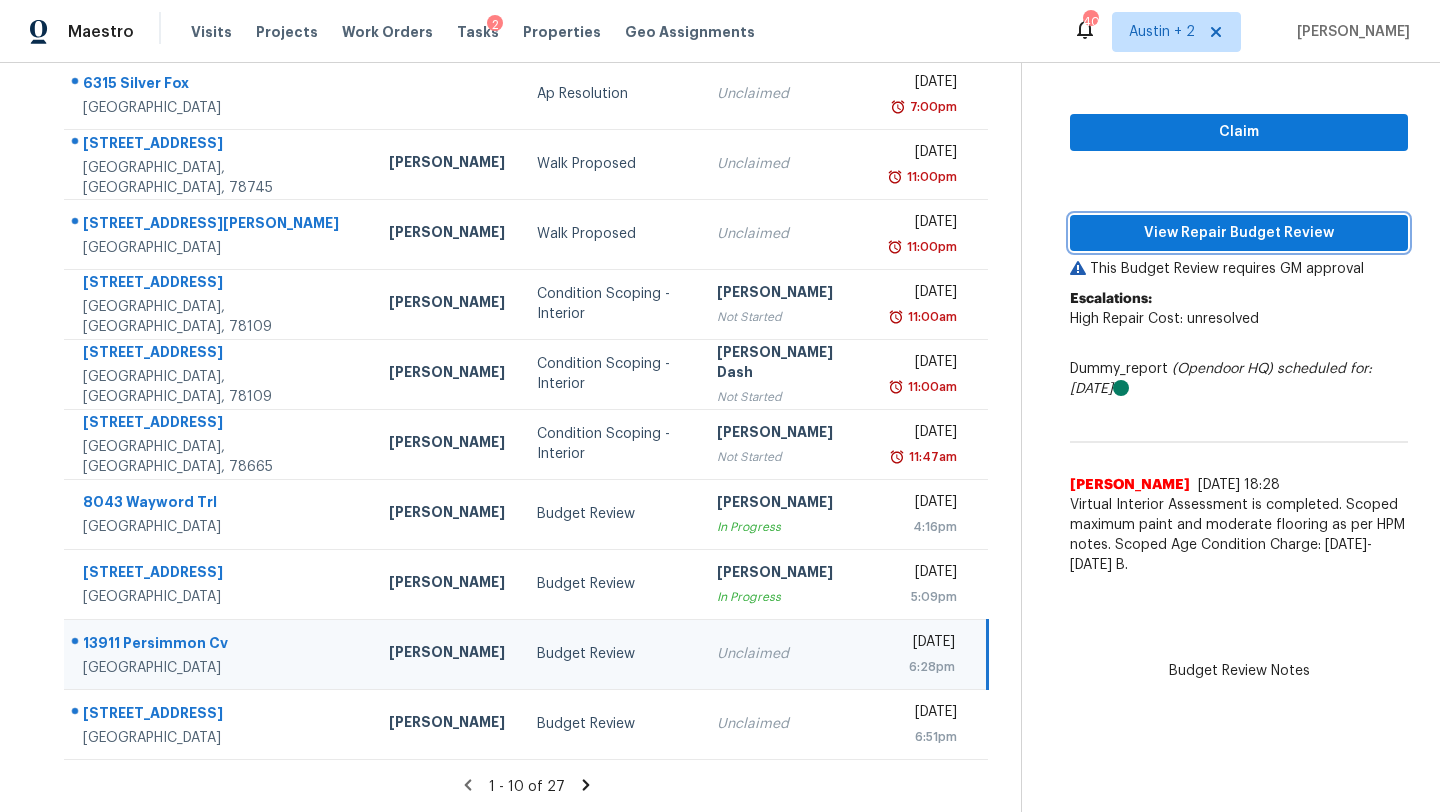 click on "View Repair Budget Review" at bounding box center [1239, 233] 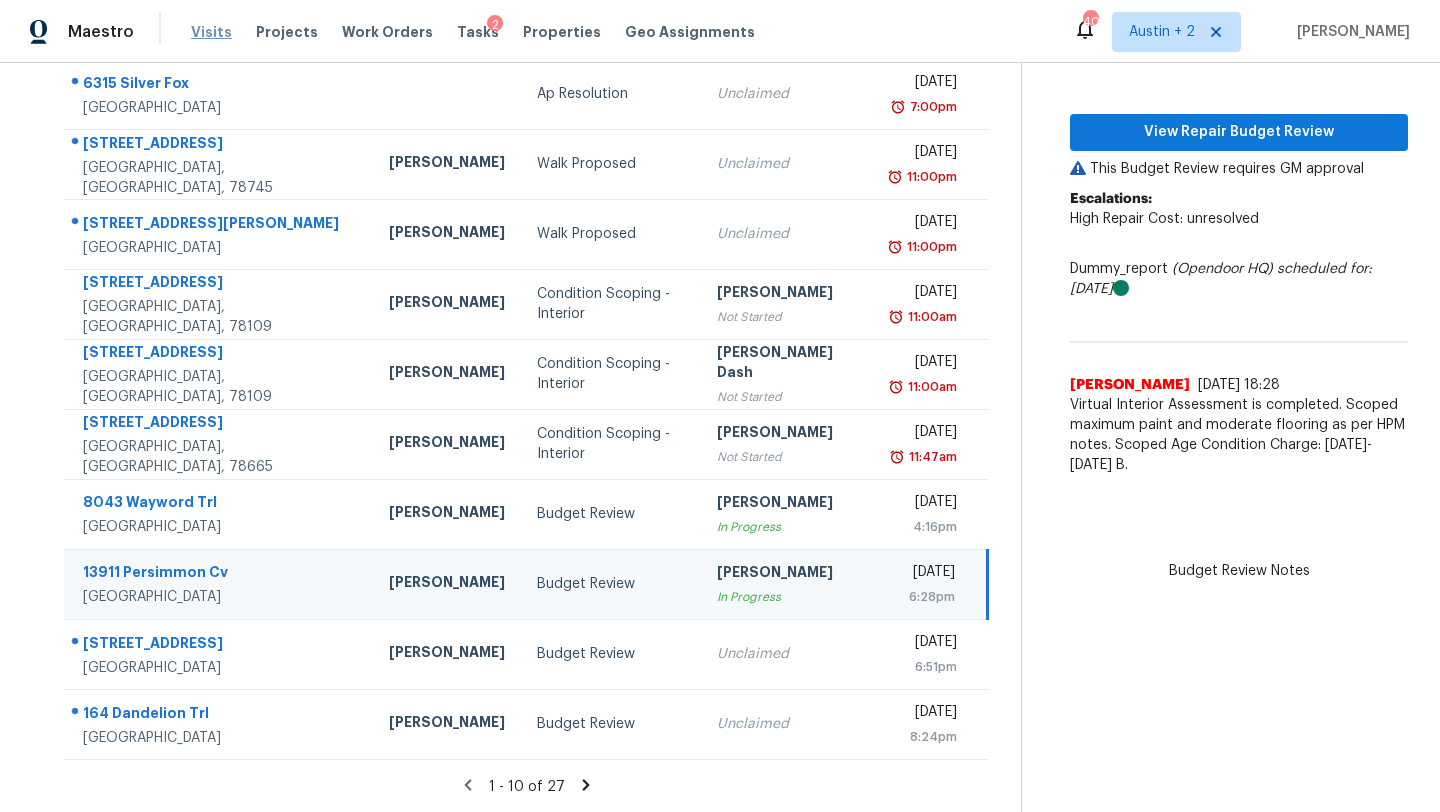 click on "Visits" at bounding box center (211, 32) 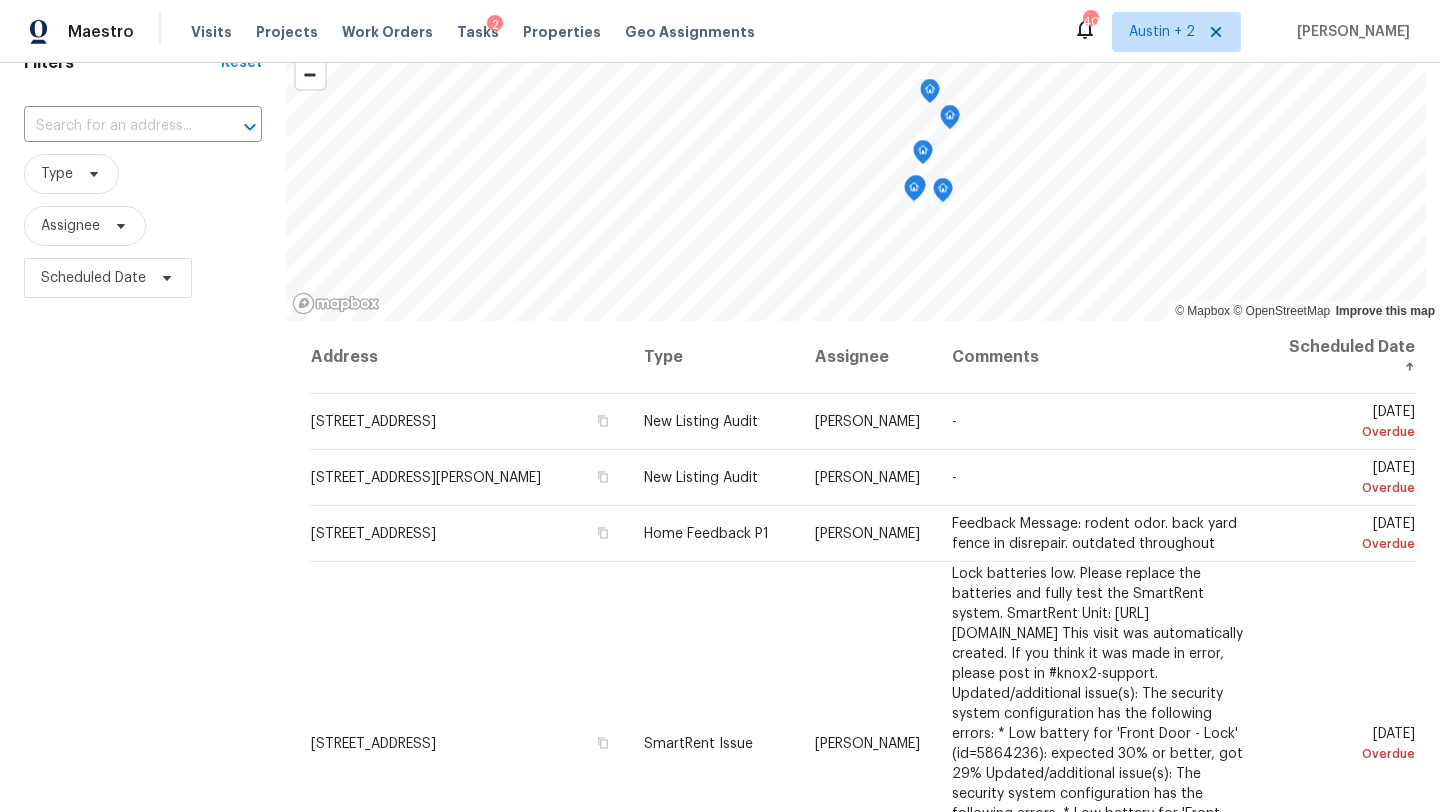 scroll, scrollTop: 260, scrollLeft: 0, axis: vertical 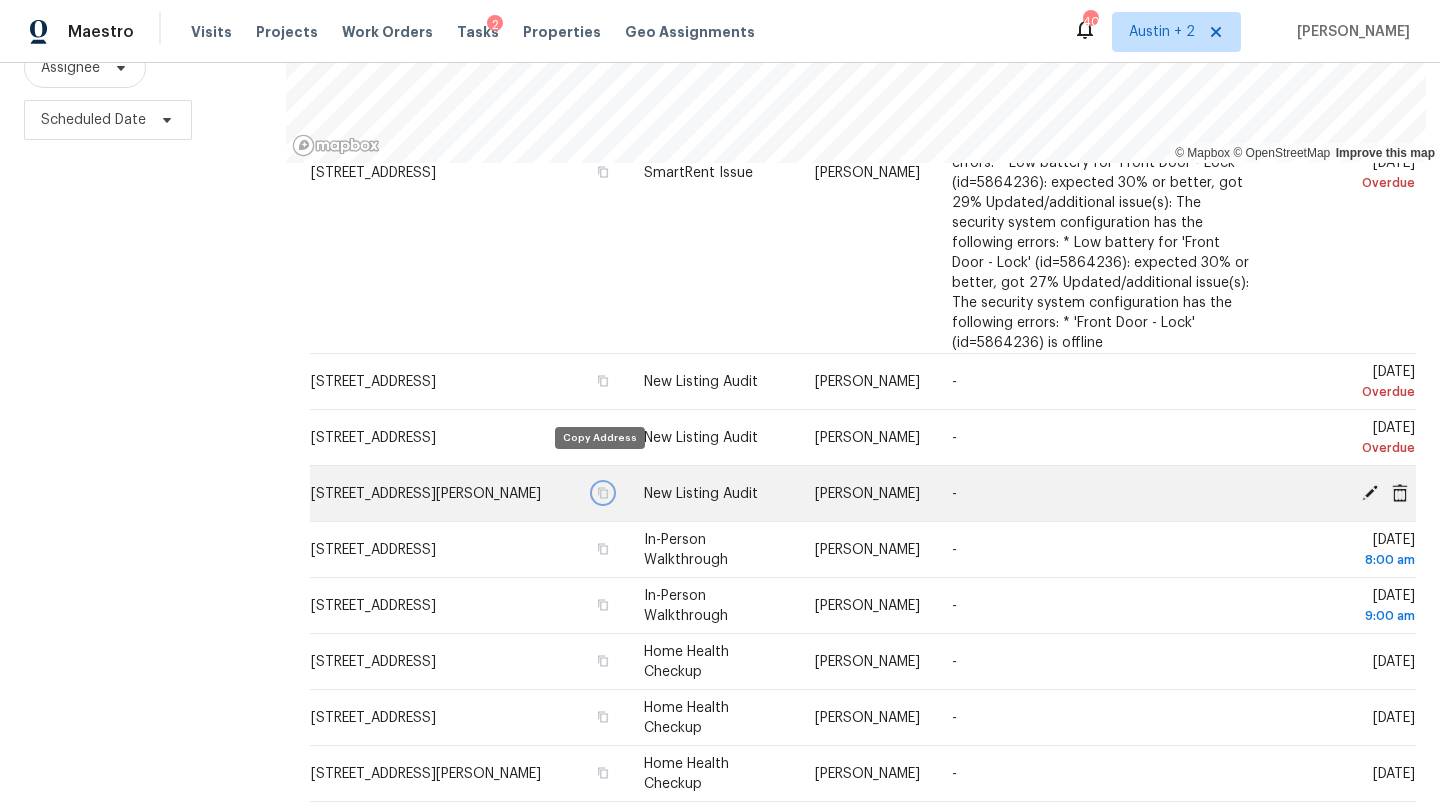 click 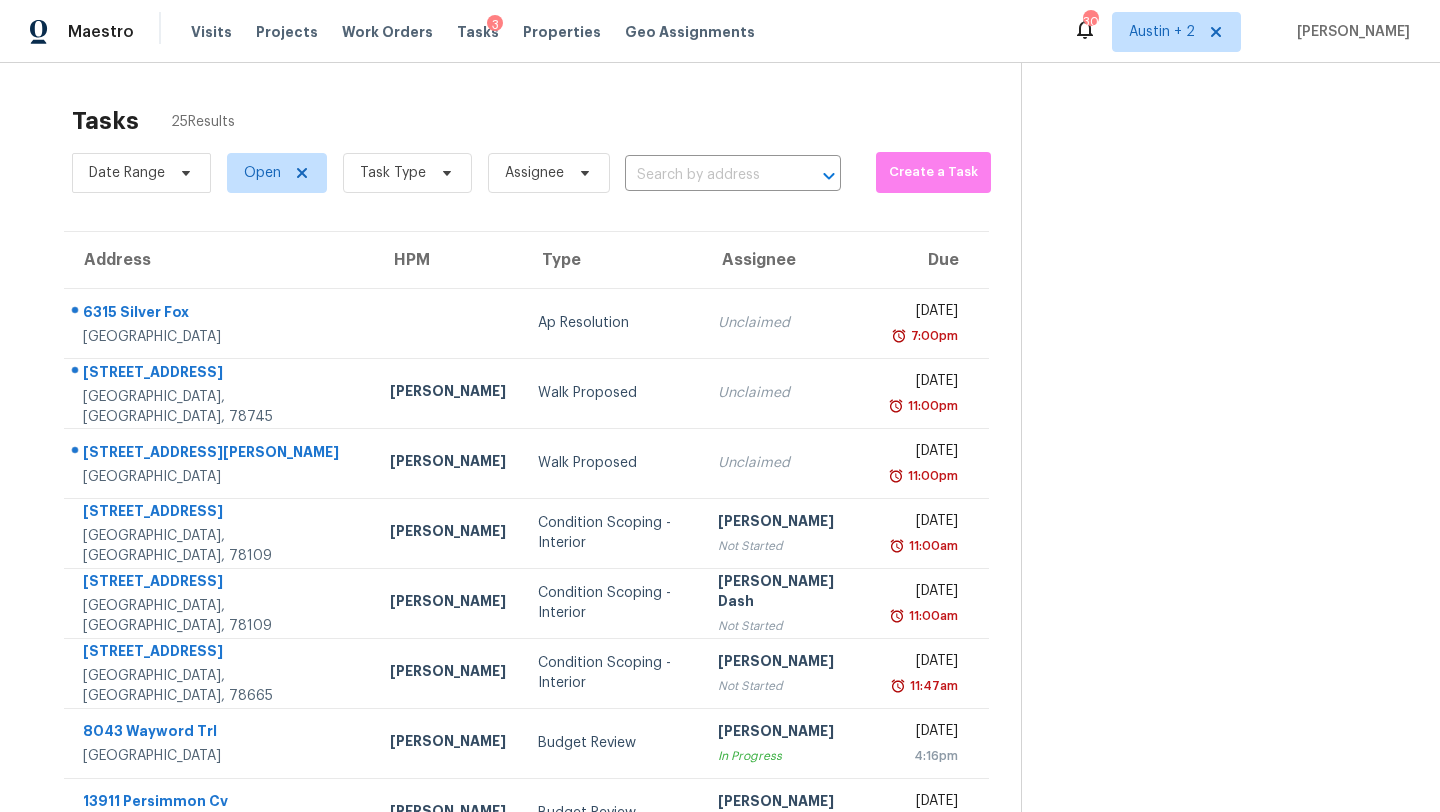scroll, scrollTop: 0, scrollLeft: 0, axis: both 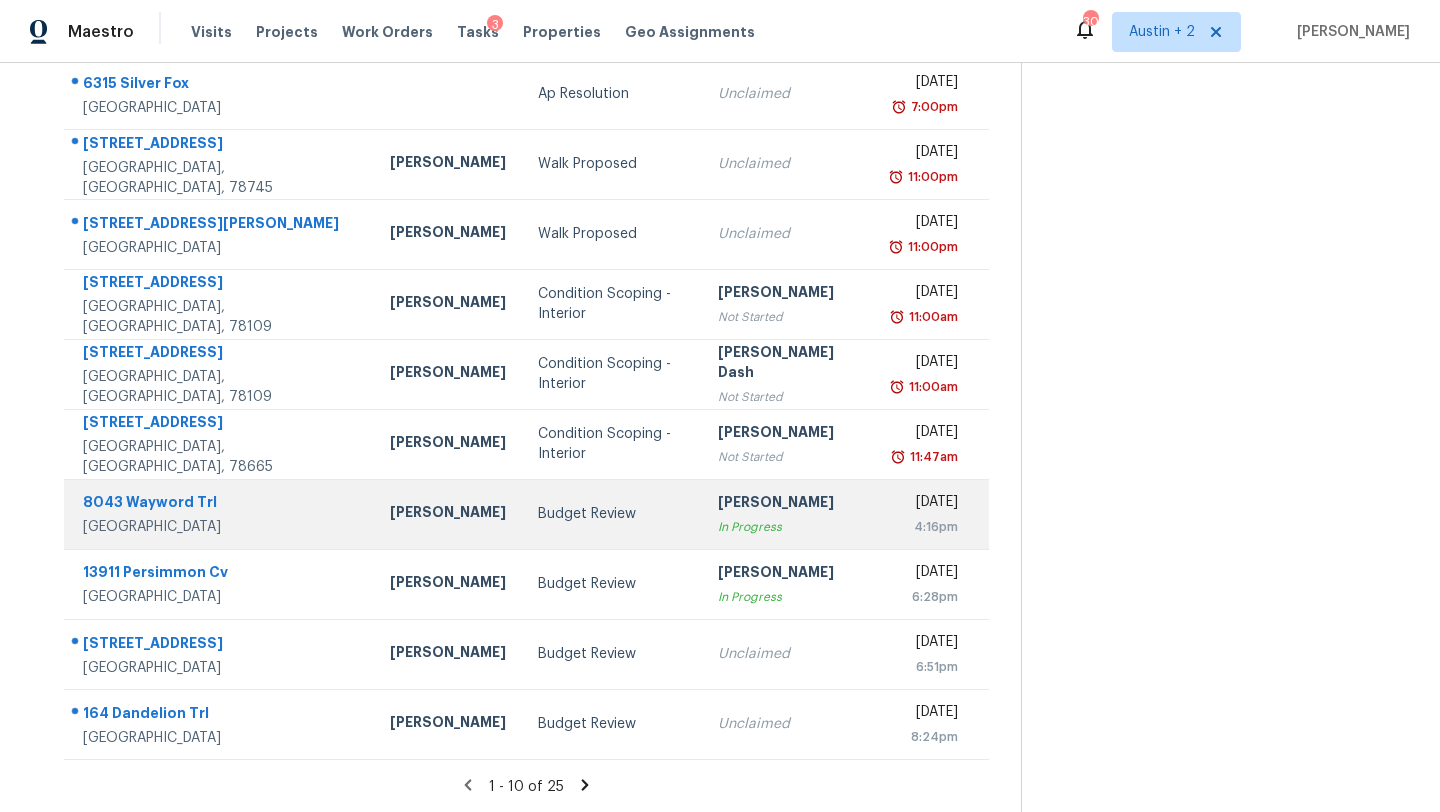 click on "Budget Review" at bounding box center (612, 514) 